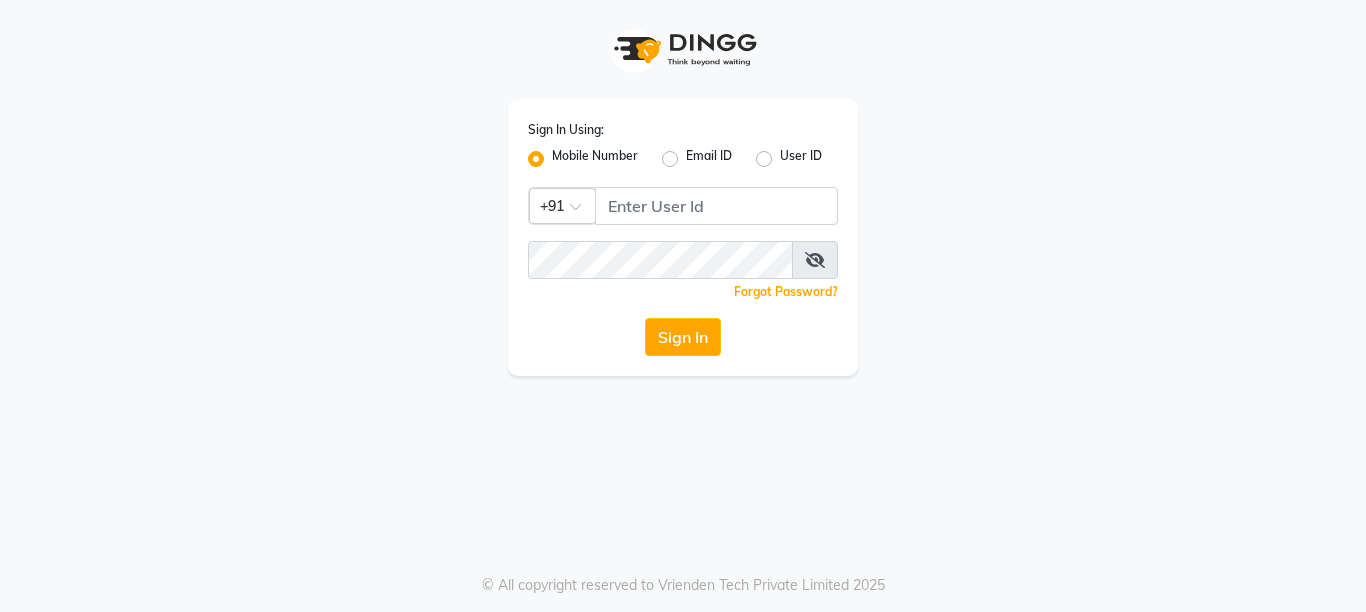 scroll, scrollTop: 0, scrollLeft: 0, axis: both 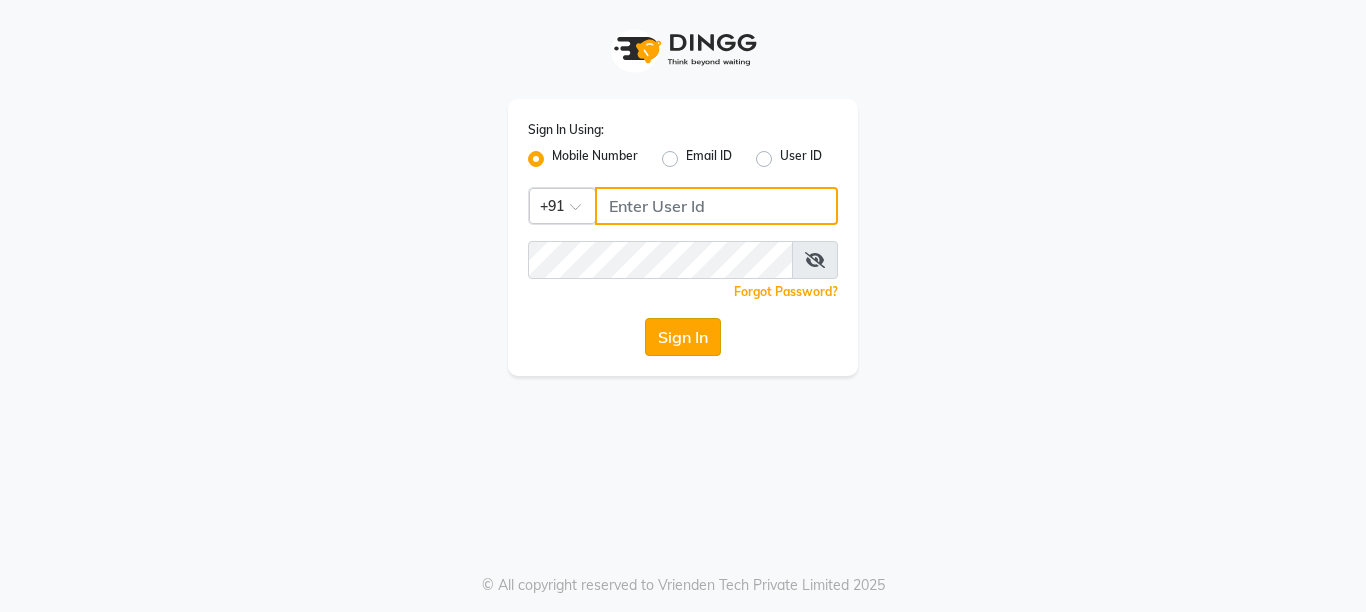 type on "9506660055" 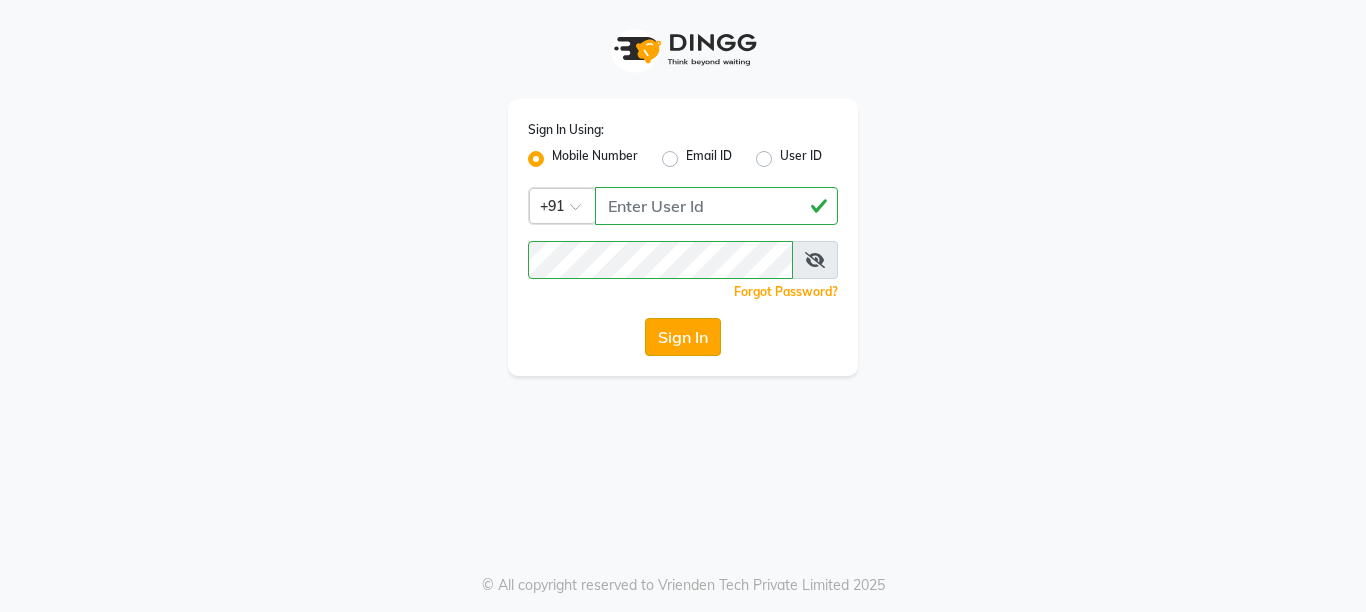 click on "Sign In" 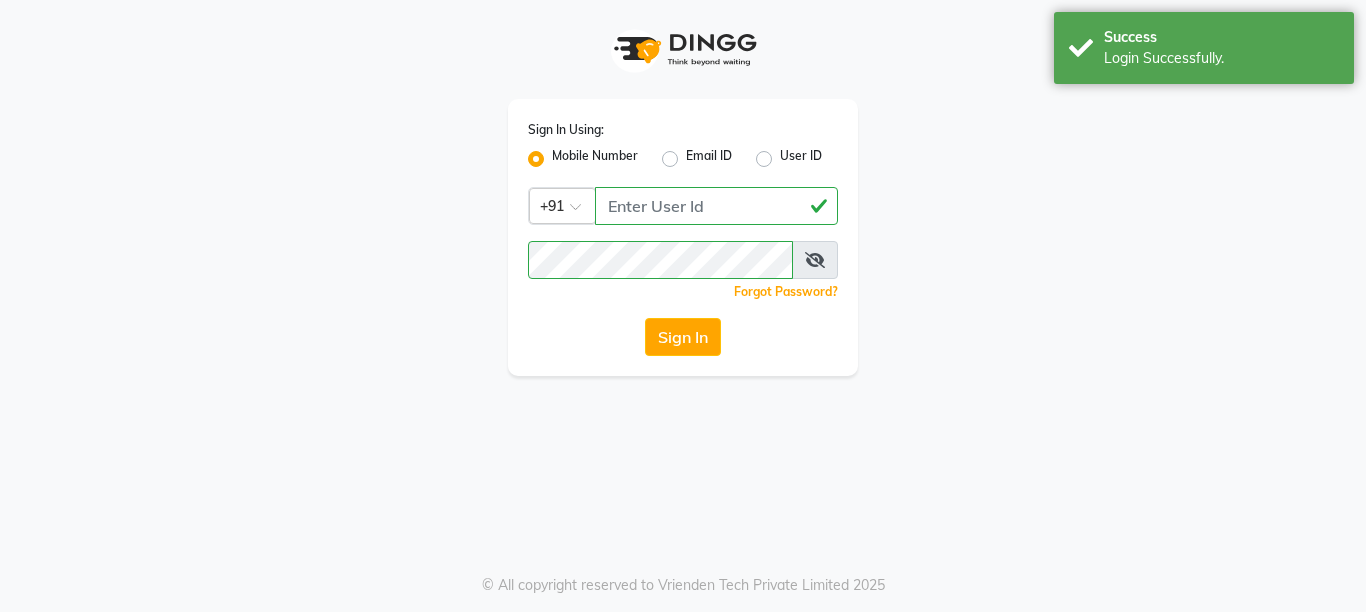 select on "service" 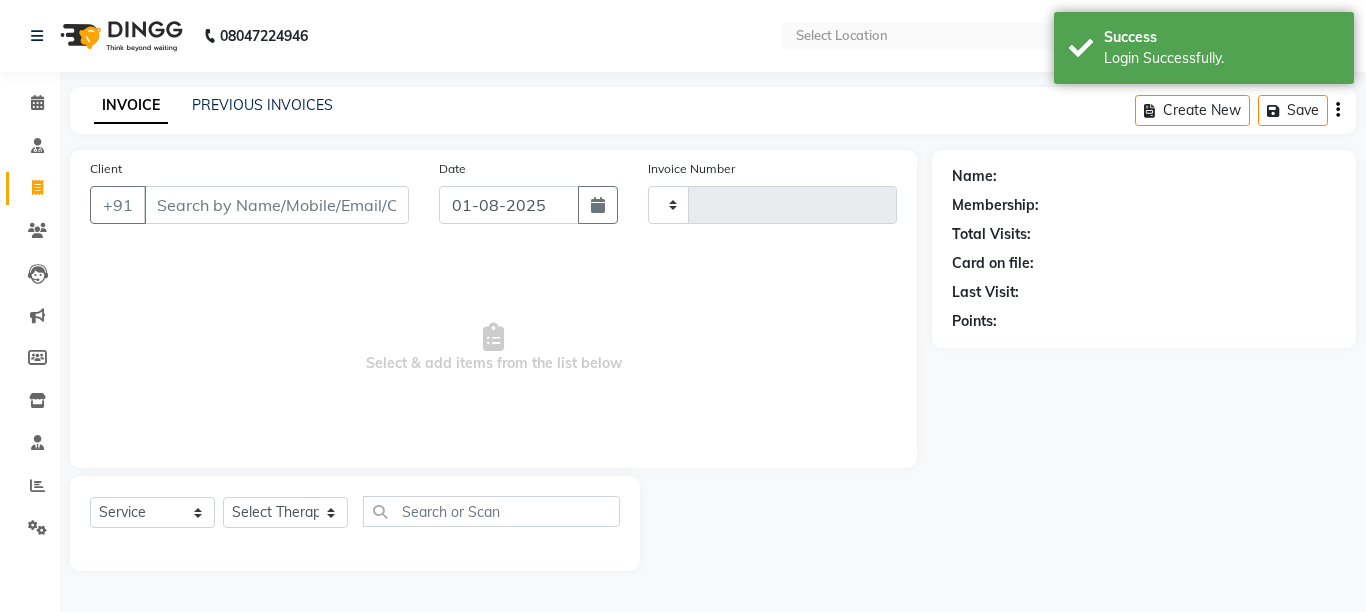 click on "INVOICE PREVIOUS INVOICES Create New   Save  Client +91 Date 01-08-2025 Invoice Number  Select & add items from the list below  Select  Service  Product  Membership  Package Voucher Prepaid Gift Card  Select Therapist Name: Membership: Total Visits: Card on file: Last Visit:  Points:" 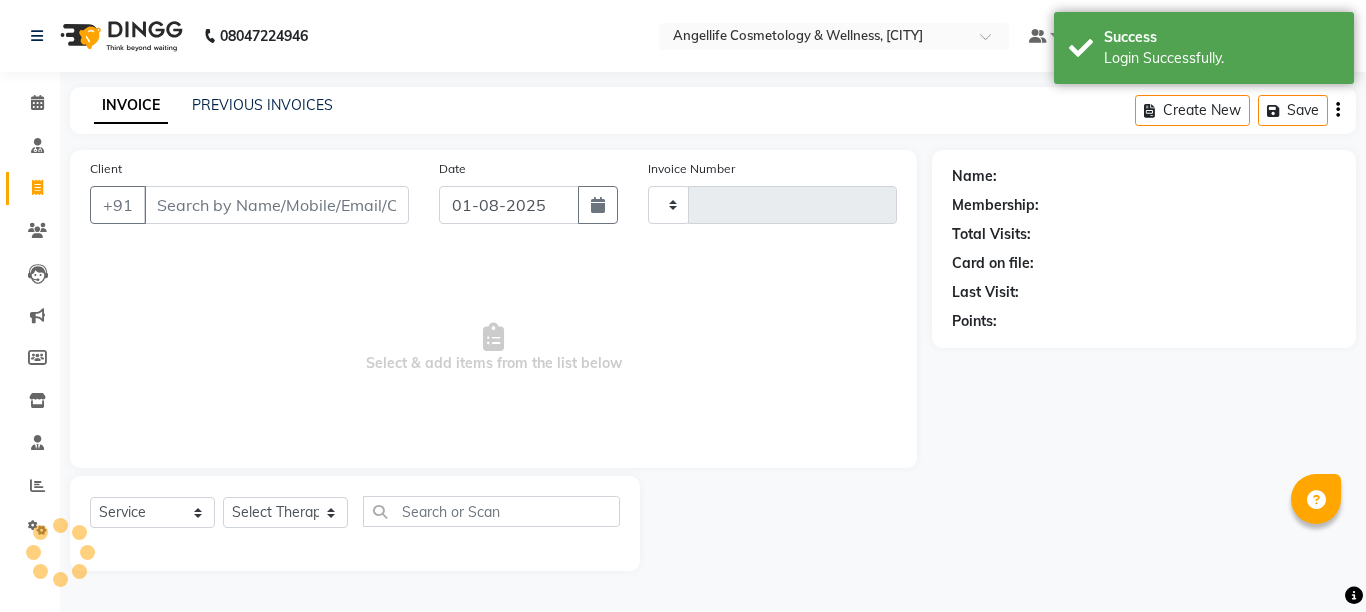 select on "en" 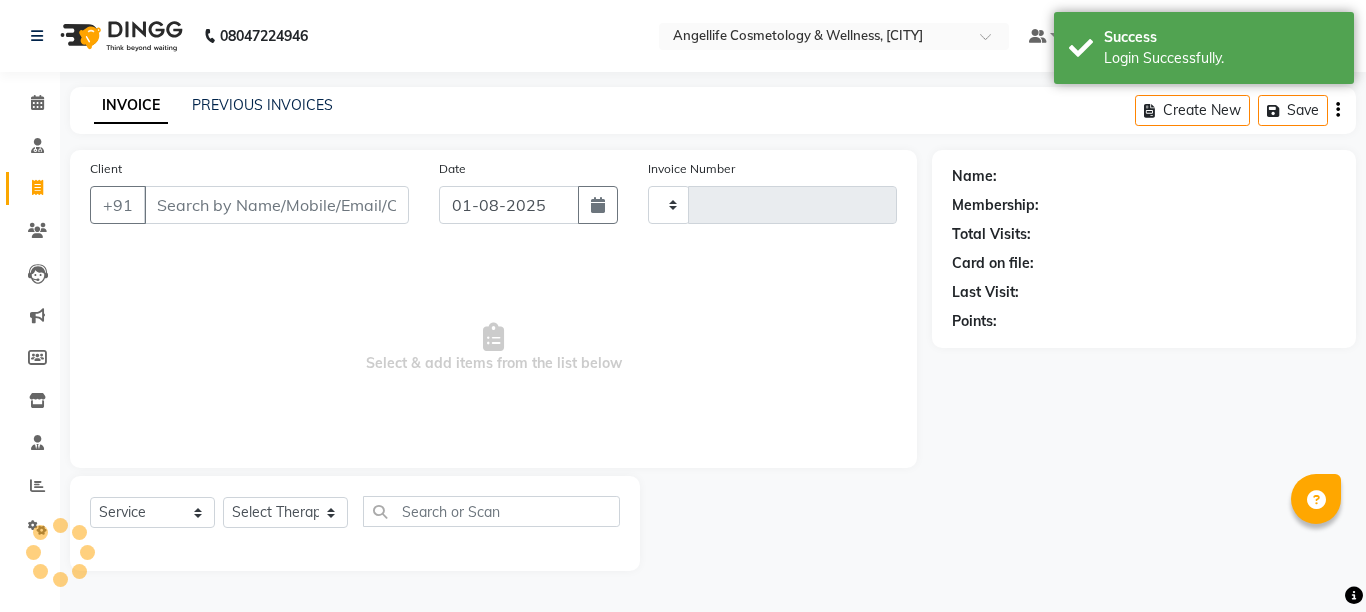 type on "0970" 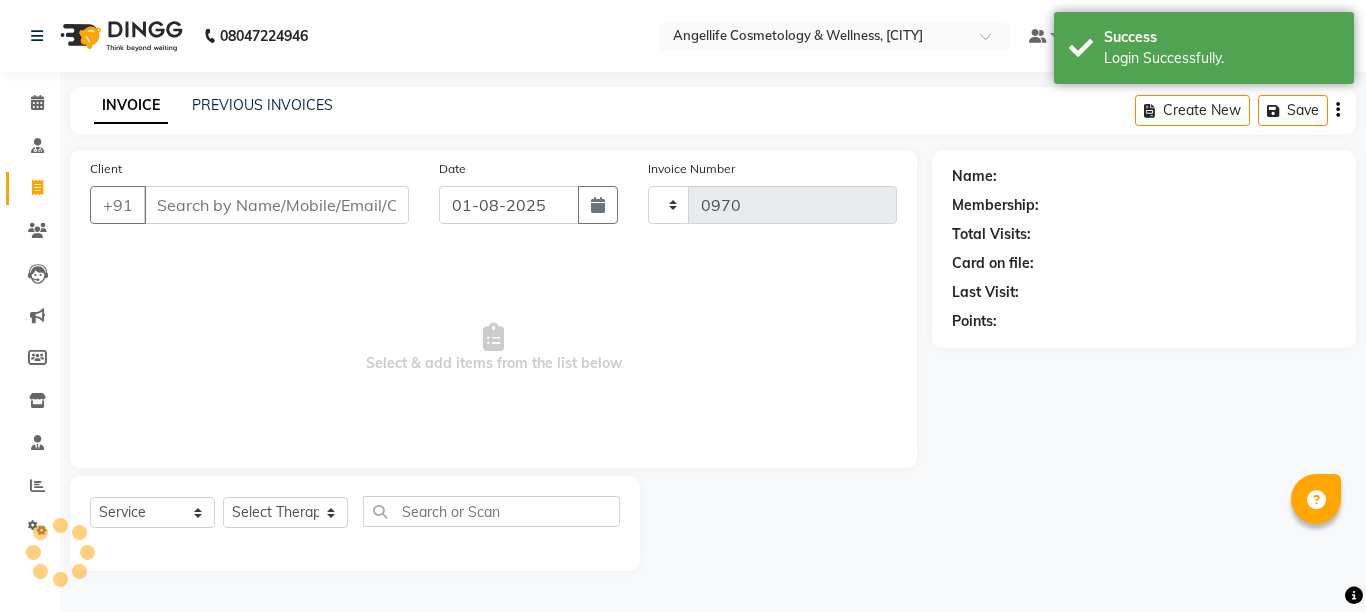 select on "4531" 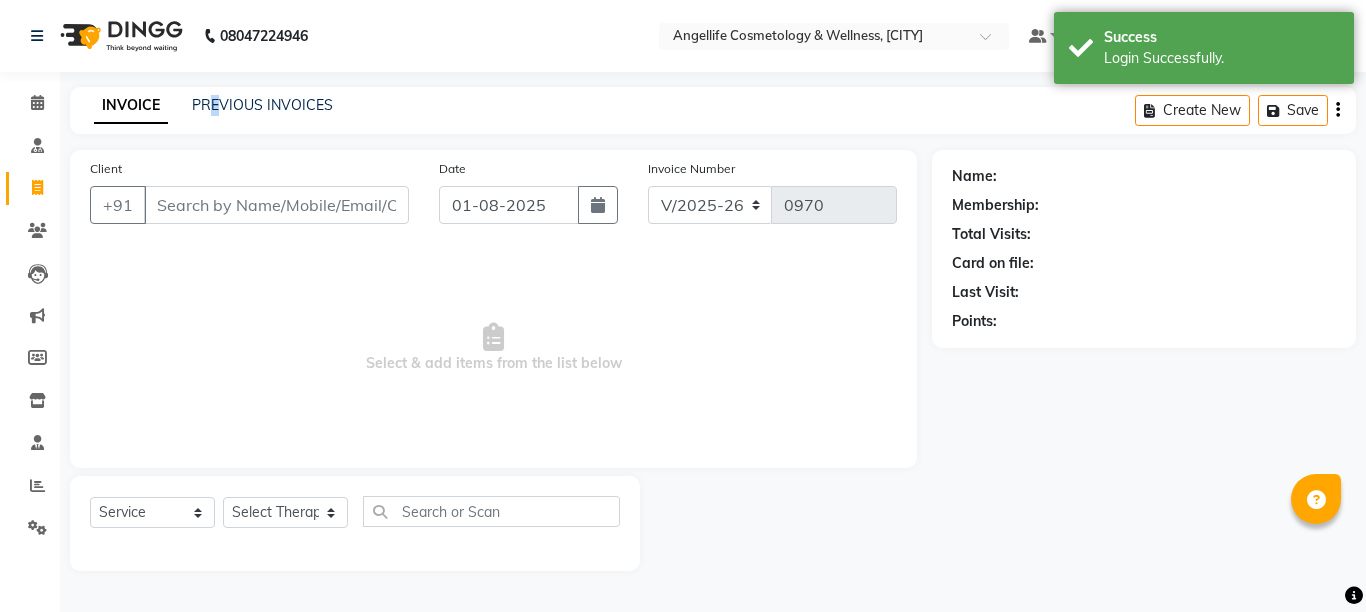 drag, startPoint x: 212, startPoint y: 77, endPoint x: 222, endPoint y: 94, distance: 19.723083 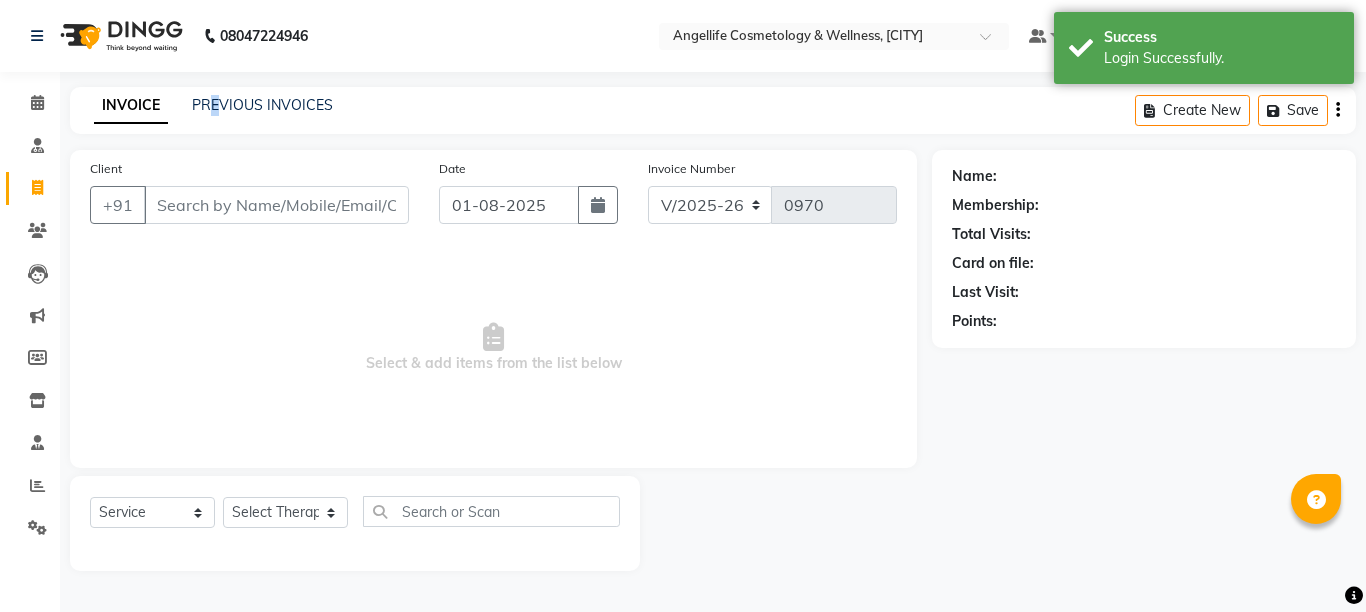 click on "08047224946 Select Location ×  Angellife Cosmetology & Wellness, Prayagraj Default Panel My Panel English ENGLISH Español العربية मराठी हिंदी ગુજરાતી தமிழ் 中文 Notifications nothing to show Angel Life Manage Profile Change Password Sign out  Version:3.15.11  ☀  AngelLife Cosmetology & Wellness, Prayagraj ☀ Angel Life , Gomti Nagar  Calendar  Consultation  Invoice  Clients  Leads   Marketing  Members  Inventory  Staff  Reports  Settings Completed InProgress Upcoming Dropped Tentative Check-In Confirm Bookings Segments Page Builder INVOICE PREVIOUS INVOICES Create New   Save  Client +91 Date 01-08-2025 Invoice Number V/2025 V/2025-26 0970  Select & add items from the list below  Select  Service  Product  Membership  Package Voucher Prepaid Gift Card  Select Therapist Angel Life AngelLife Lucknow DR SWATI KAJAL PREETI KESARWANI ROHINI KUMARI SHASHANK KHARABANDA SUSHMITA YADAV VANSHIKA Name: Membership: Total Visits: Card on file: Last Visit:" at bounding box center [683, 306] 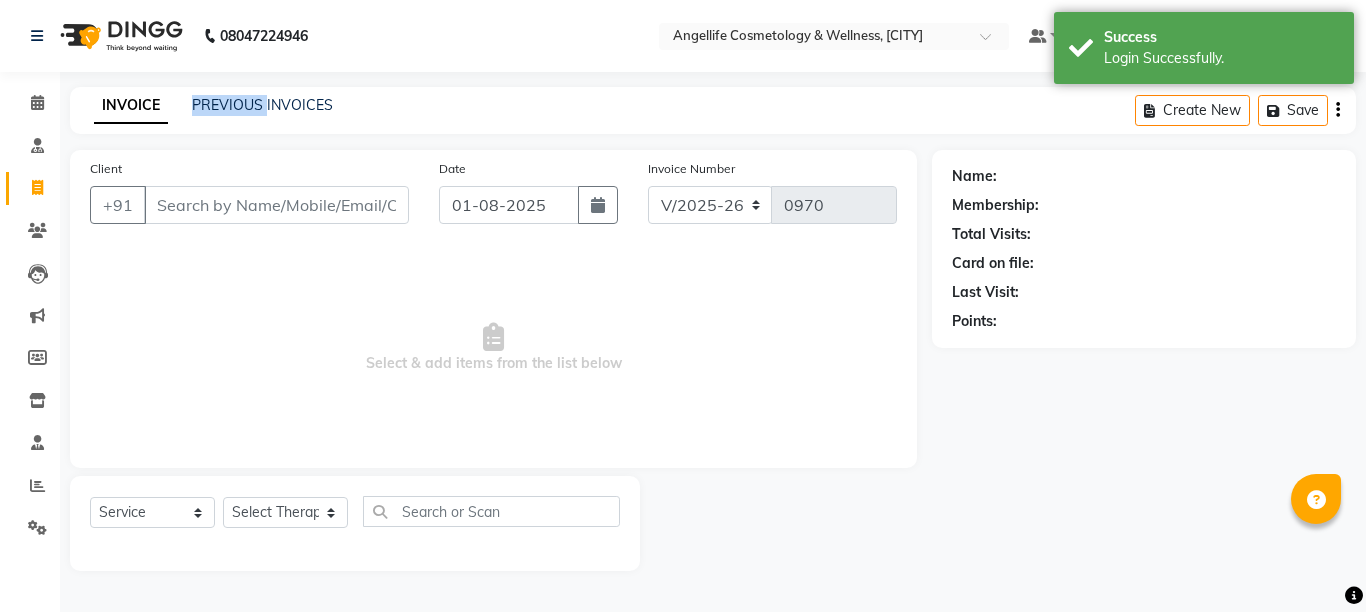 click on "INVOICE PREVIOUS INVOICES Create New   Save" 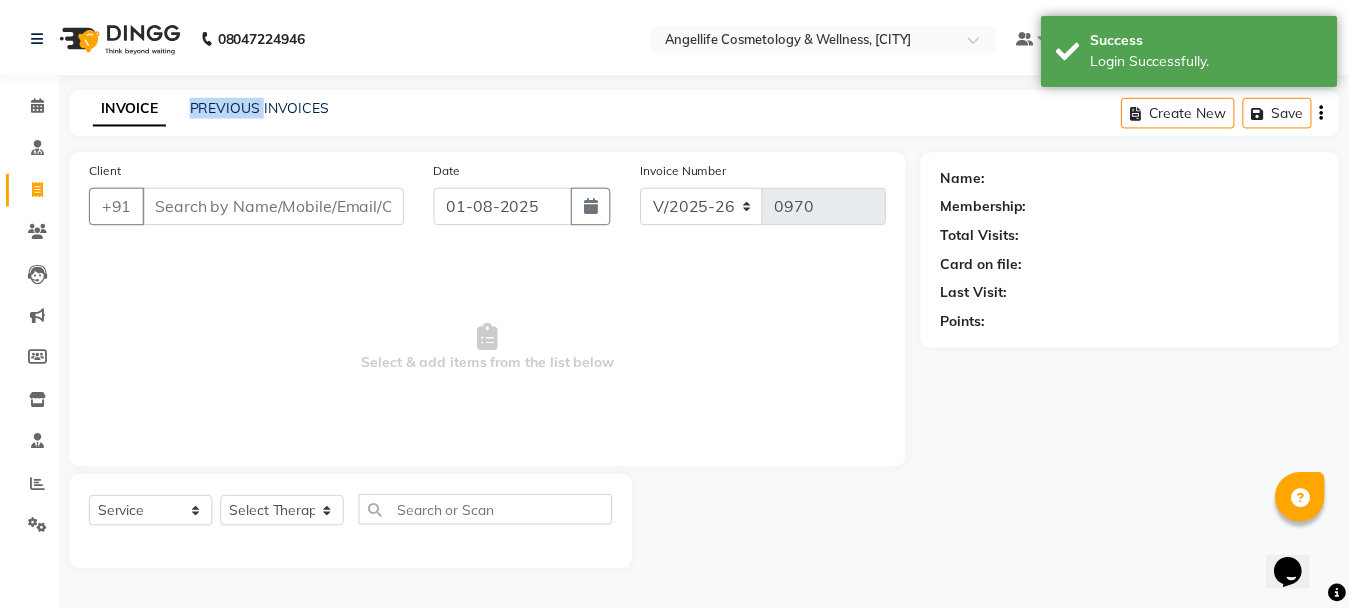 scroll, scrollTop: 0, scrollLeft: 0, axis: both 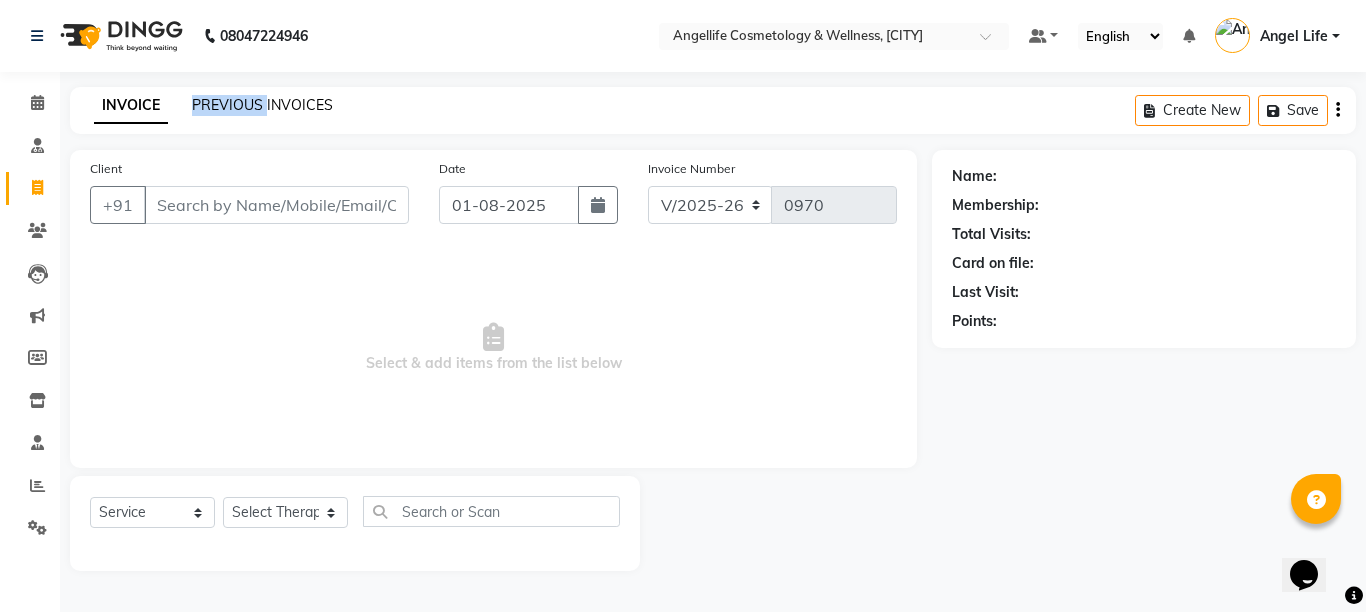 click on "PREVIOUS INVOICES" 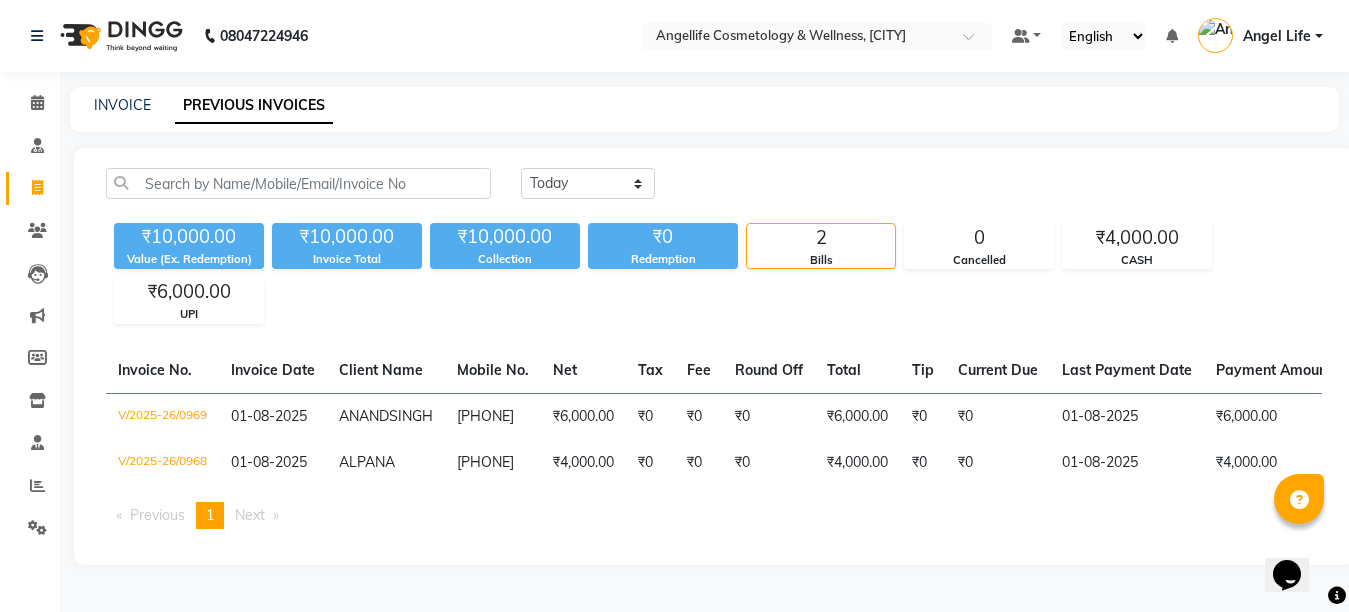 click on "Today Yesterday Custom Range ₹10,000.00 Value (Ex. Redemption) ₹10,000.00 Invoice Total  ₹10,000.00 Collection ₹0 Redemption 2 Bills 0 Cancelled ₹4,000.00 CASH ₹6,000.00 UPI  Invoice No.   Invoice Date   Client Name   Mobile No.   Net   Tax   Fee   Round Off   Total   Tip   Current Due   Last Payment Date   Payment Amount   Payment Methods   Cancel Reason   Status   V/2025-26/0969  01-08-2025 ANAND  SINGH 8319384296 ₹6,000.00 ₹0  ₹0  ₹0 ₹6,000.00 ₹0 ₹0 01-08-2025 ₹6,000.00  UPI - PAID  V/2025-26/0968  01-08-2025 ALPANA   7905098826 ₹4,000.00 ₹0  ₹0  ₹0 ₹4,000.00 ₹0 ₹0 01-08-2025 ₹4,000.00  CASH - PAID  Previous  page  1 / 1  You're on page  1  Next  page" 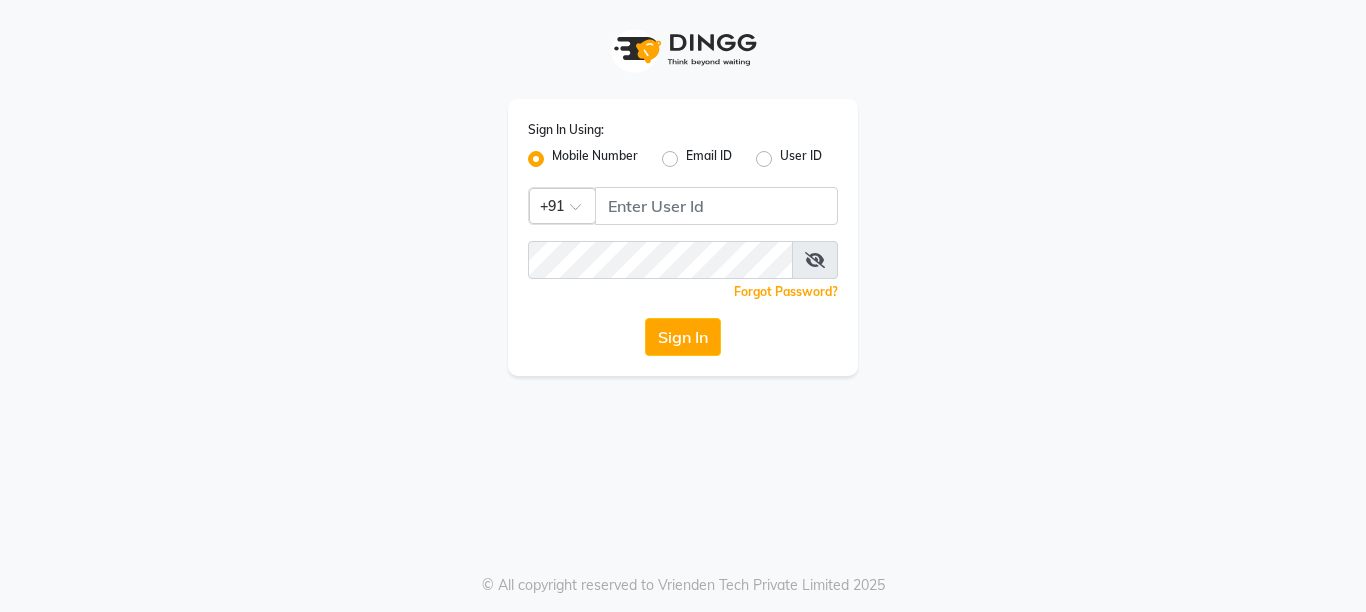 scroll, scrollTop: 0, scrollLeft: 0, axis: both 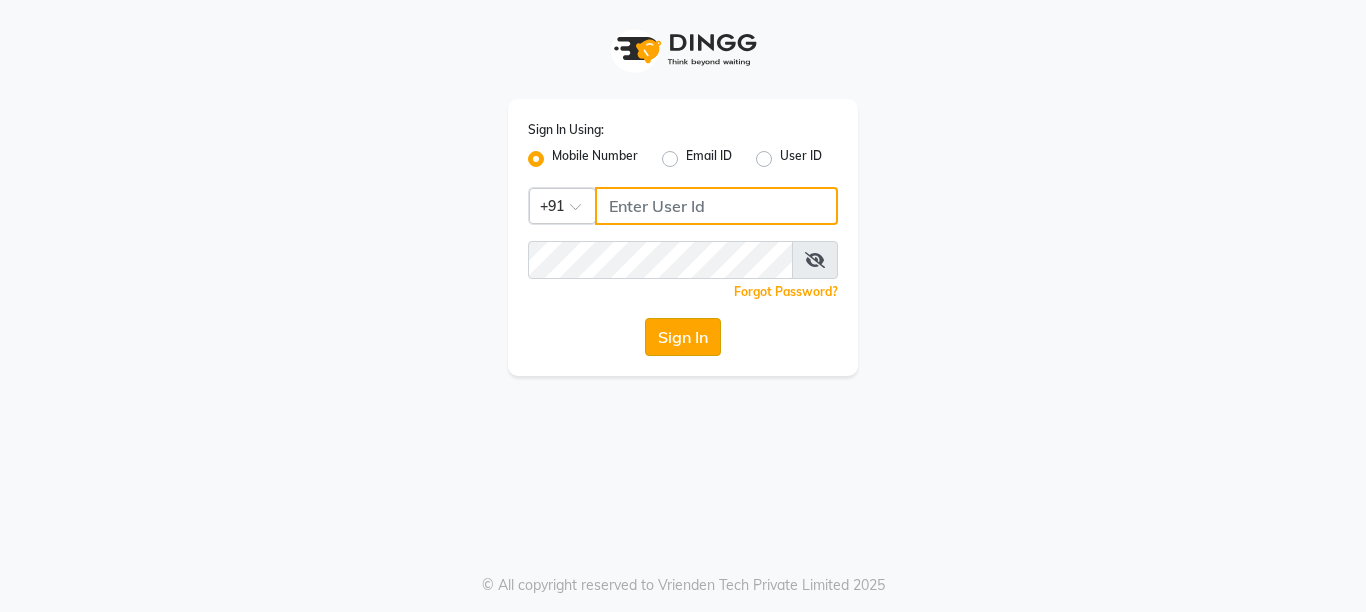 type on "9506660055" 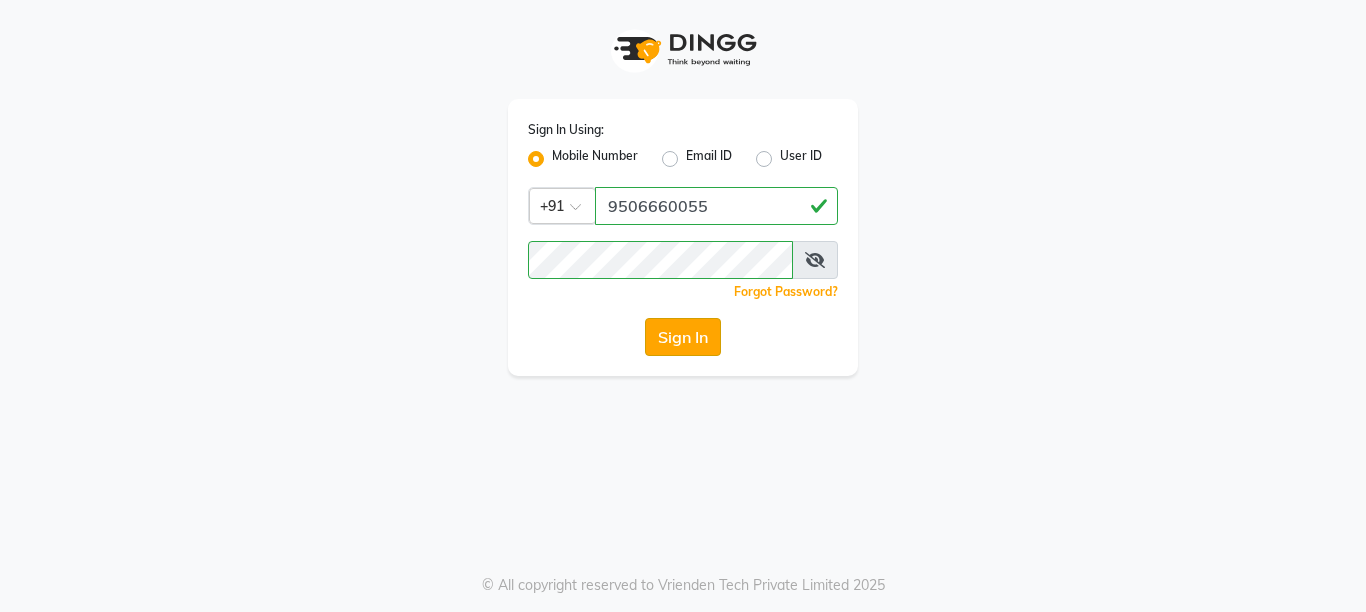 click on "Sign In" 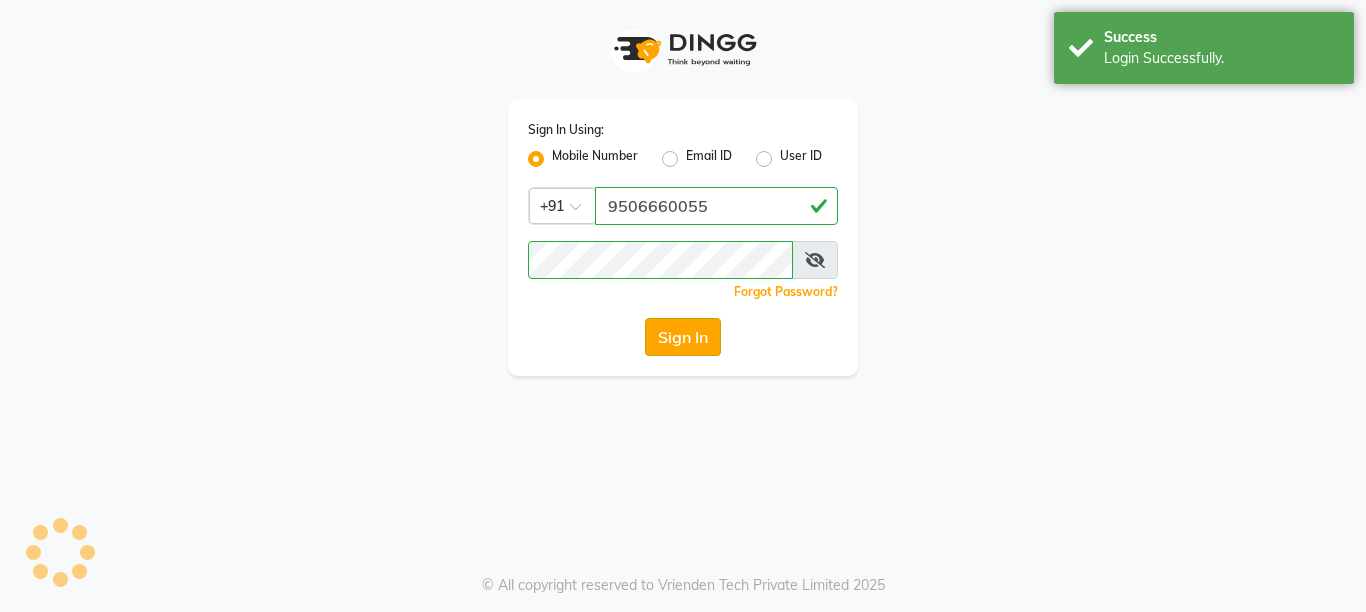 select on "service" 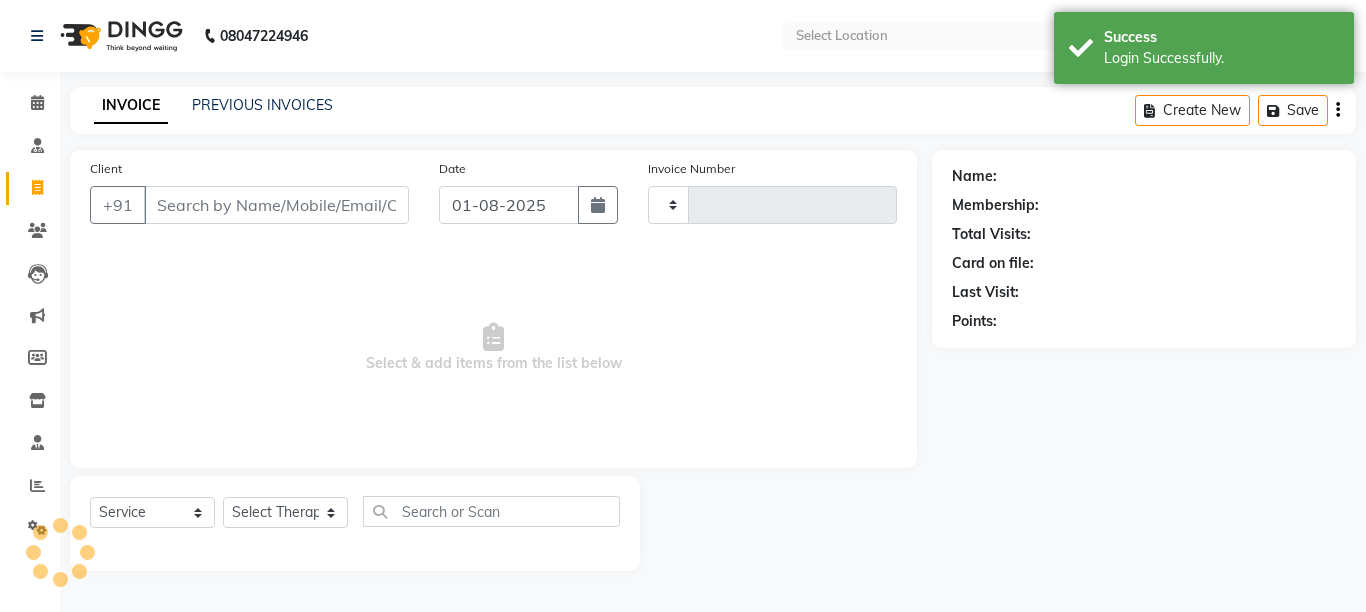 type on "0970" 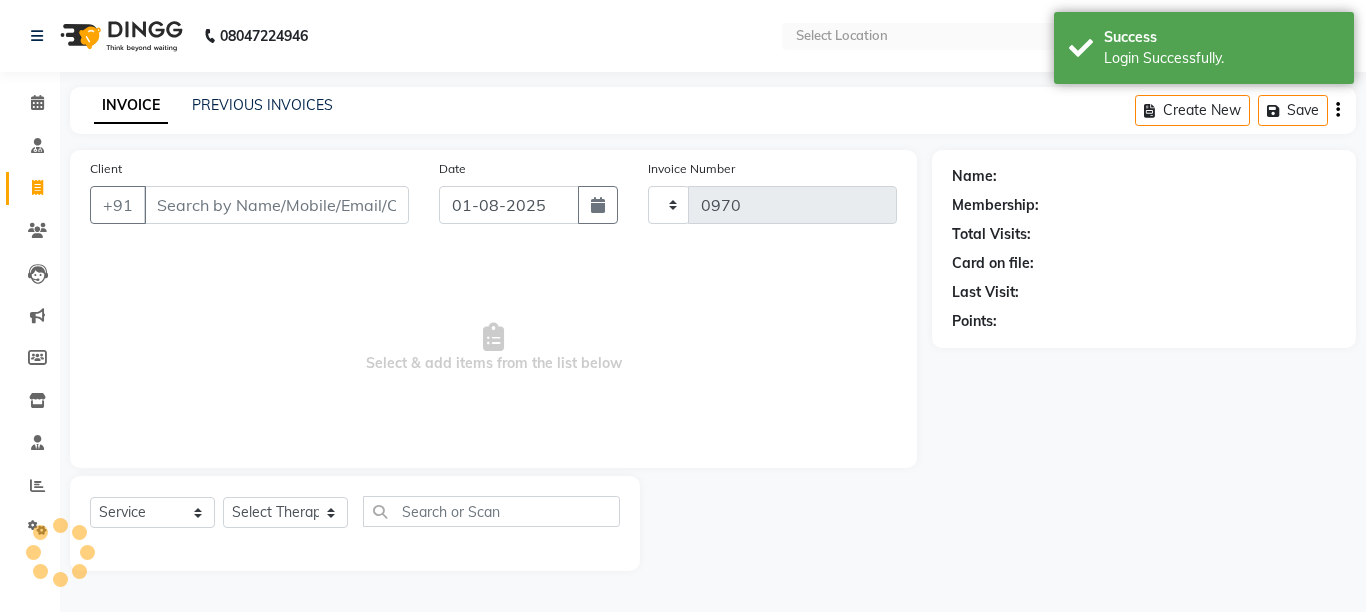 select on "4531" 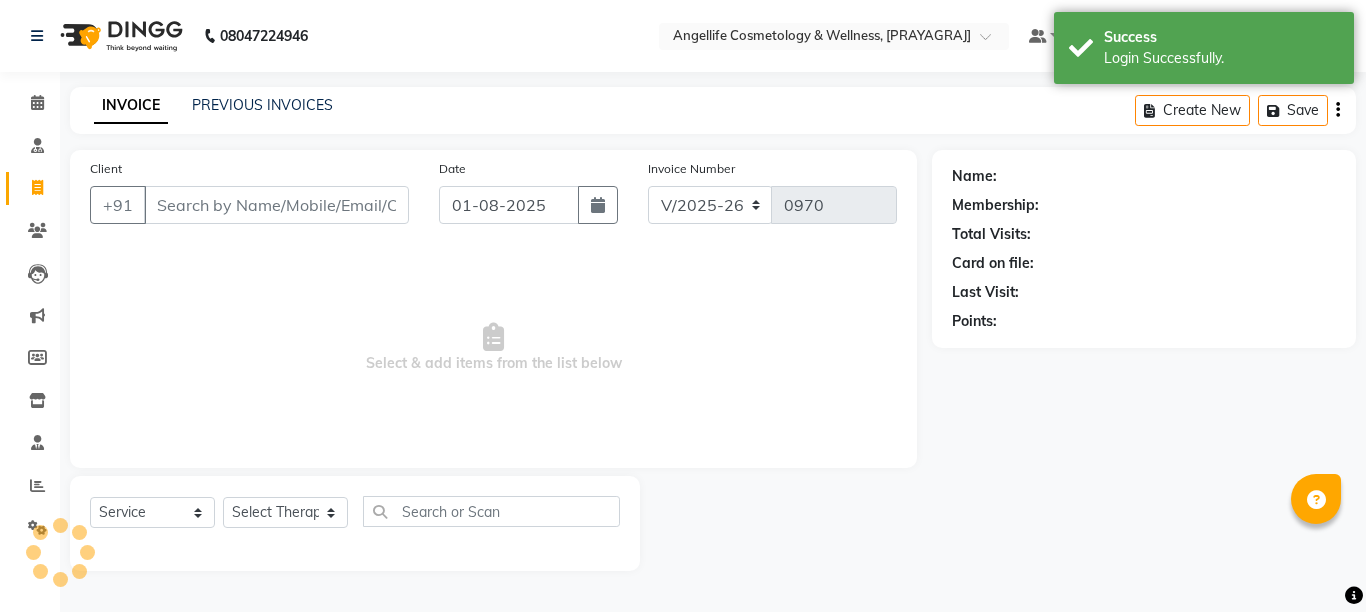 select on "en" 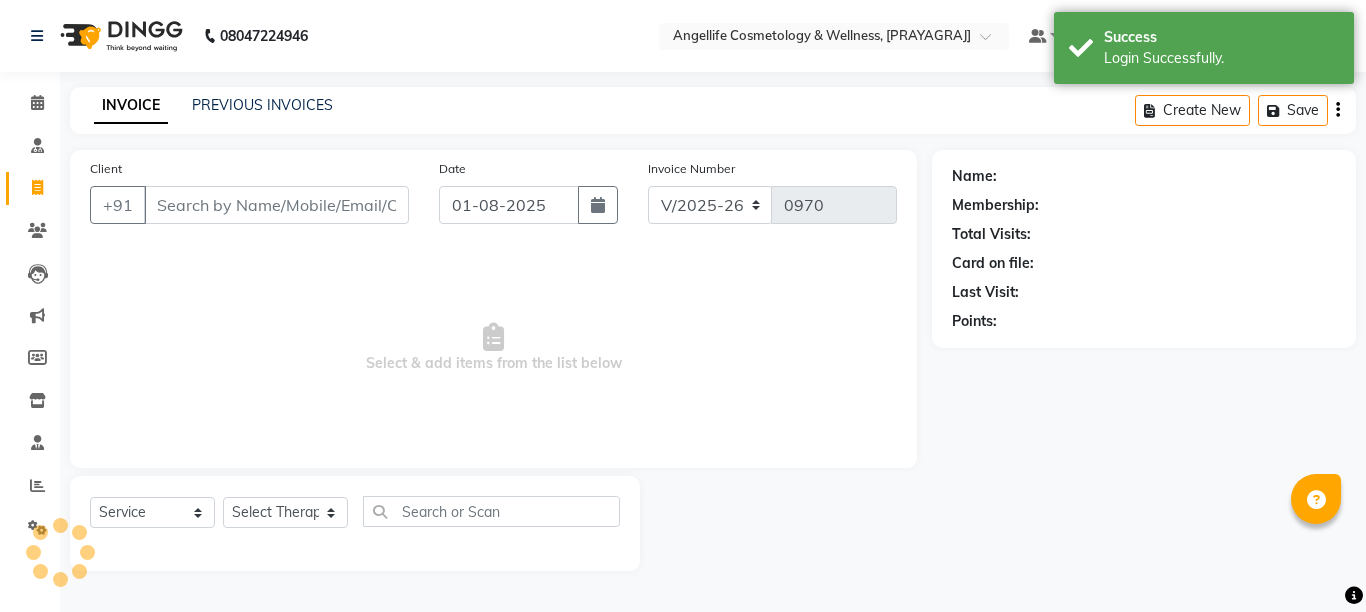click on "Select & add items from the list below" at bounding box center (493, 348) 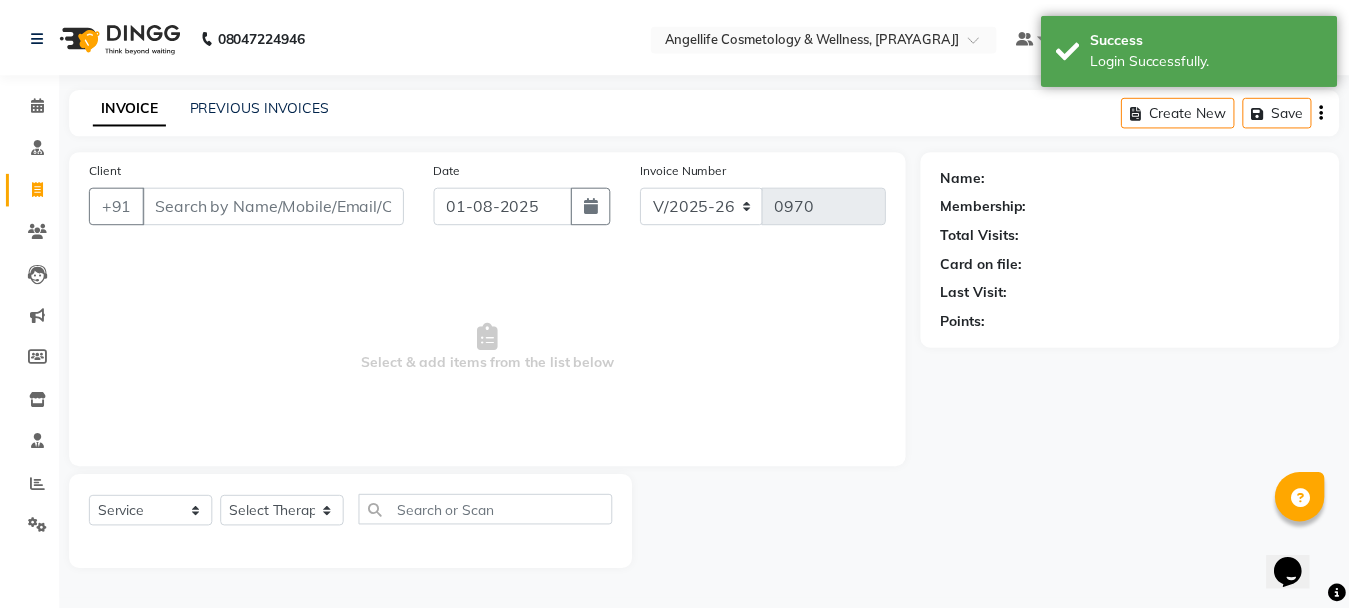 scroll, scrollTop: 0, scrollLeft: 0, axis: both 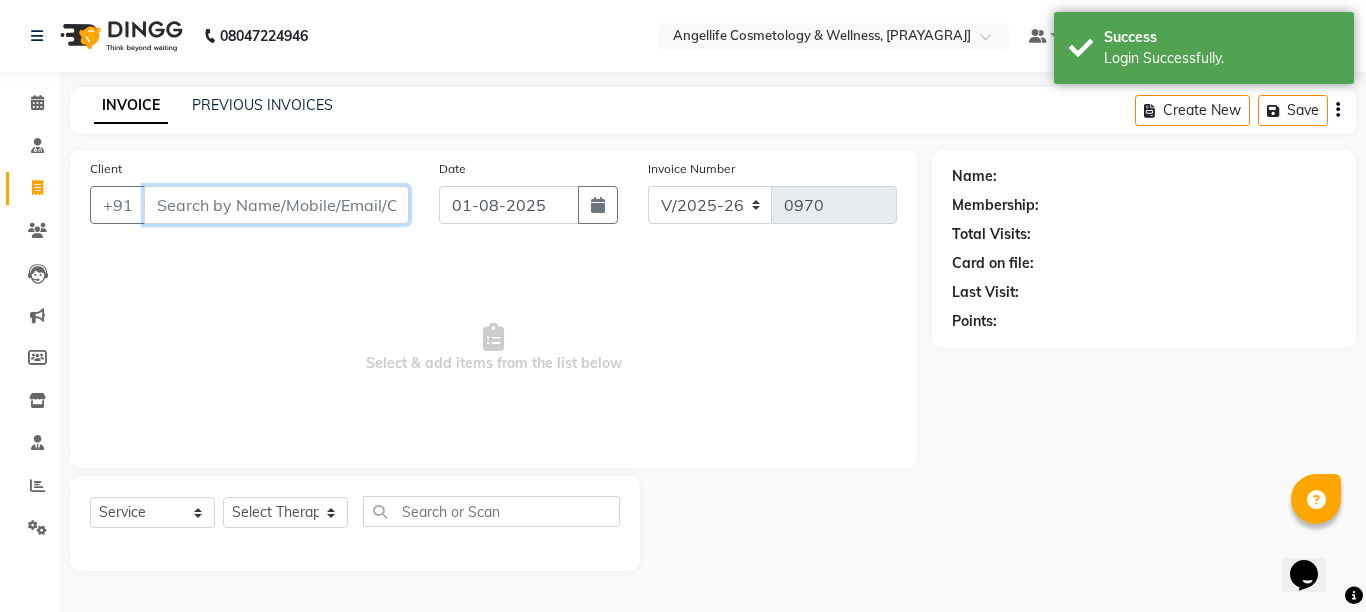 click on "Client" at bounding box center [276, 205] 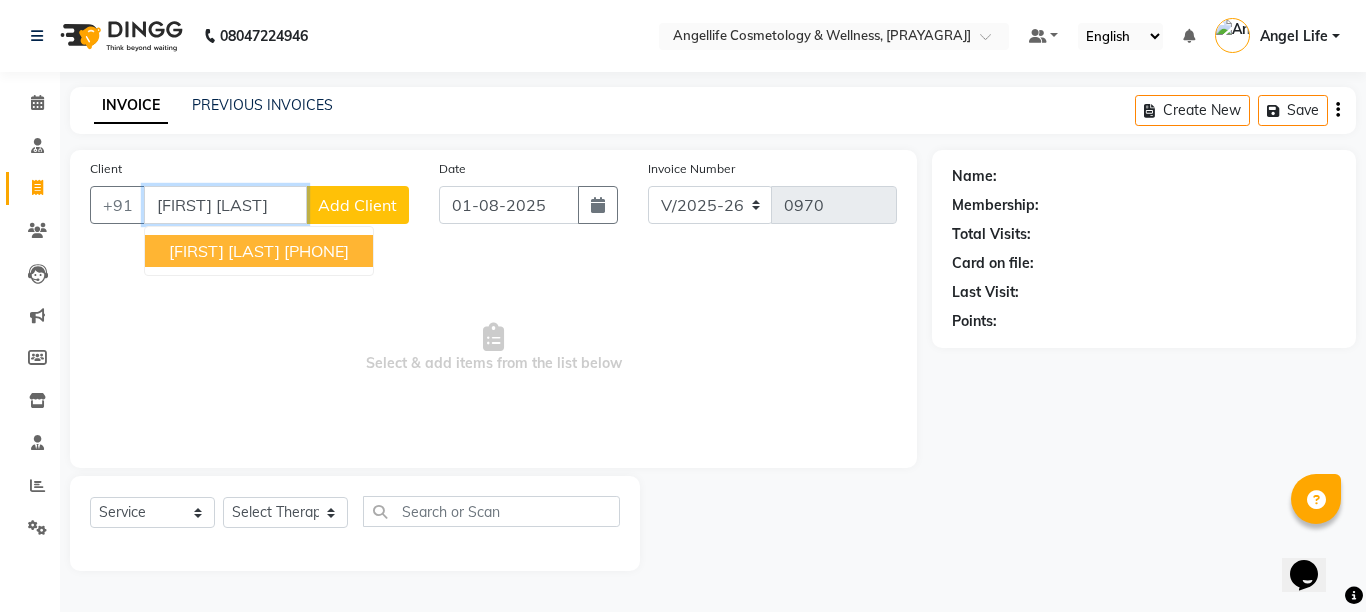 click on "[FIRST] [LAST]" at bounding box center (224, 251) 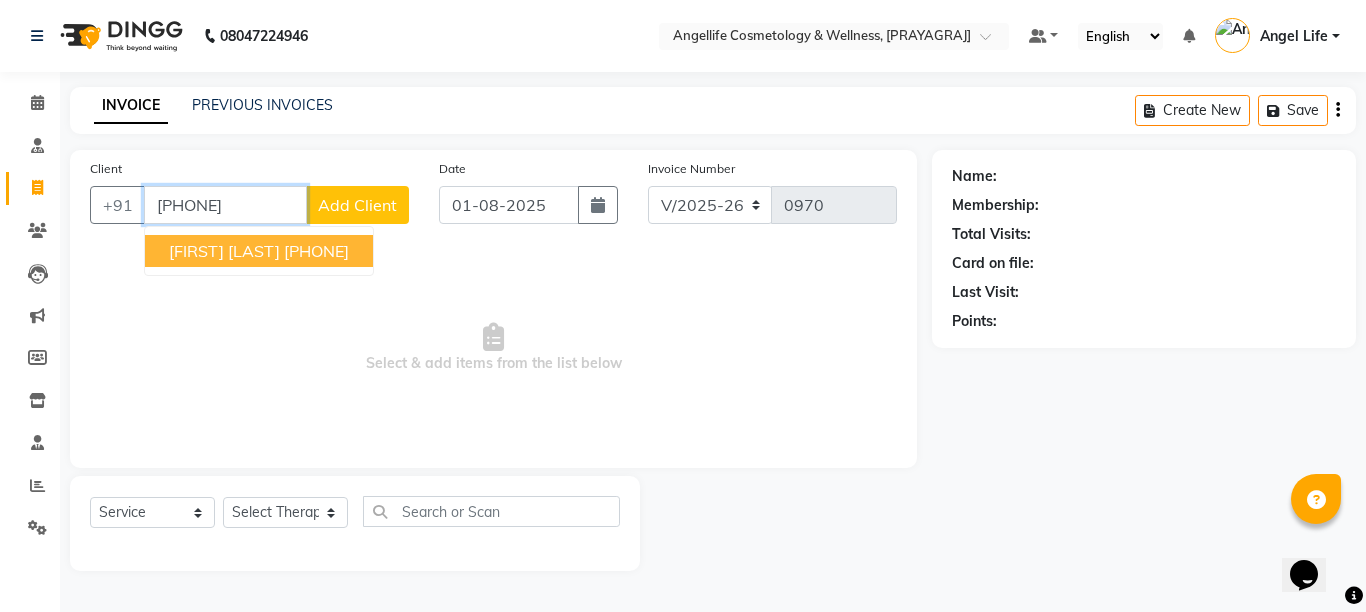 type on "[PHONE]" 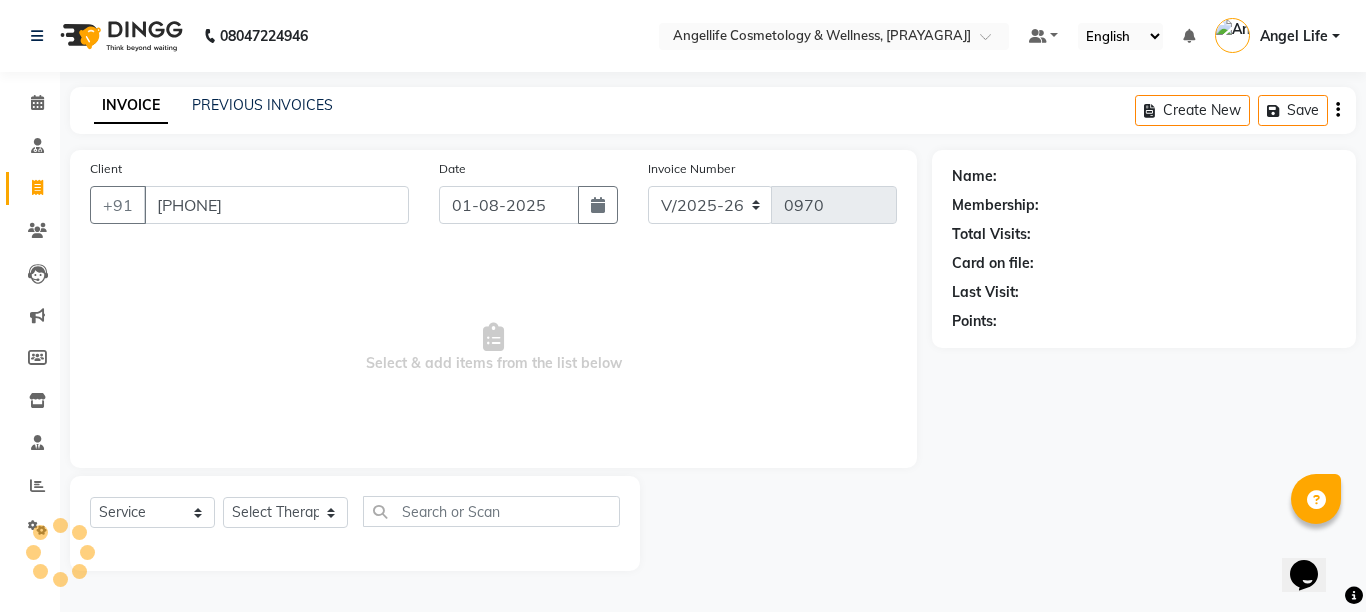 click on "Client +91 [PHONE] Date 01-08-2025 Invoice Number V/2025 V/2025-26 0970 Select & add items from the list below" 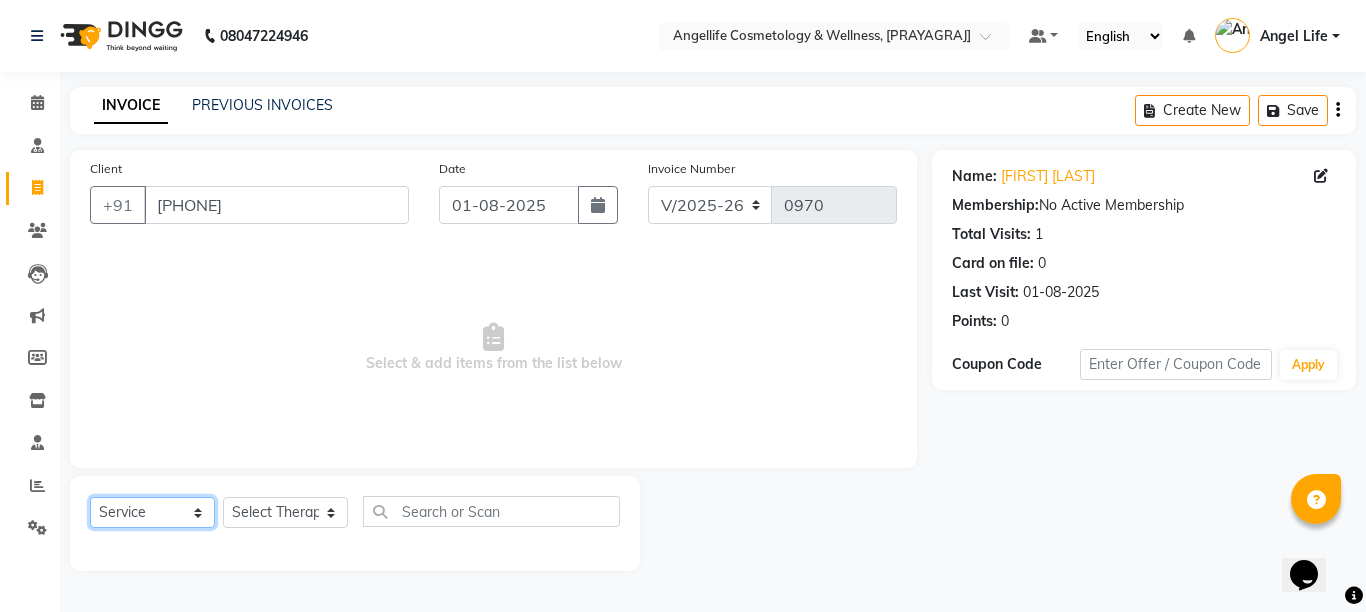 click on "Select  Service  Product  Membership  Package Voucher Prepaid Gift Card" 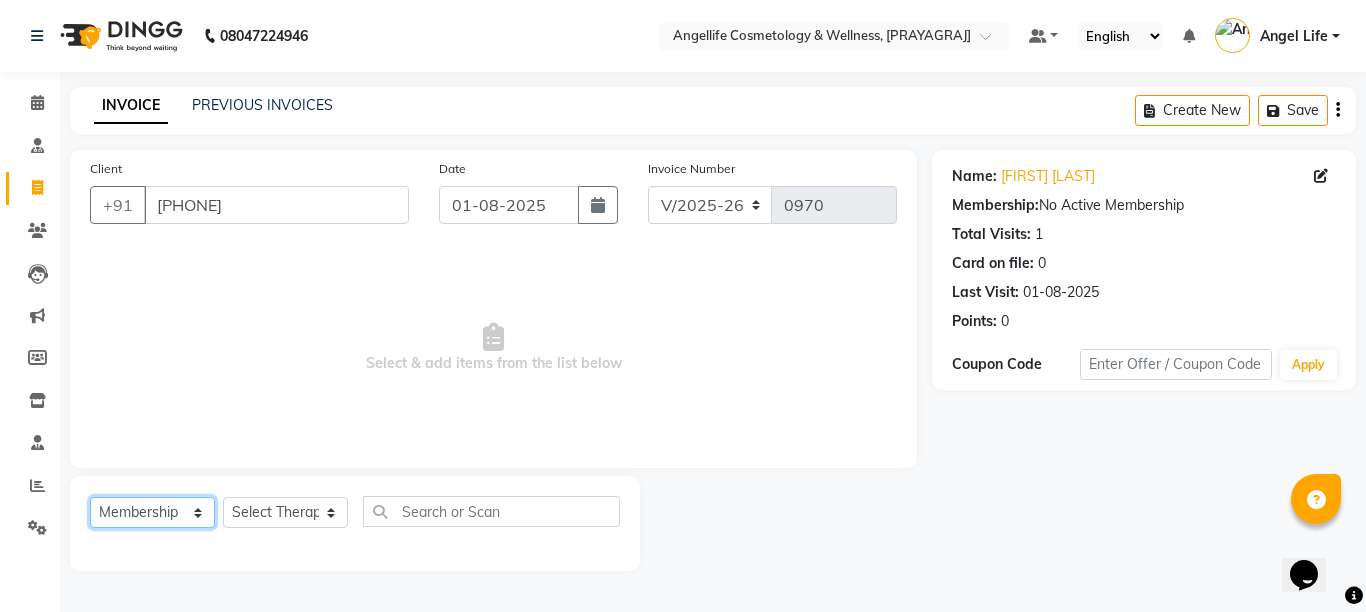 click on "Select  Service  Product  Membership  Package Voucher Prepaid Gift Card" 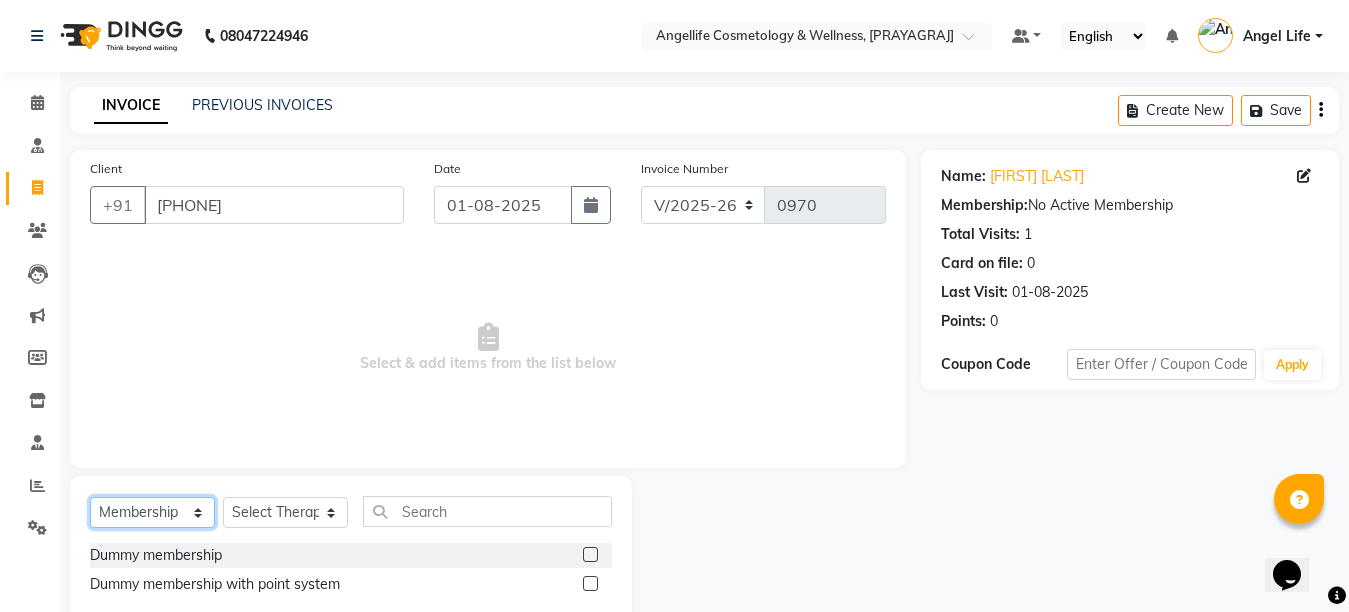 click on "Select  Service  Product  Membership  Package Voucher Prepaid Gift Card" 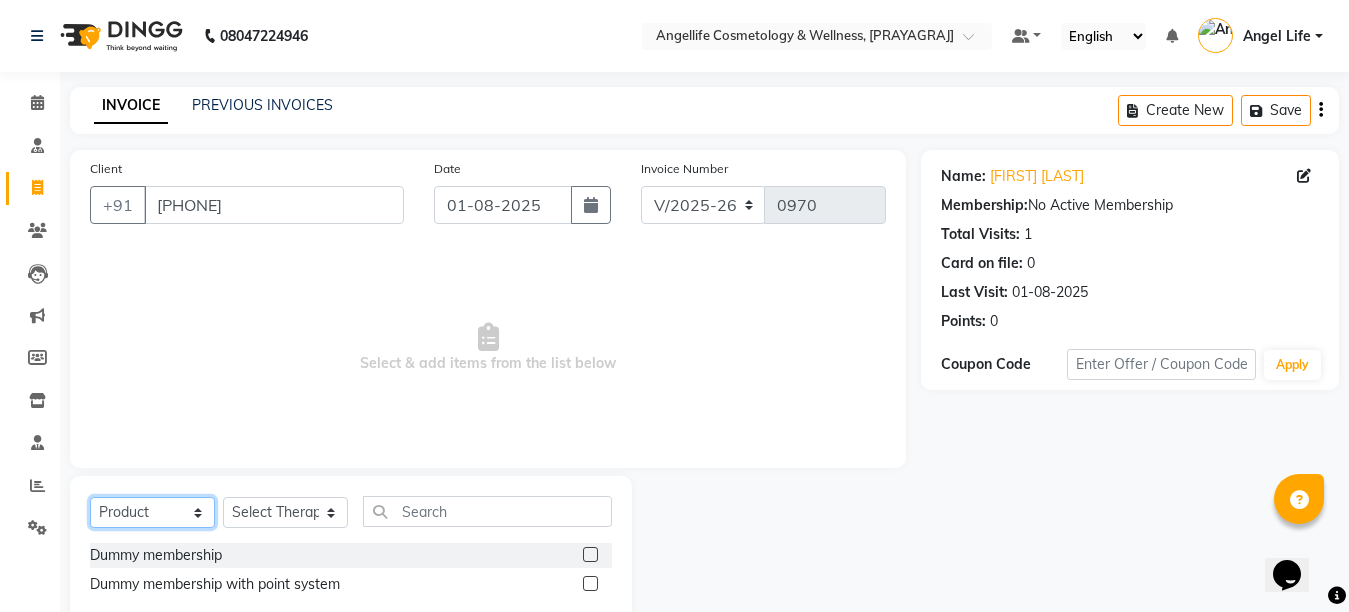 click on "Select  Service  Product  Membership  Package Voucher Prepaid Gift Card" 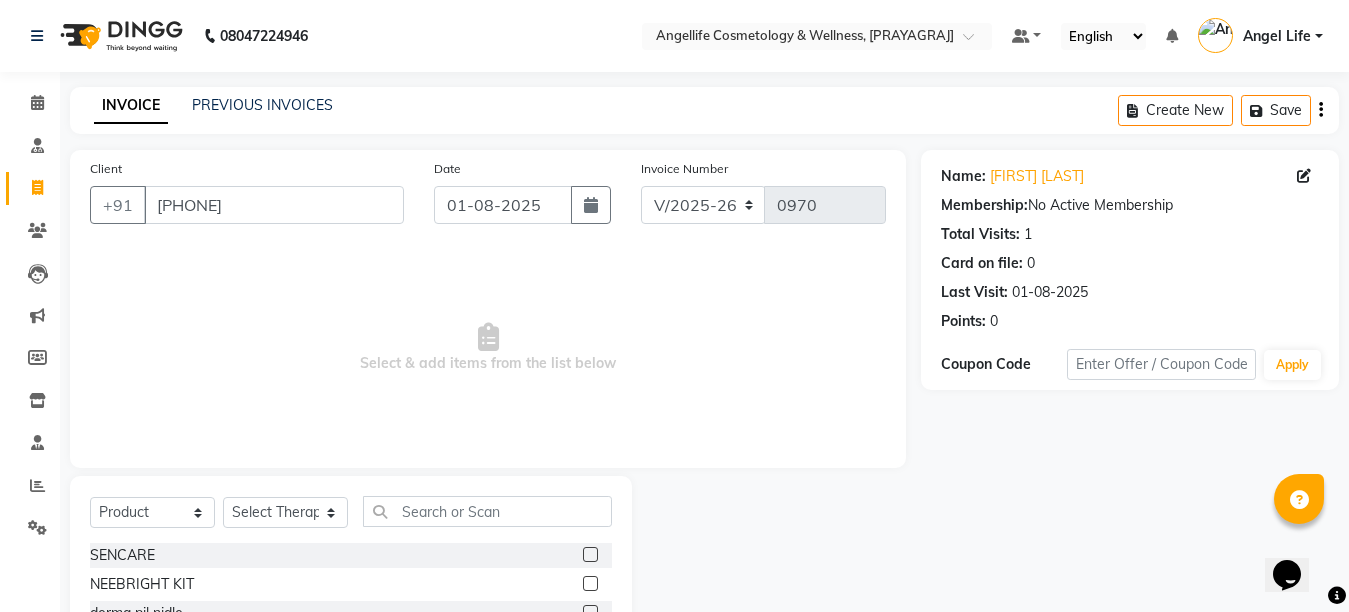 click on "Select & add items from the list below" at bounding box center [488, 348] 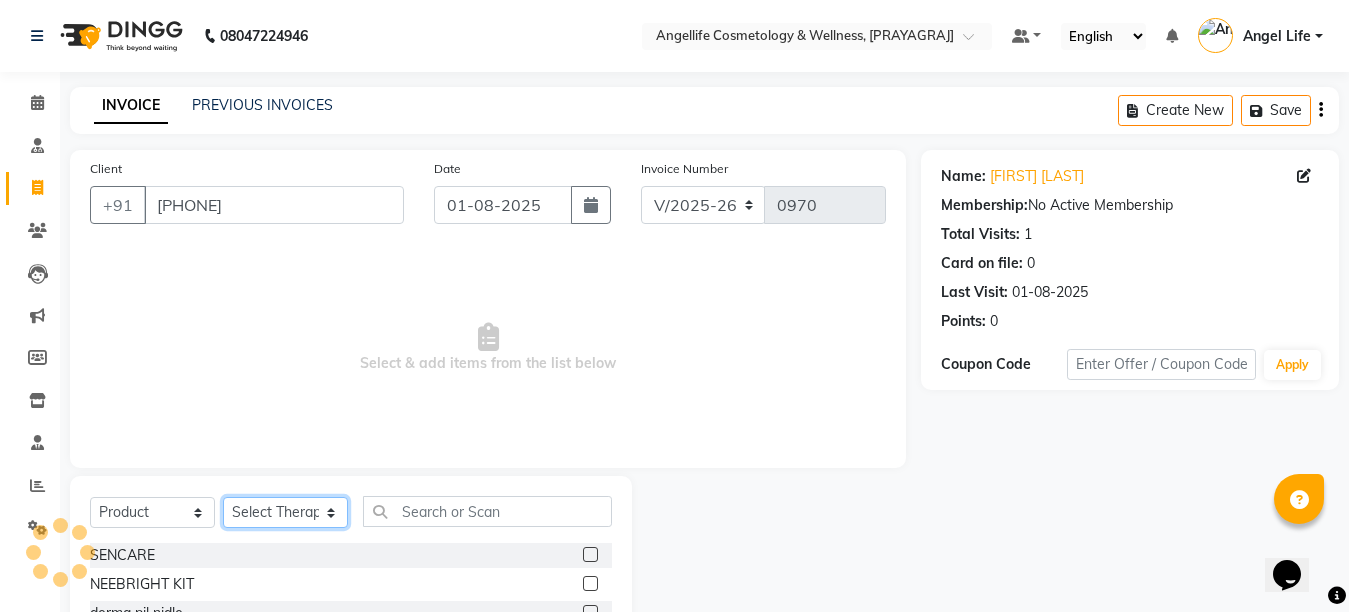 click on "Select Therapist Angel Life AngelLife Lucknow [DR] [LAST] [KAJAL] [FIRST] [LAST] [FIRST] [LAST] [FIRST] [LAST] [FIRST] [LAST] [FIRST] [LAST]" 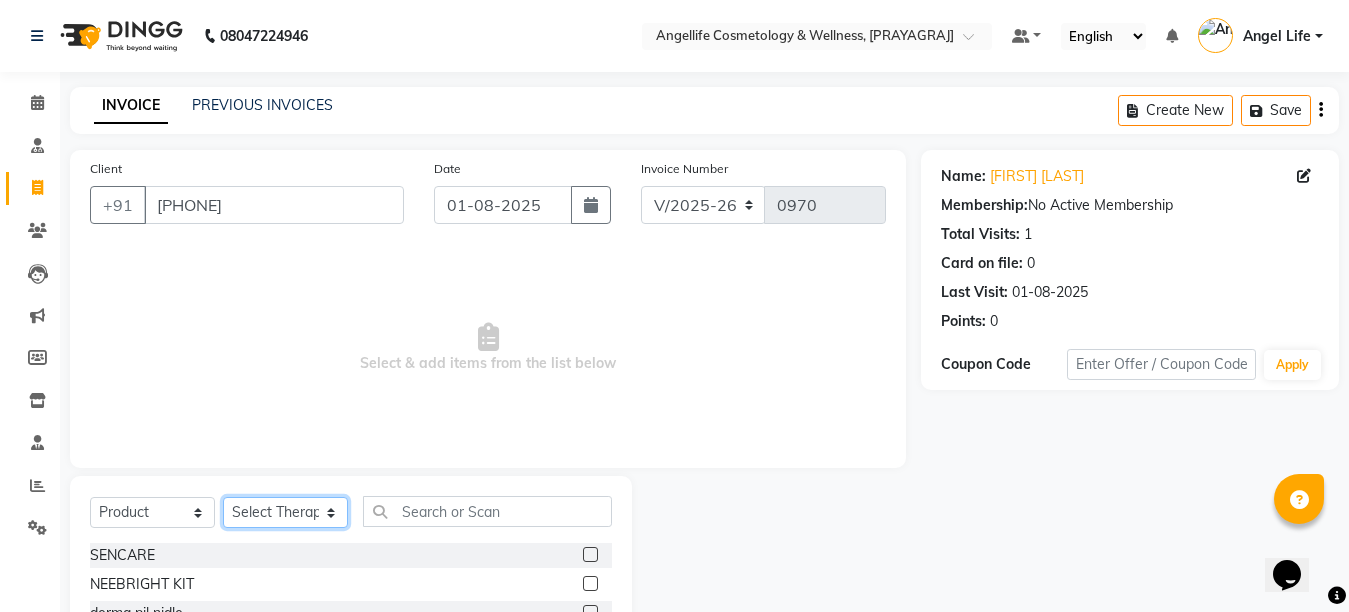 select on "26653" 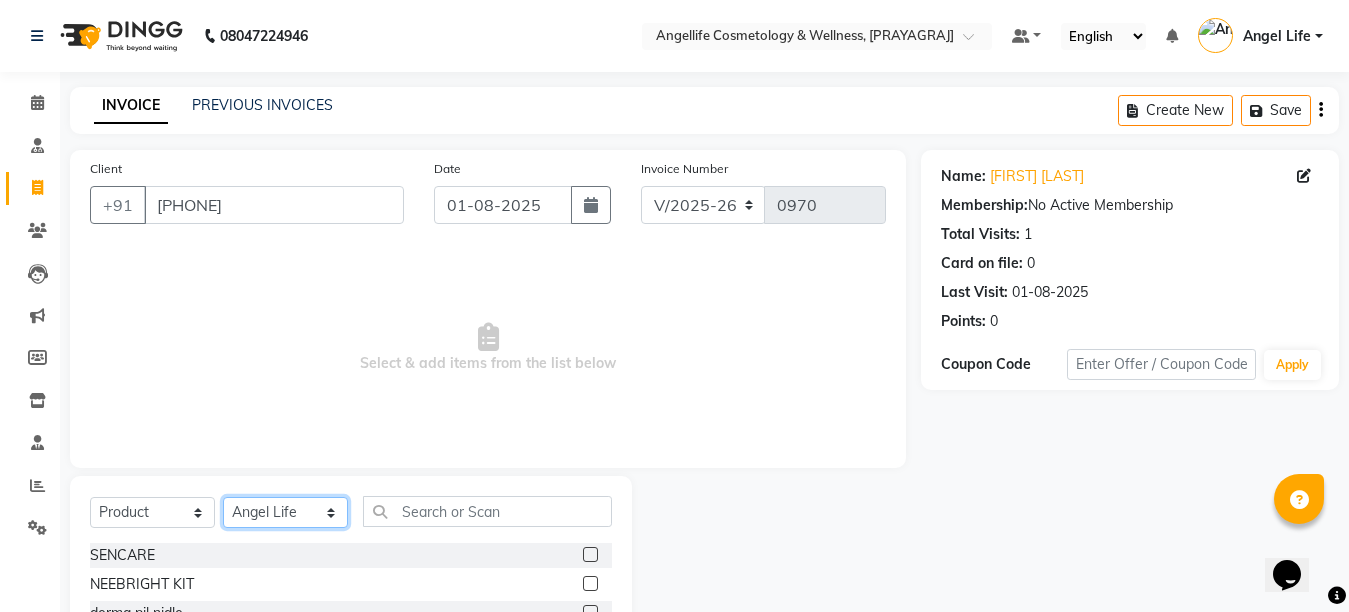 click on "Select Therapist Angel Life AngelLife Lucknow [DR] [LAST] [KAJAL] [FIRST] [LAST] [FIRST] [LAST] [FIRST] [LAST] [FIRST] [LAST] [FIRST] [LAST]" 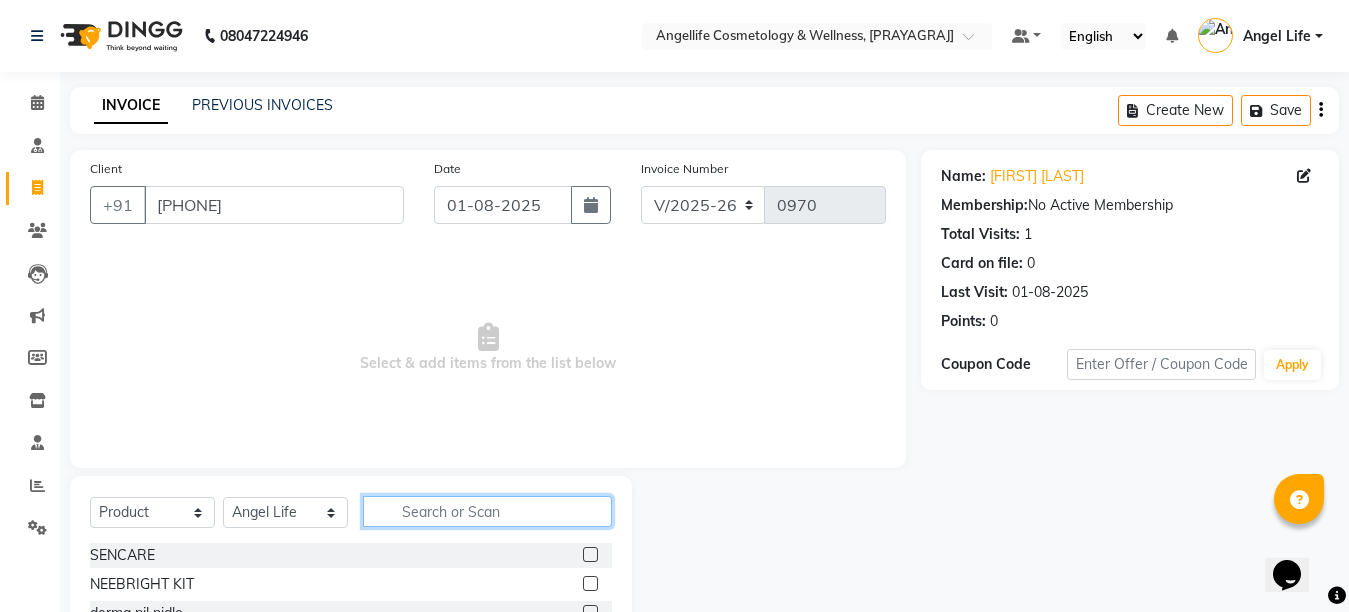 click 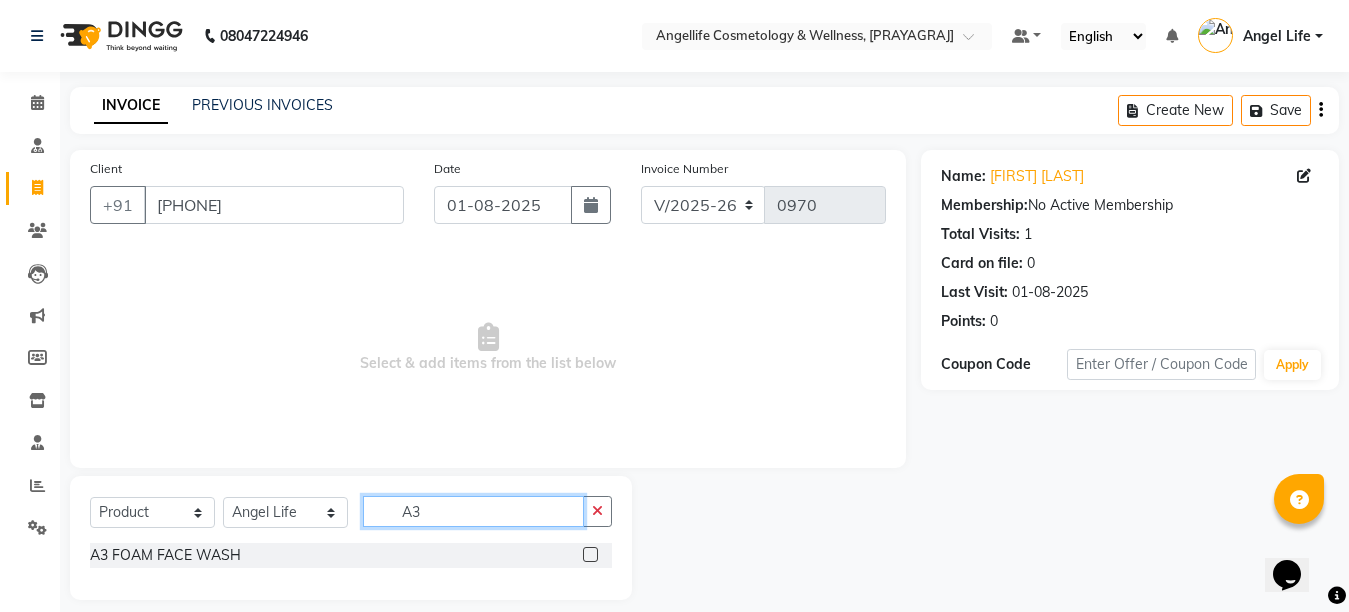 type on "A3" 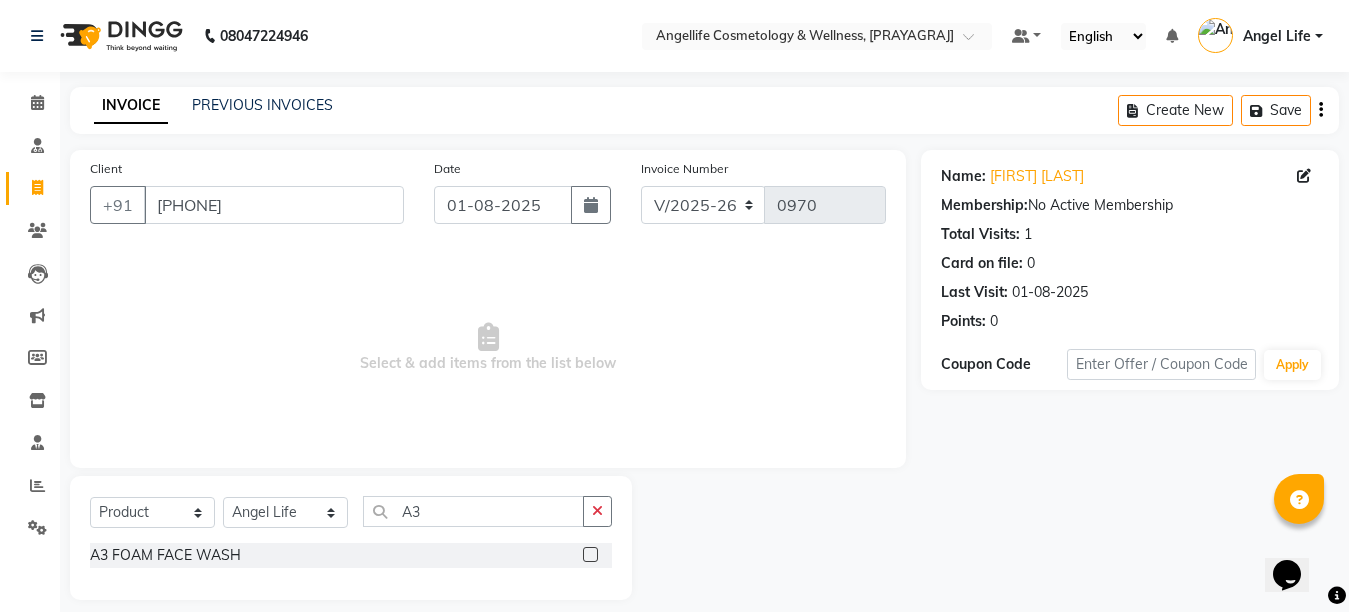click 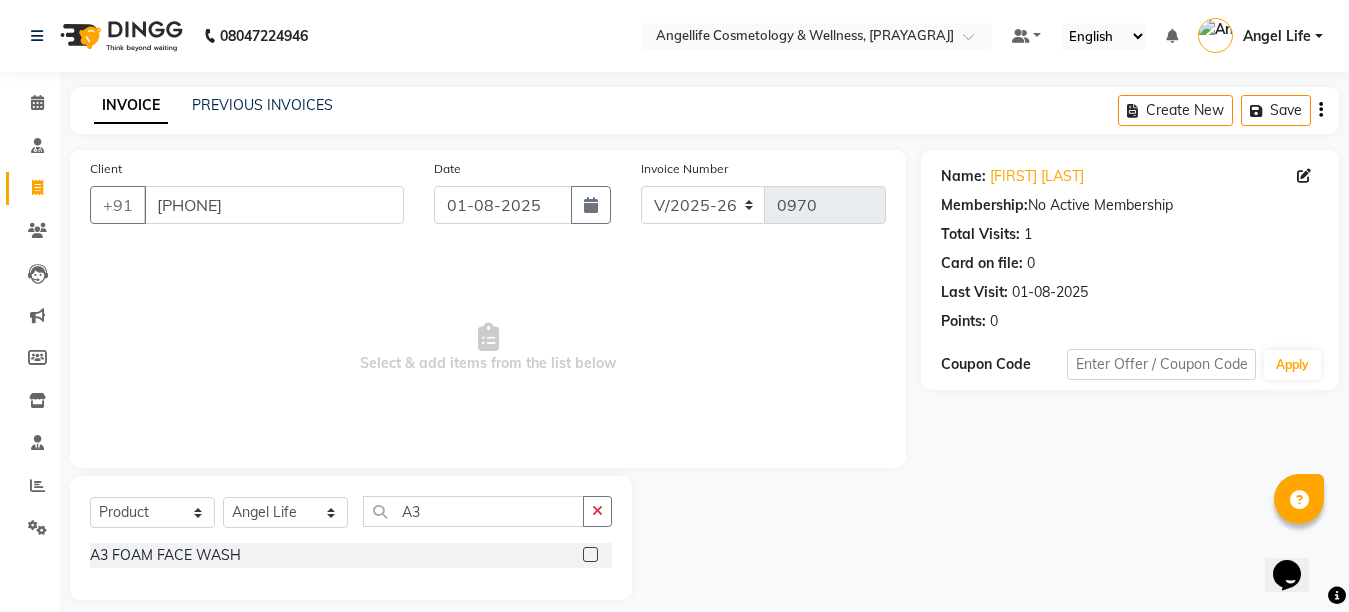 click 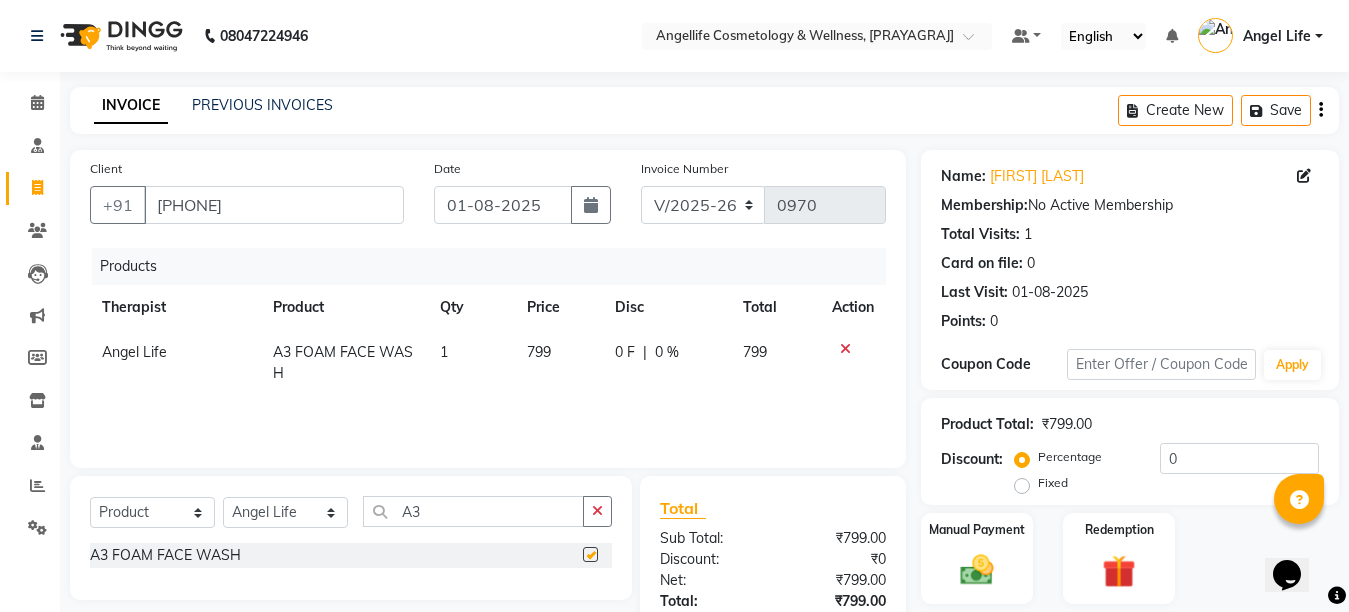 checkbox on "false" 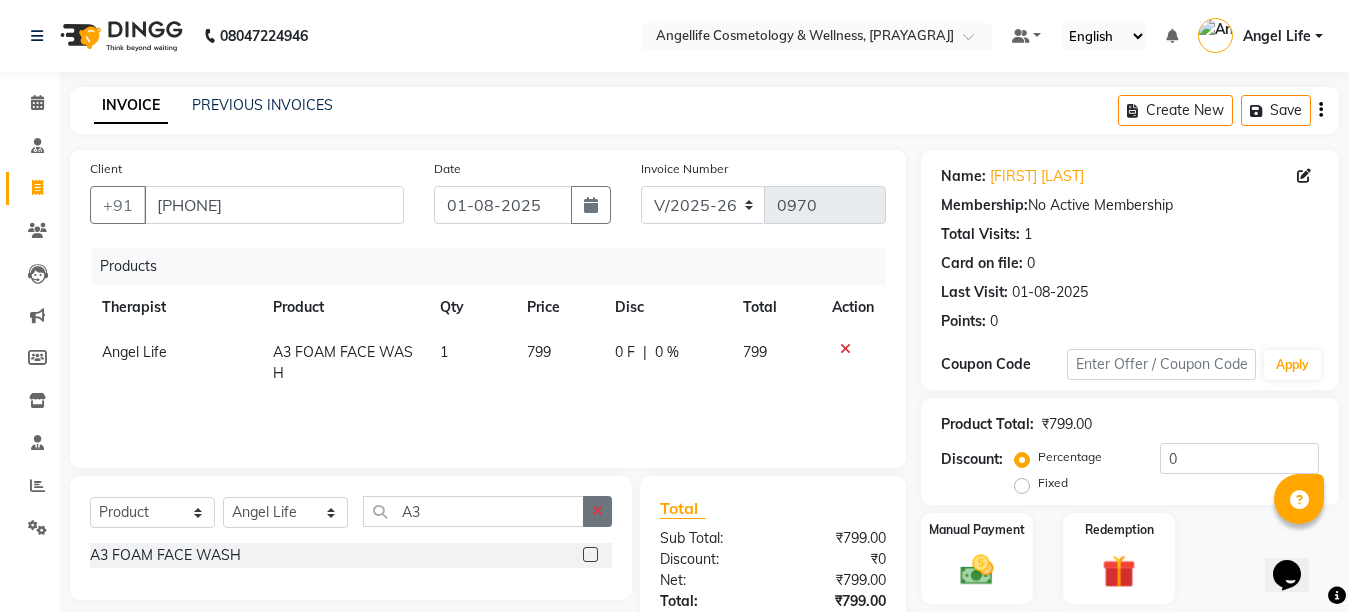 click 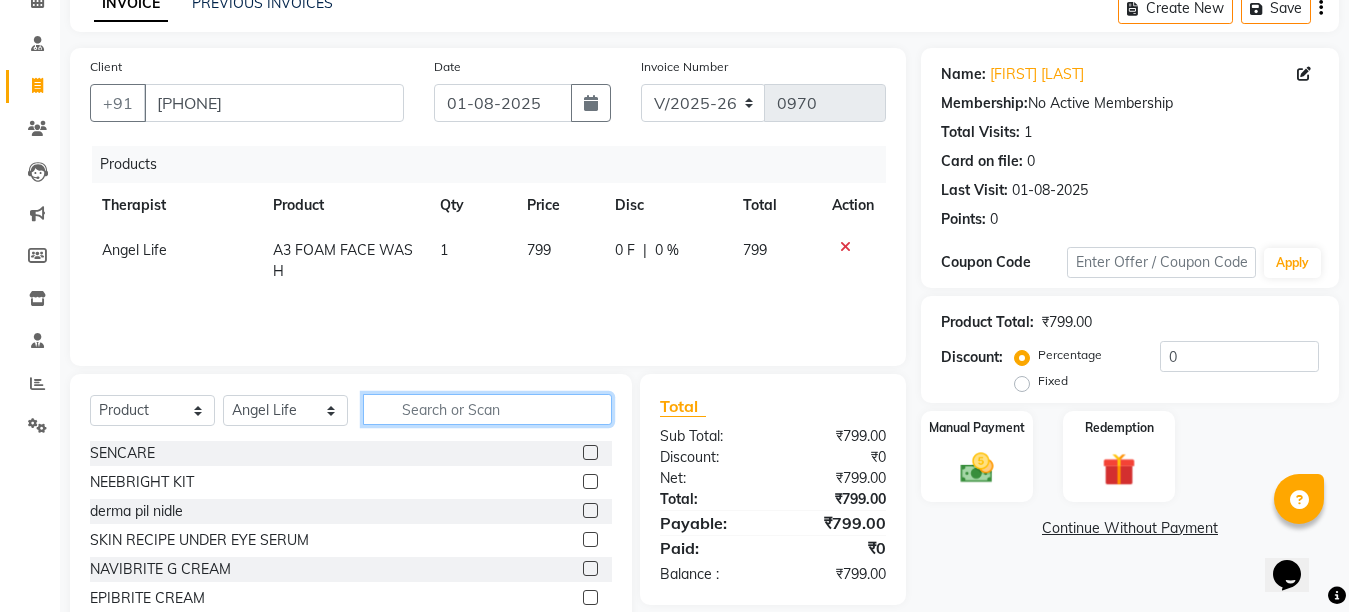 scroll, scrollTop: 189, scrollLeft: 0, axis: vertical 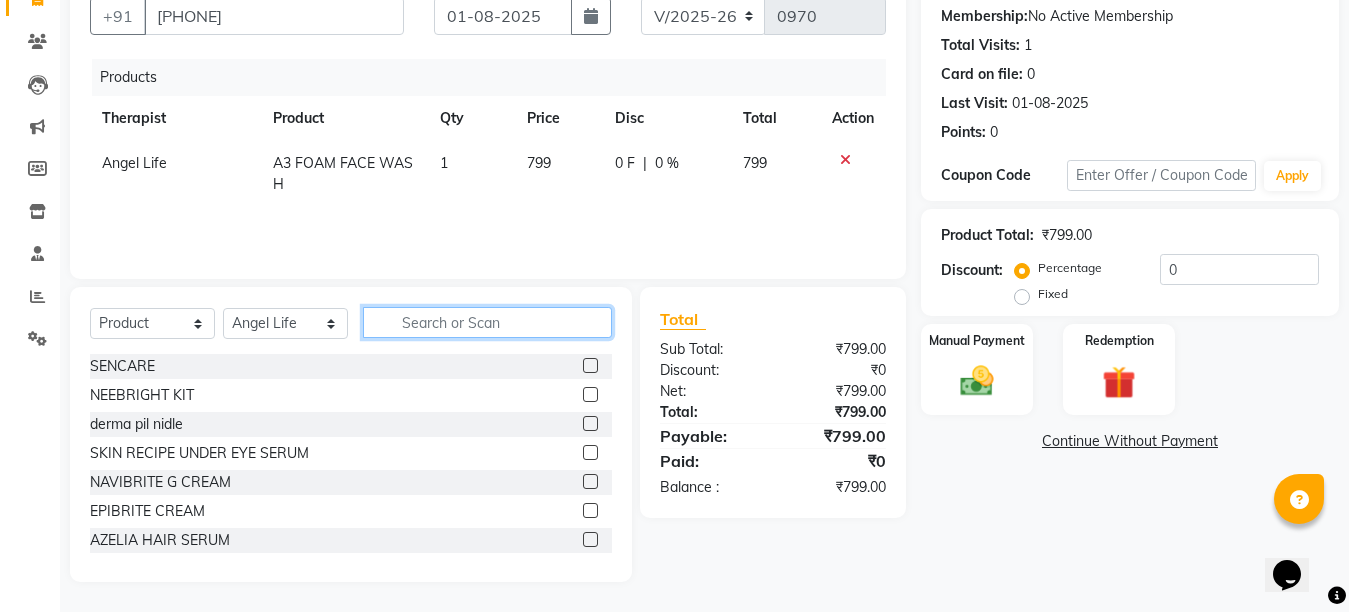 click 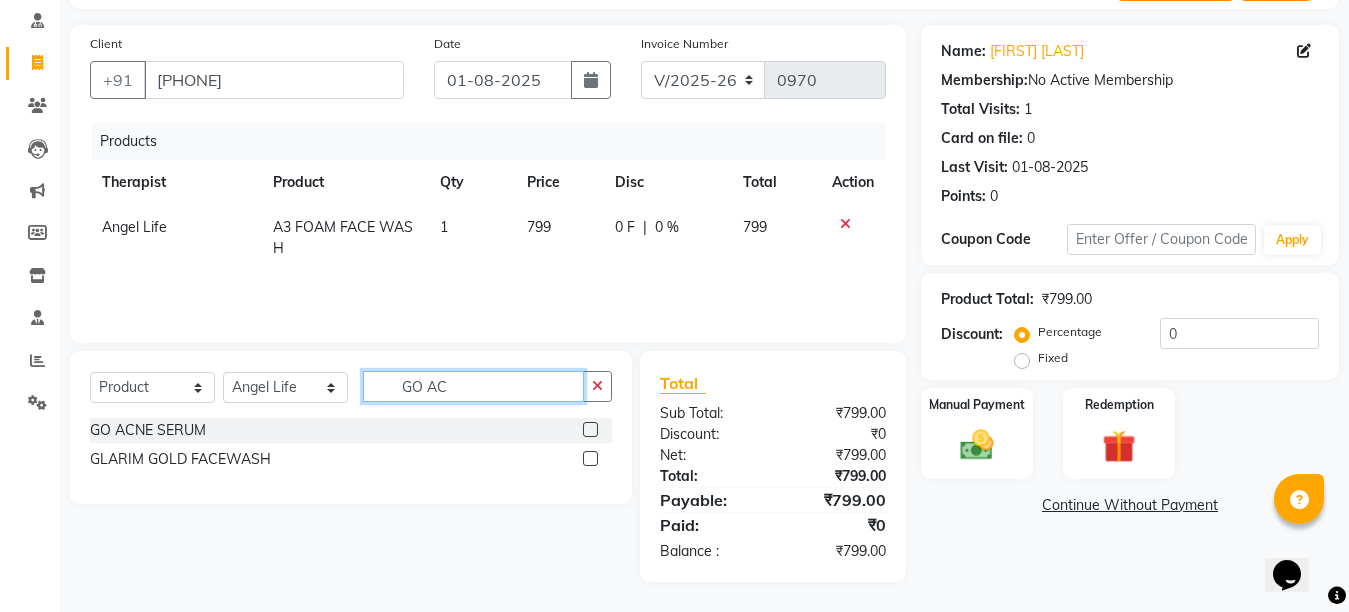 scroll, scrollTop: 125, scrollLeft: 0, axis: vertical 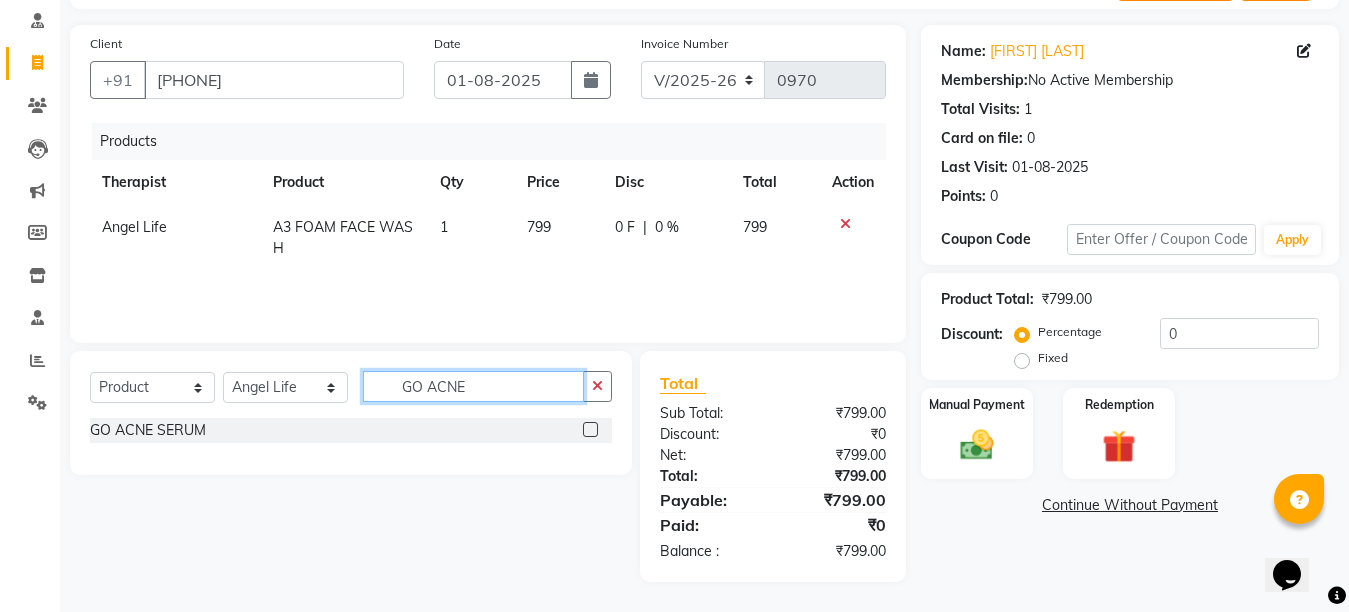 type on "GO ACNE" 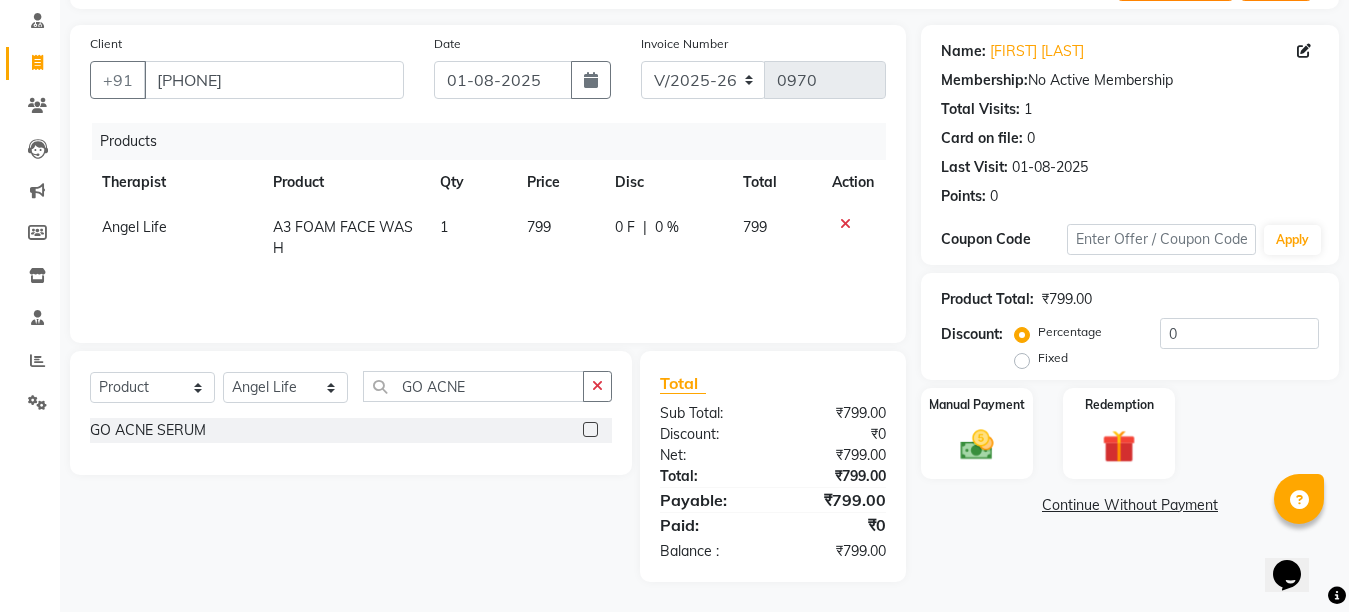 click 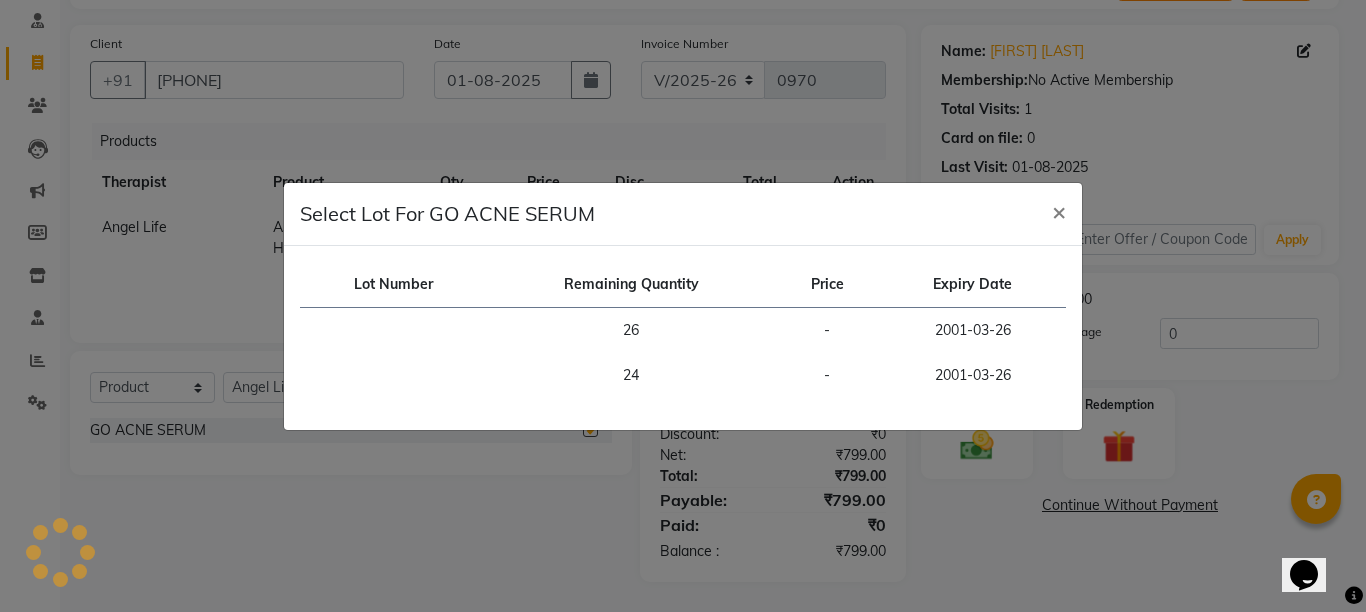checkbox on "false" 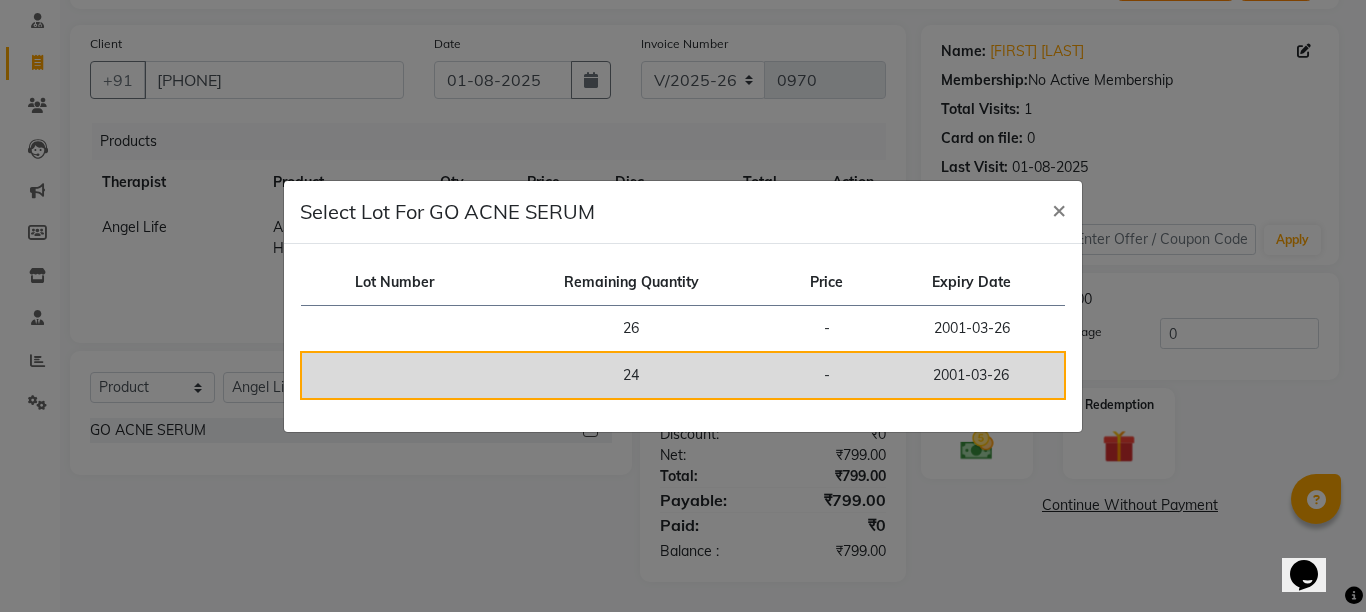 click on "24" 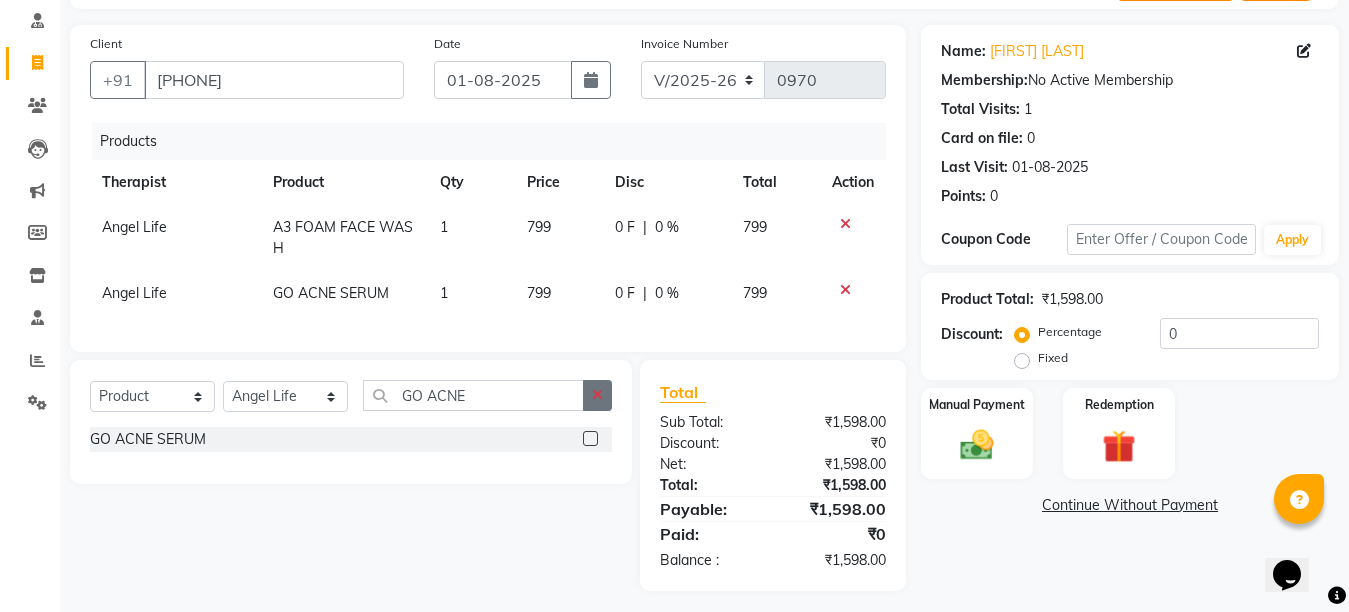 click 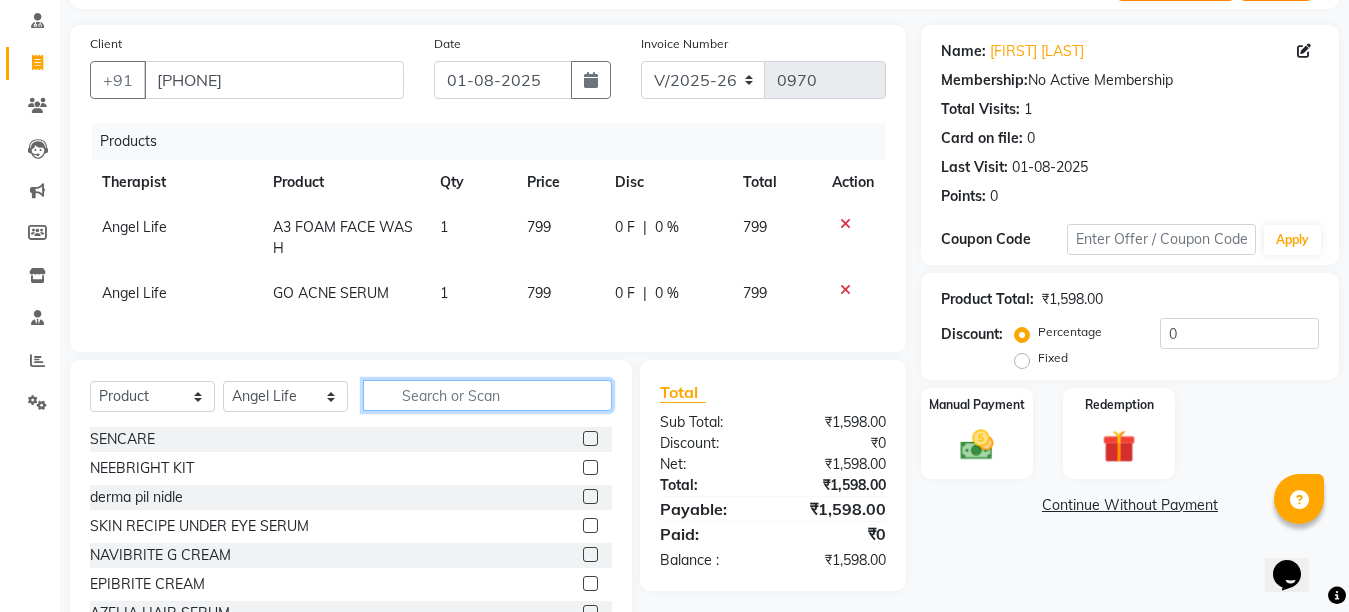 click 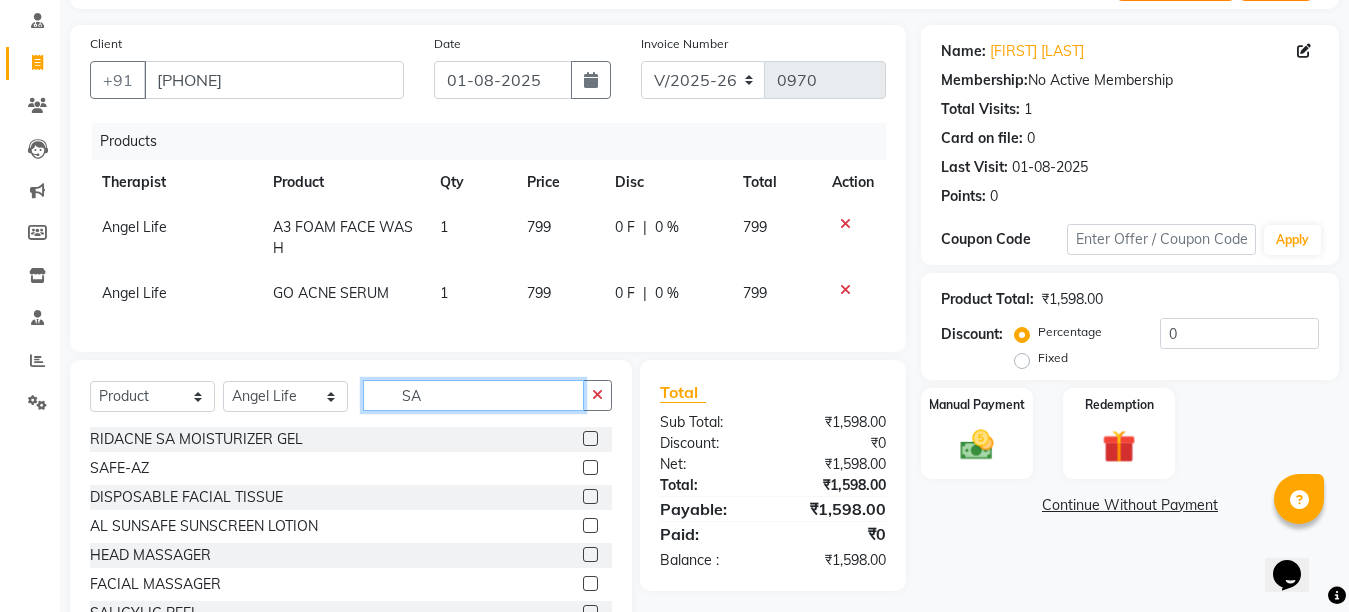type on "SA" 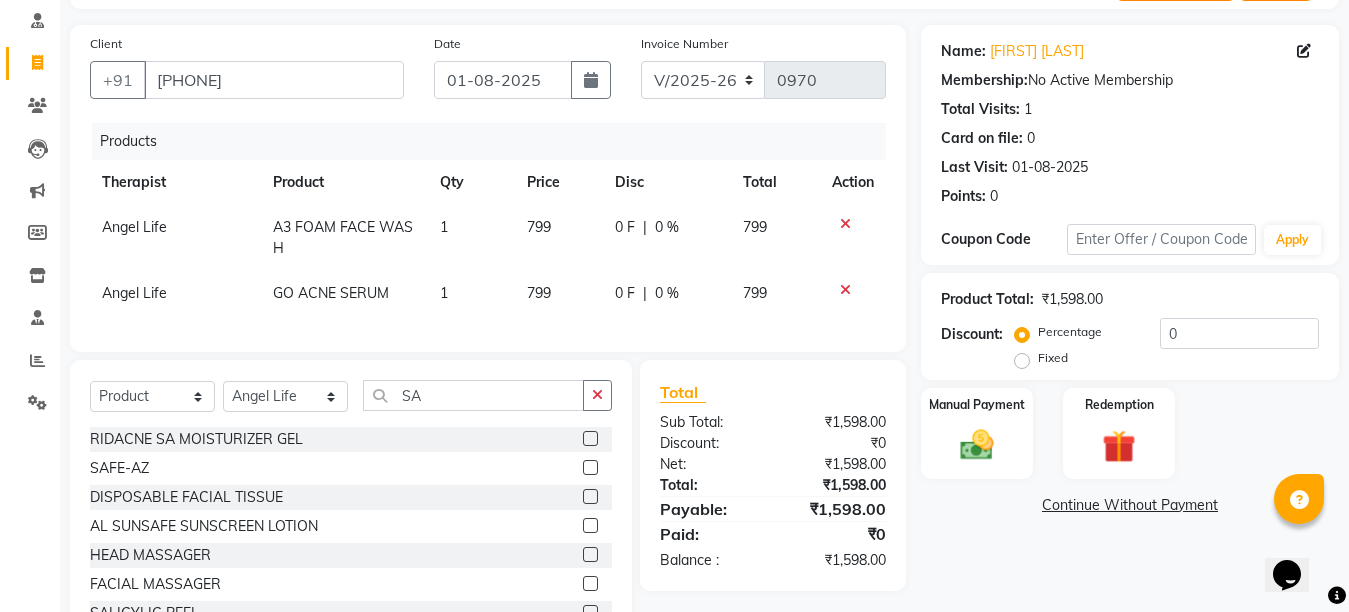 click 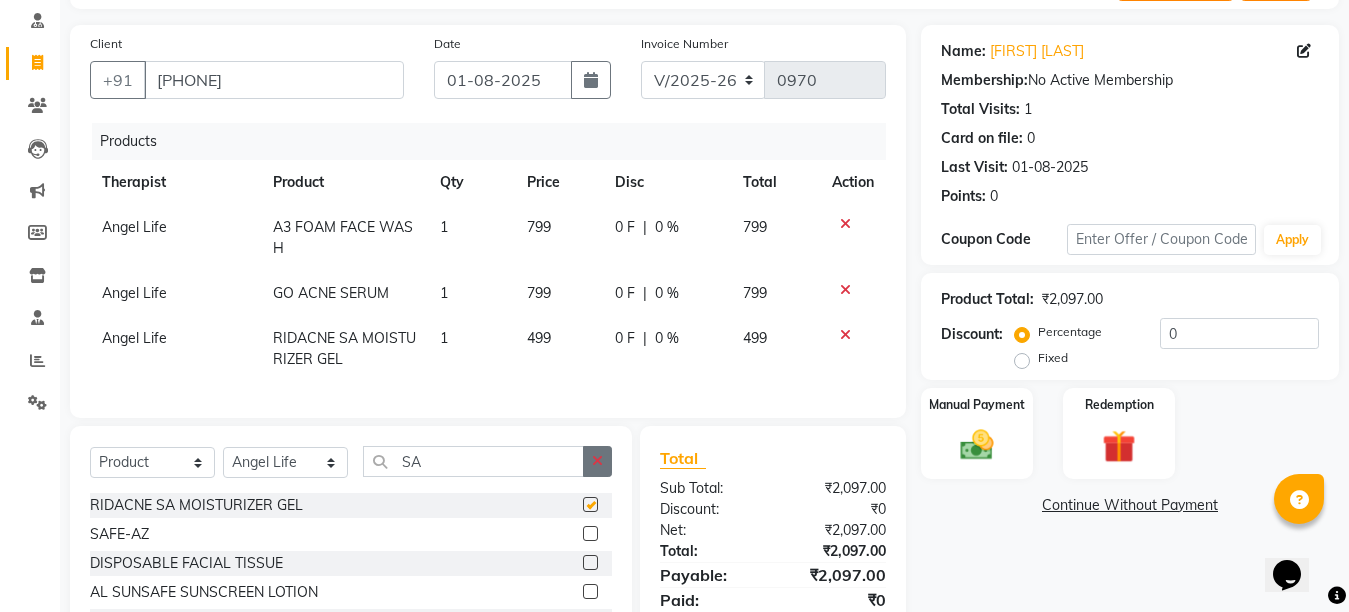 checkbox on "false" 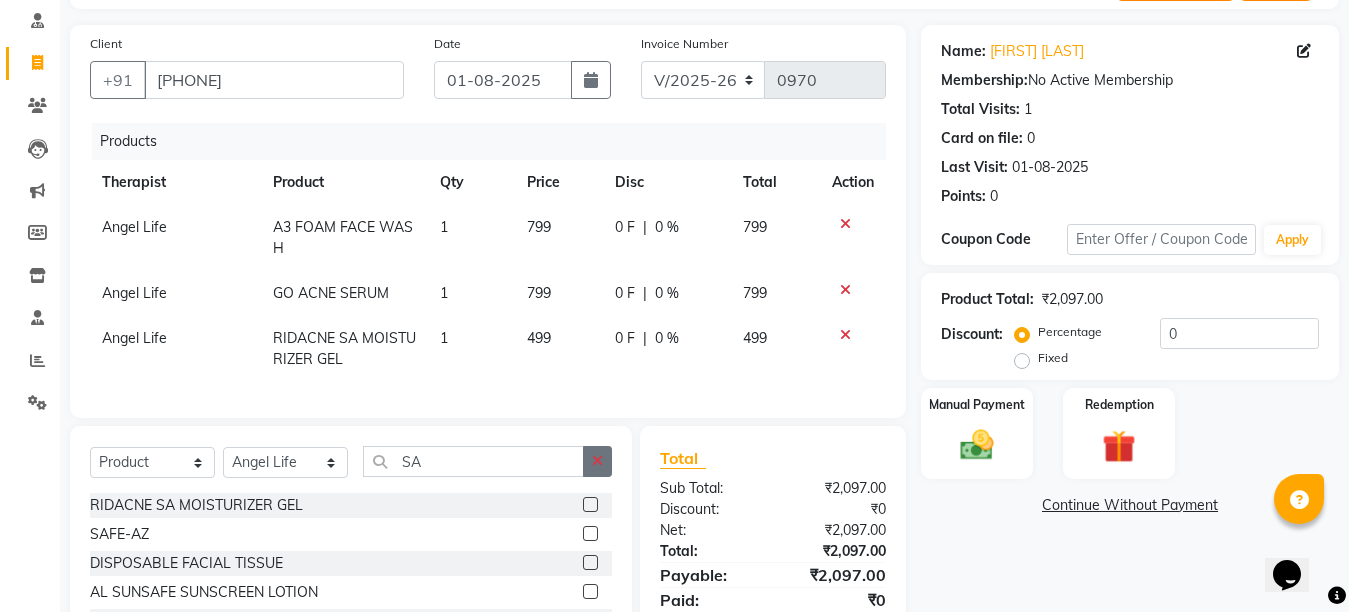 click 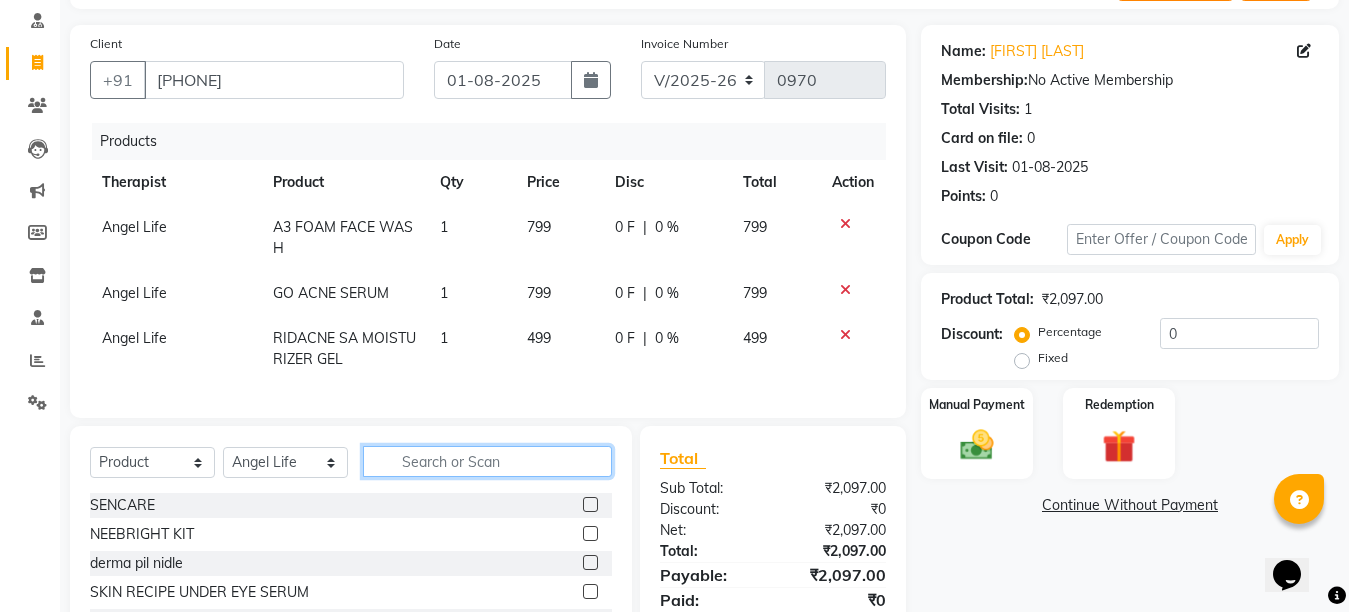 click 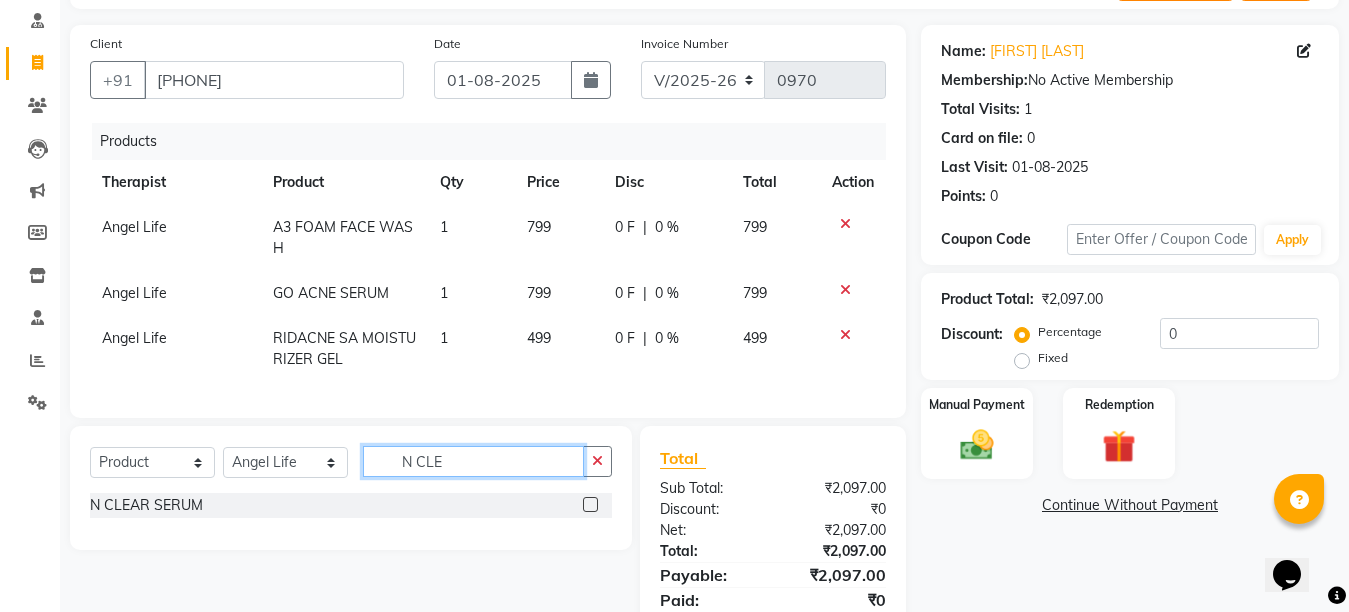 type on "N CLE" 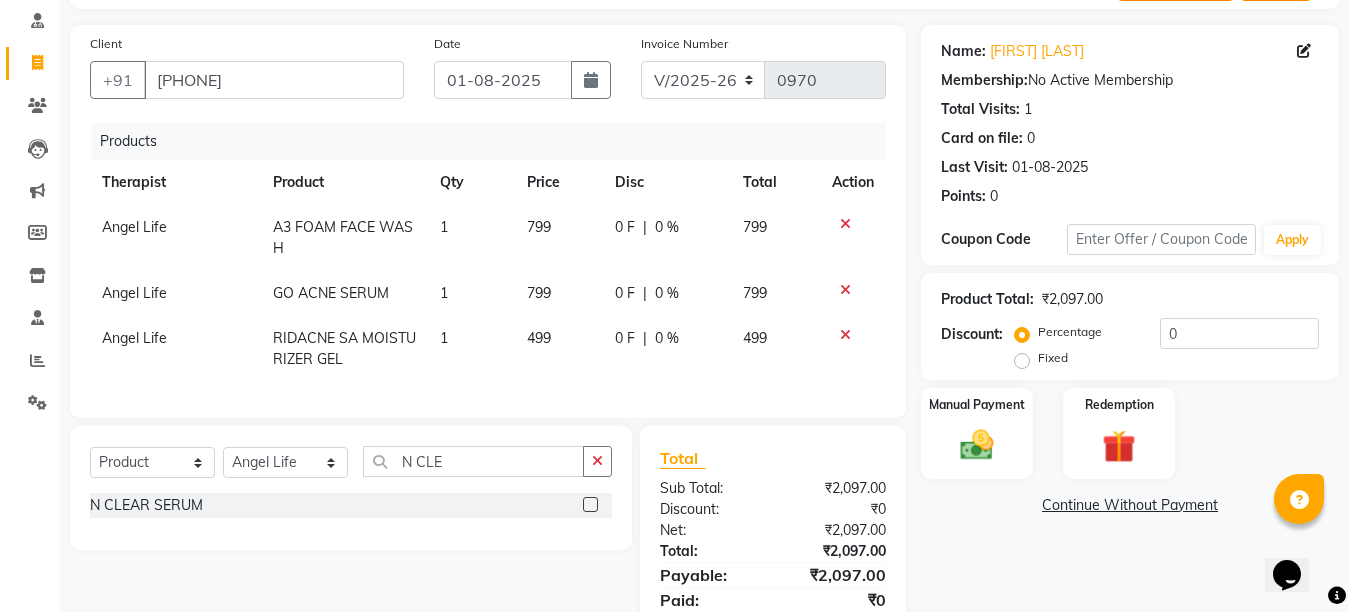 click 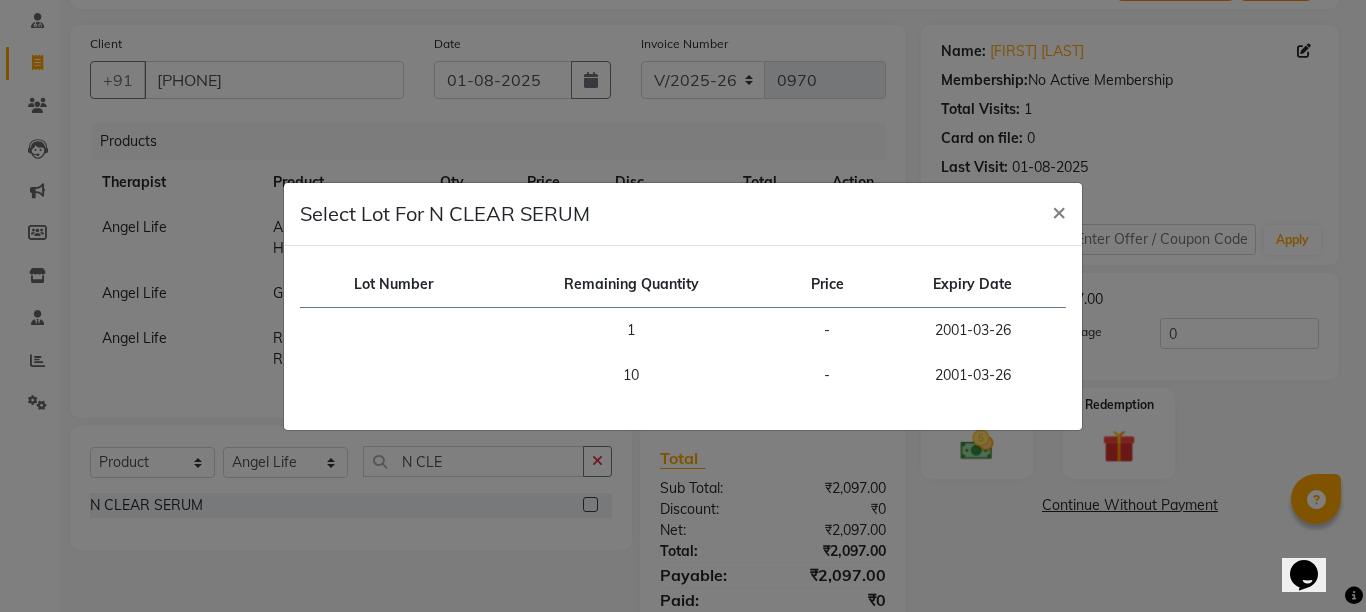 click on "Select Lot For N CLEAR SERUM × Lot Number Remaining Quantity Price Expiry Date 1 - 2001-03-26 10 - 2001-03-26" 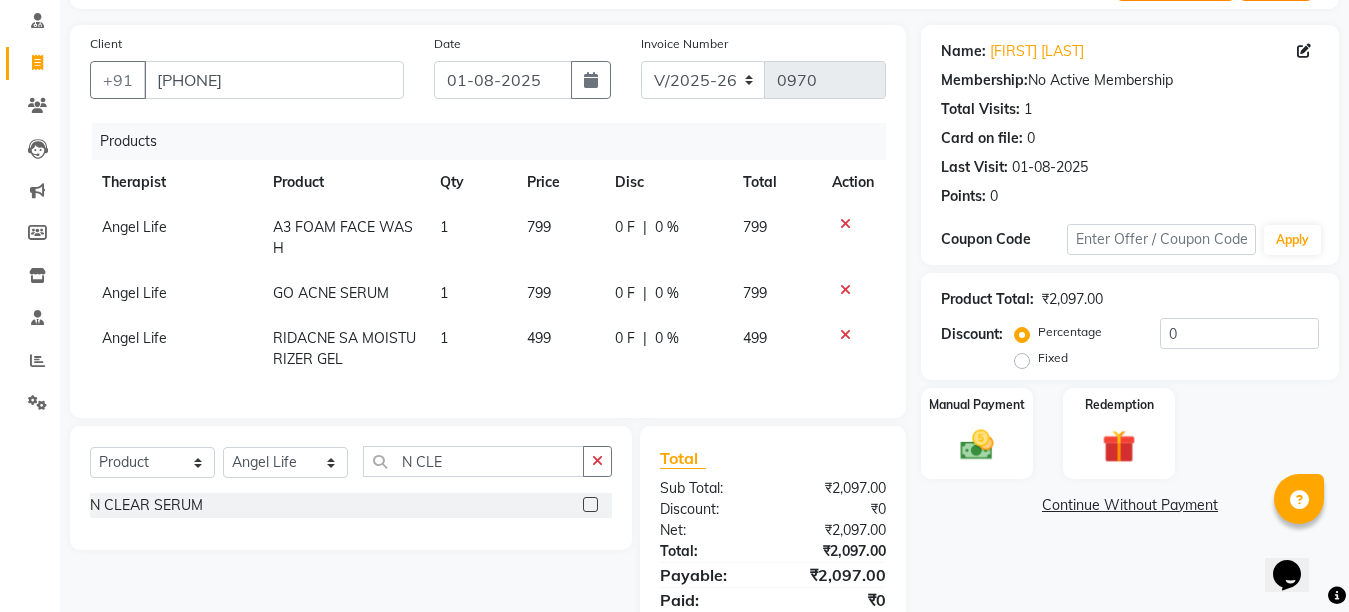 click 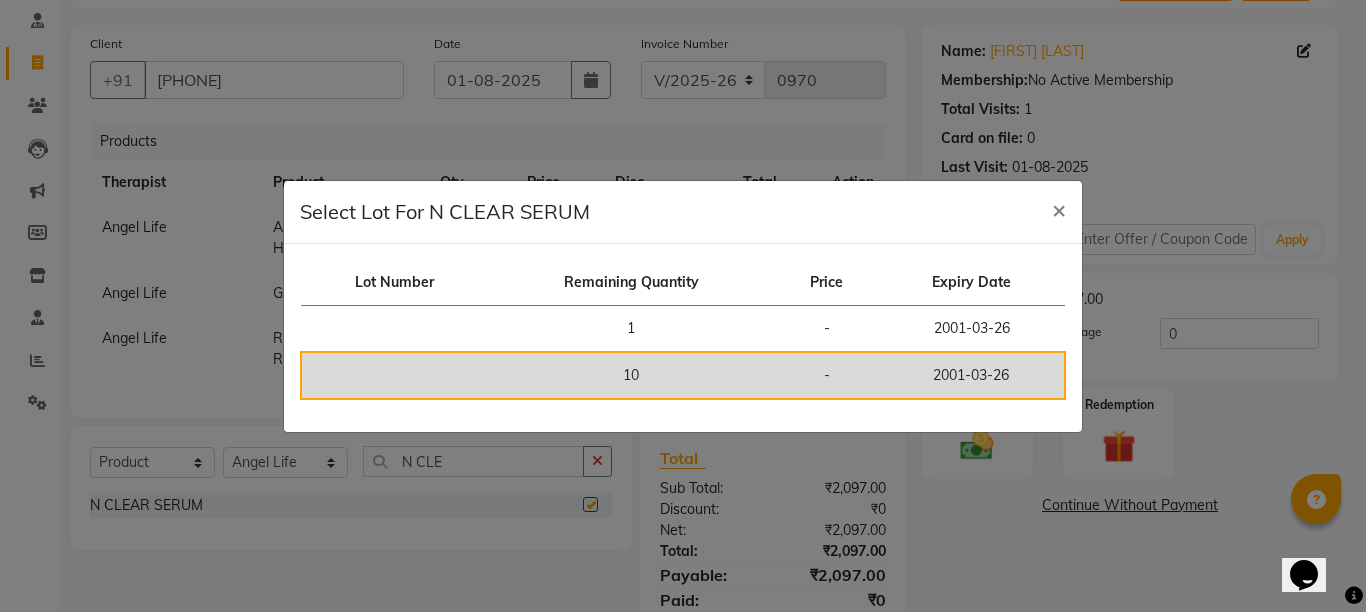 checkbox on "false" 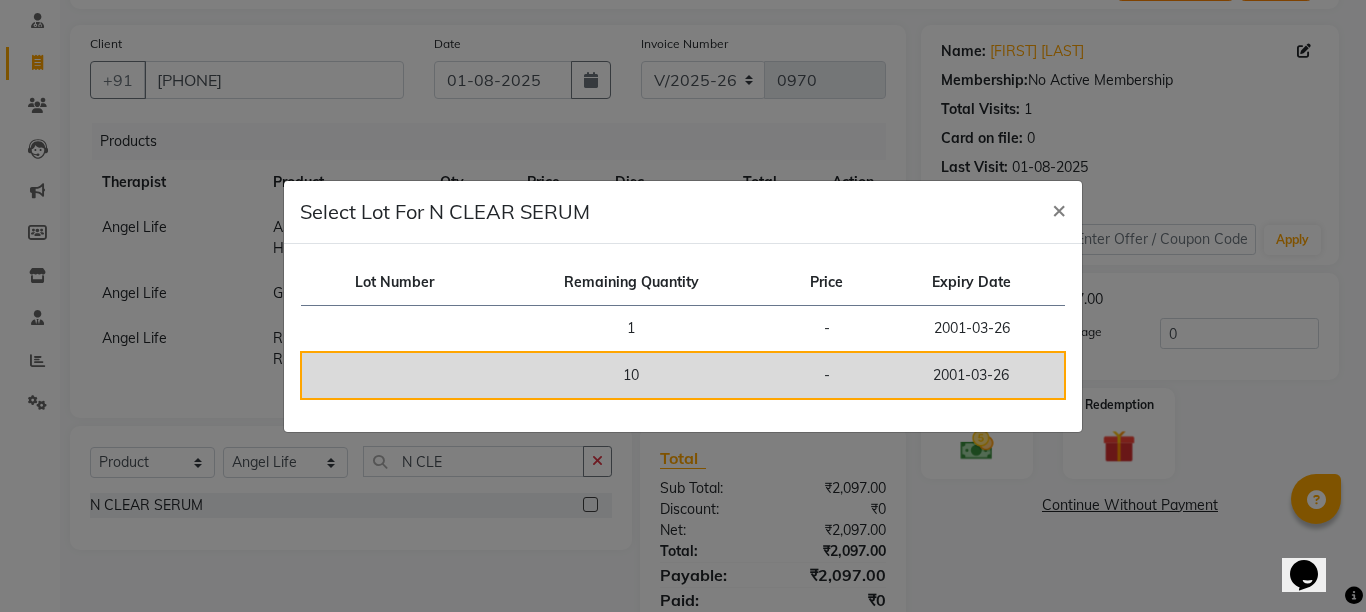 click on "10" 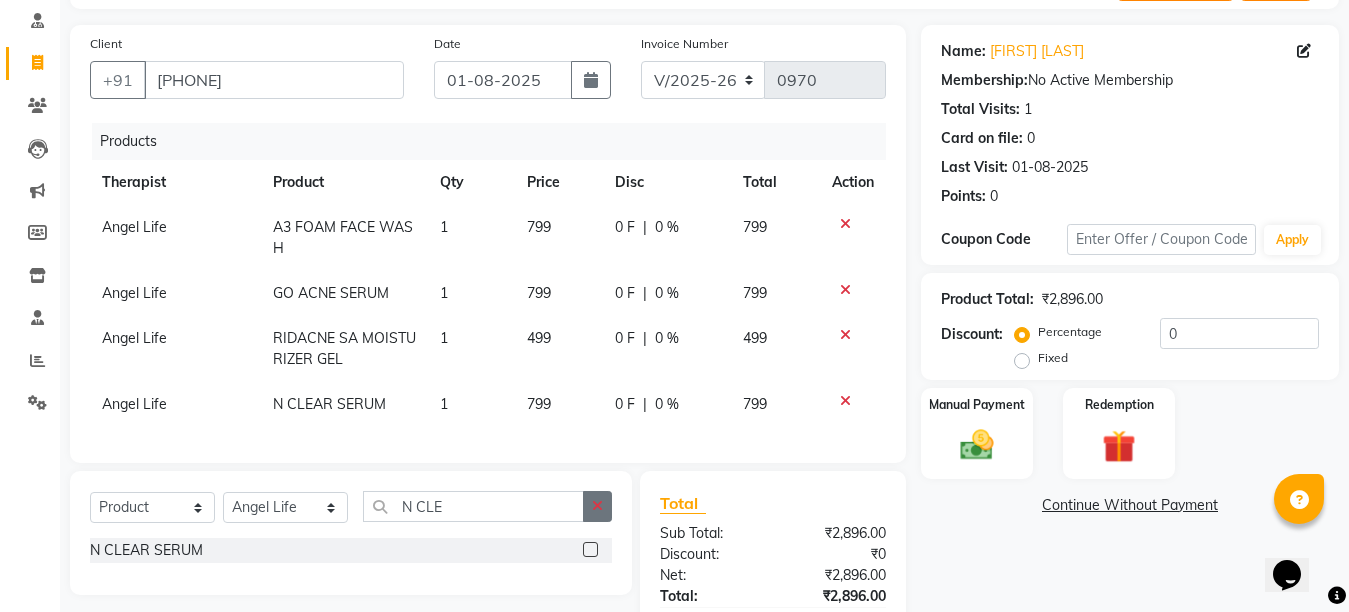 click 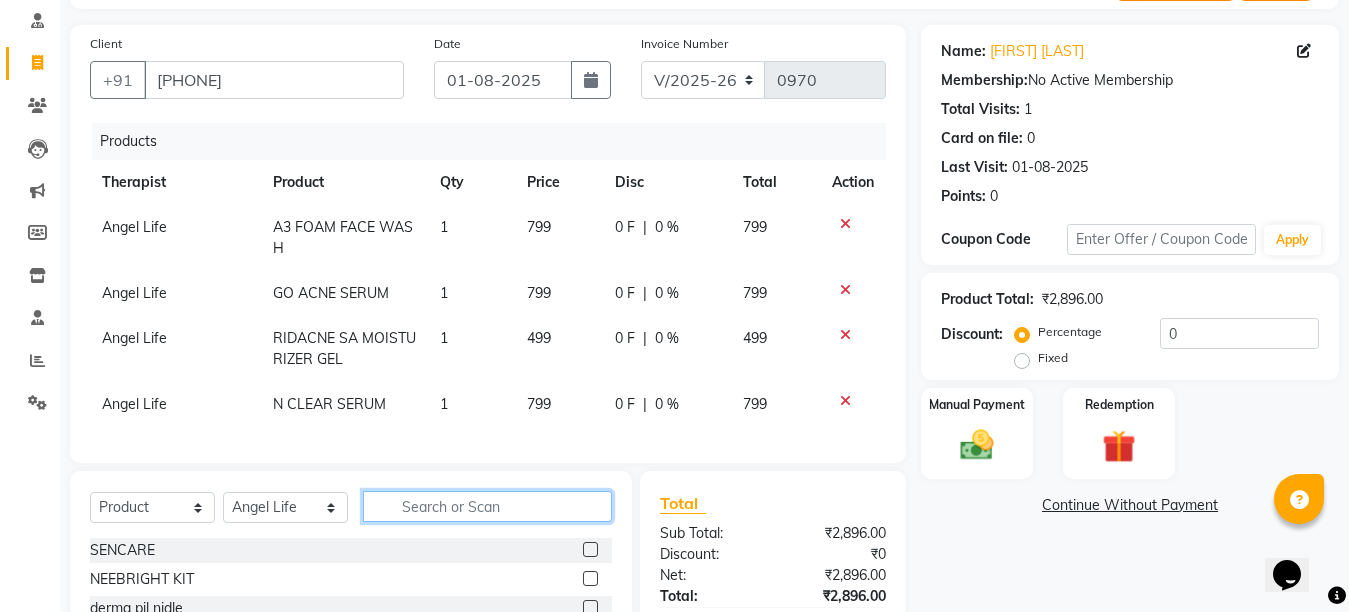 click 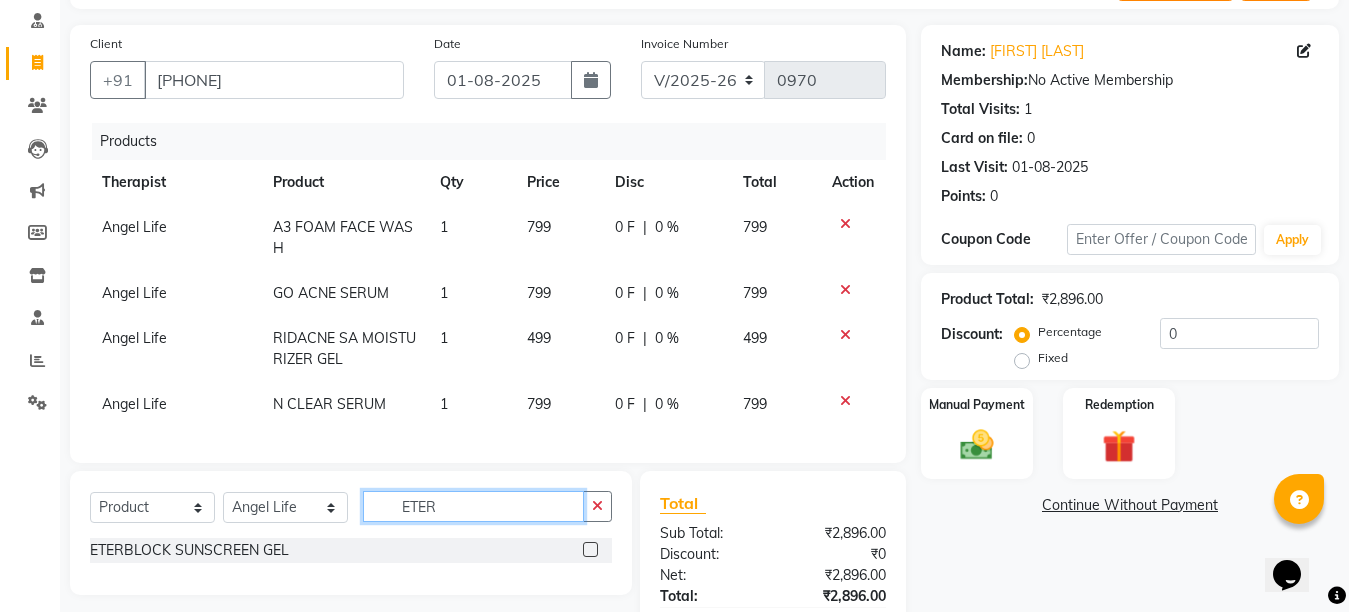 type on "ETER" 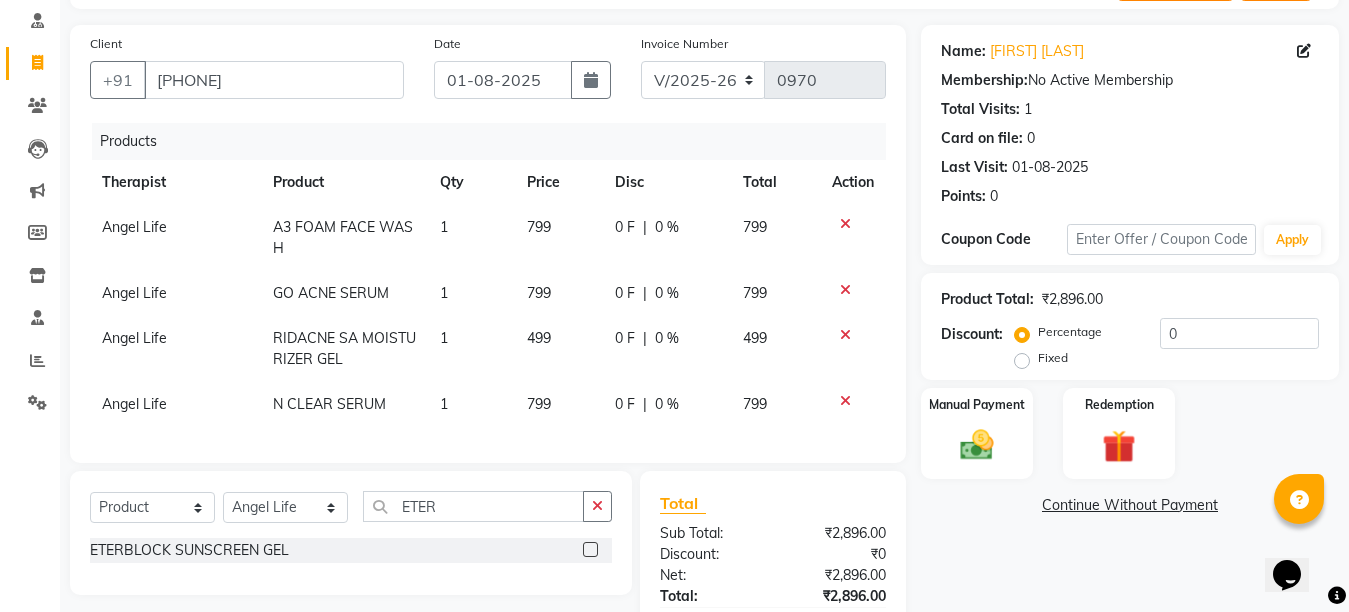 click 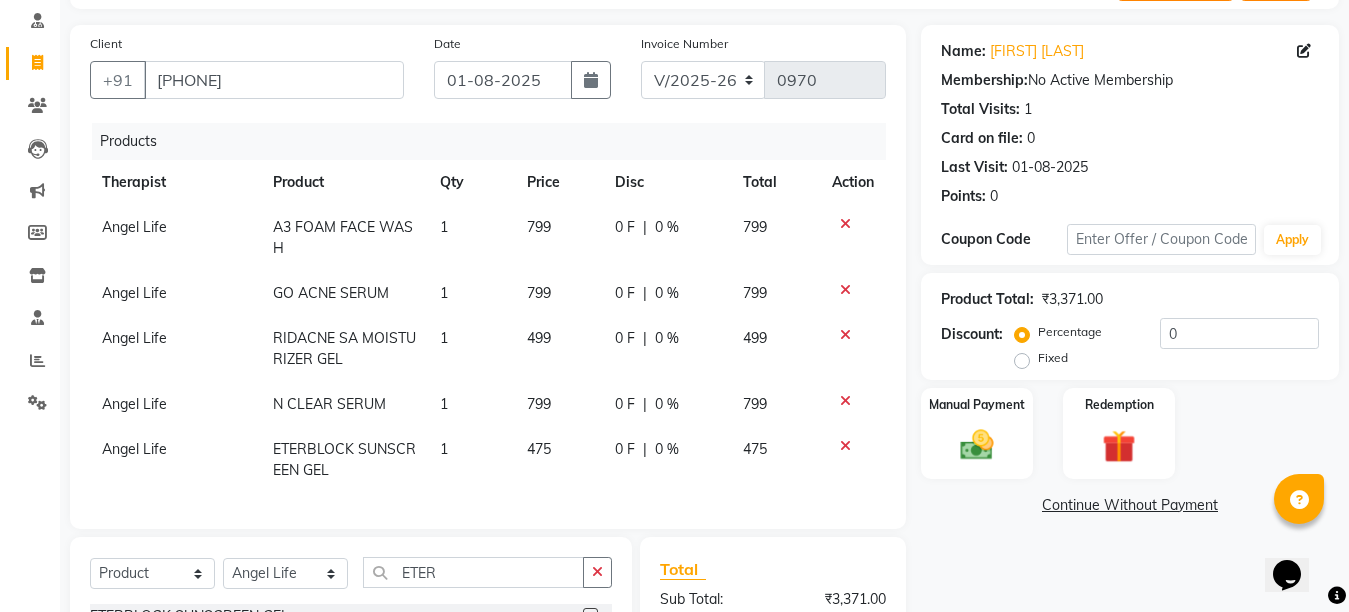 checkbox on "false" 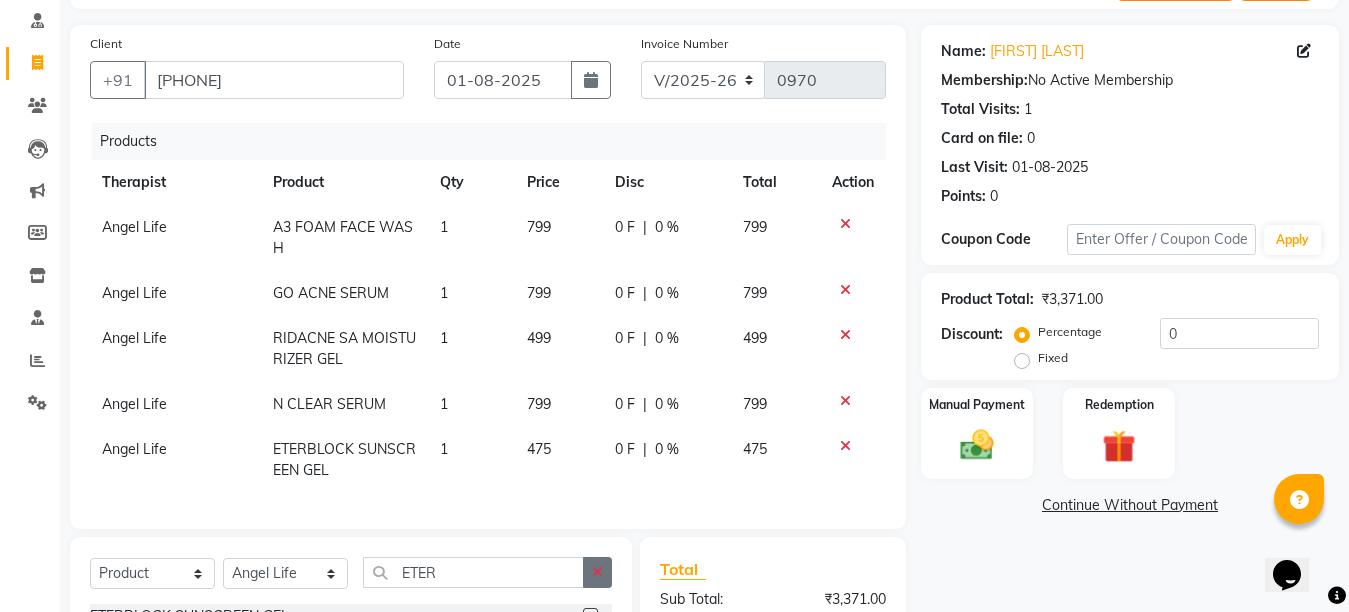 click 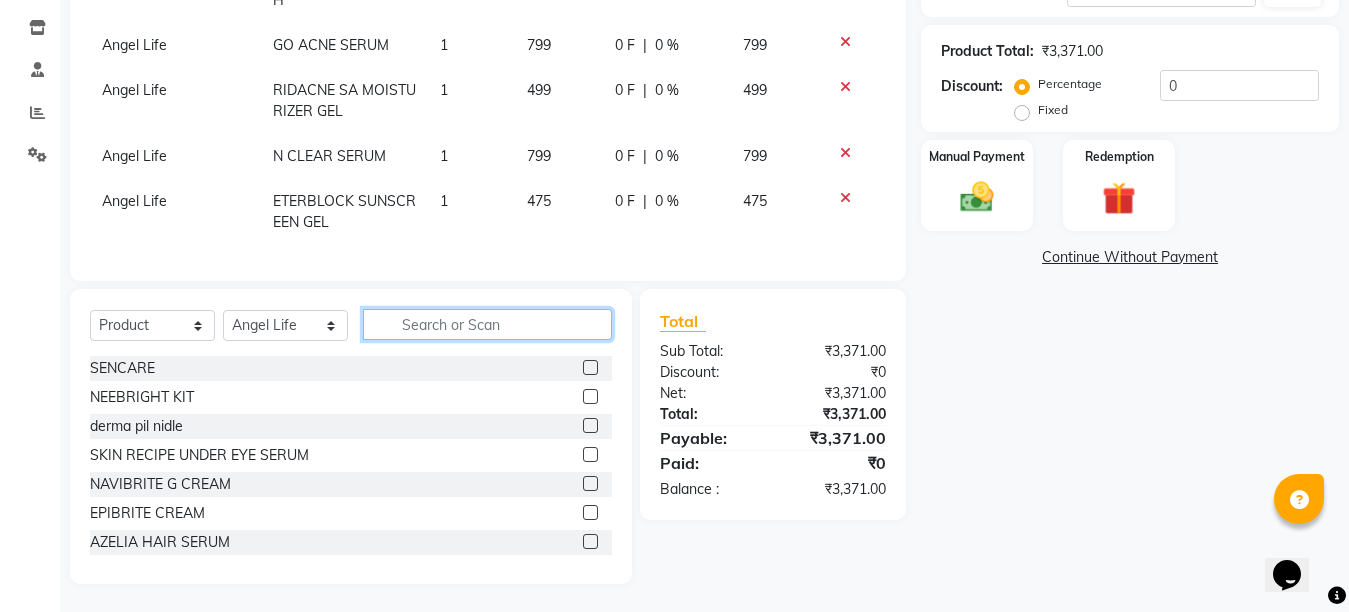 scroll, scrollTop: 392, scrollLeft: 0, axis: vertical 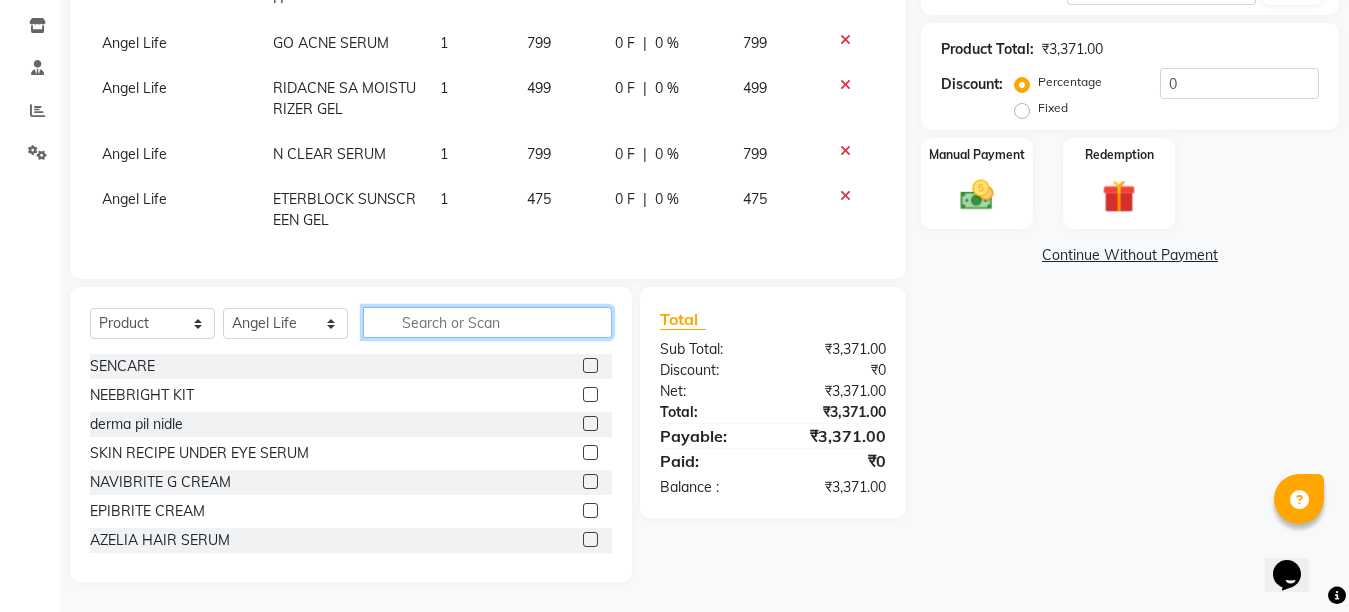 click 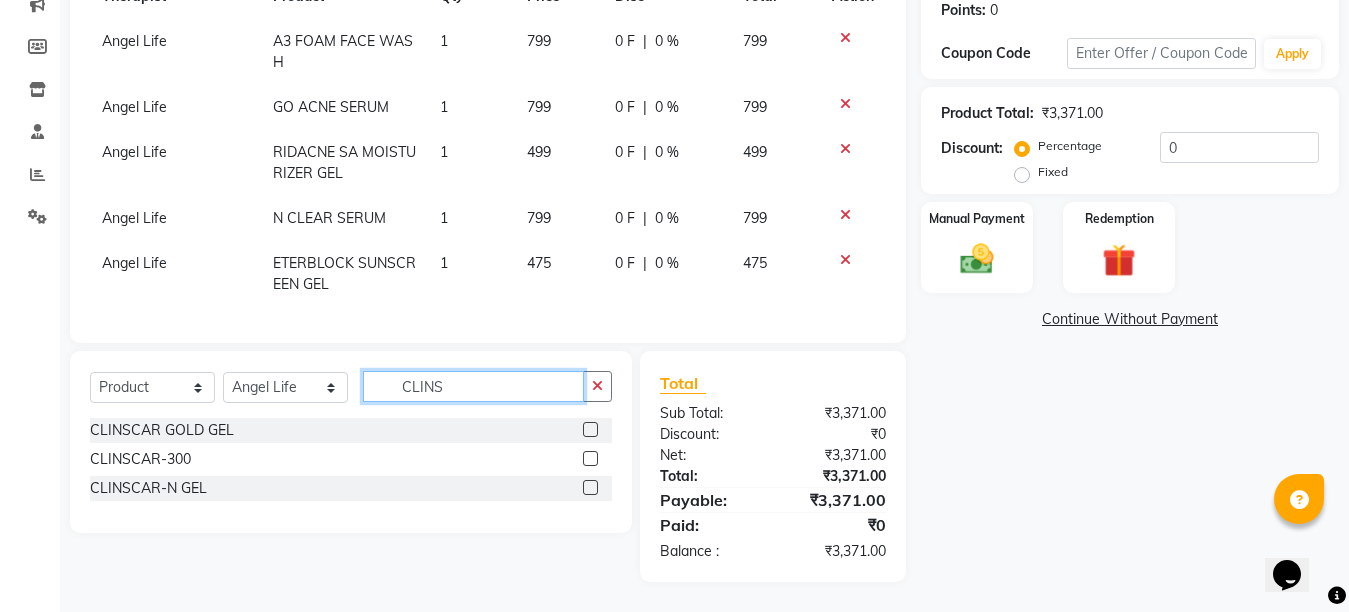 scroll, scrollTop: 328, scrollLeft: 0, axis: vertical 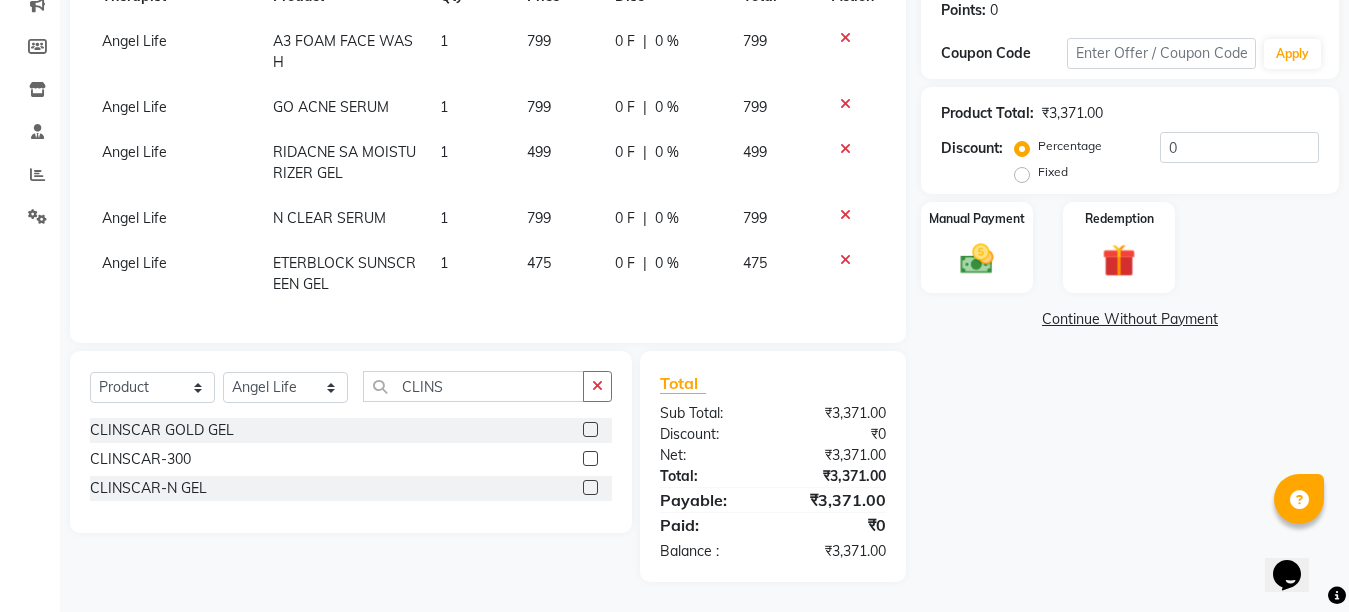 click 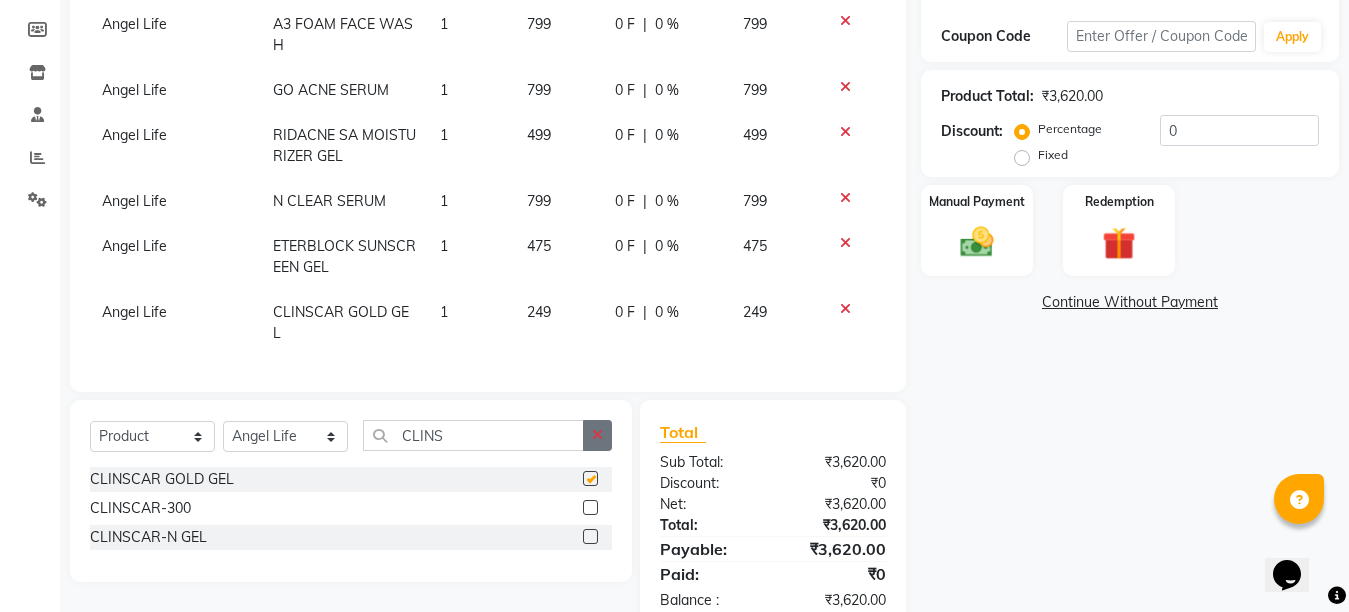 checkbox on "false" 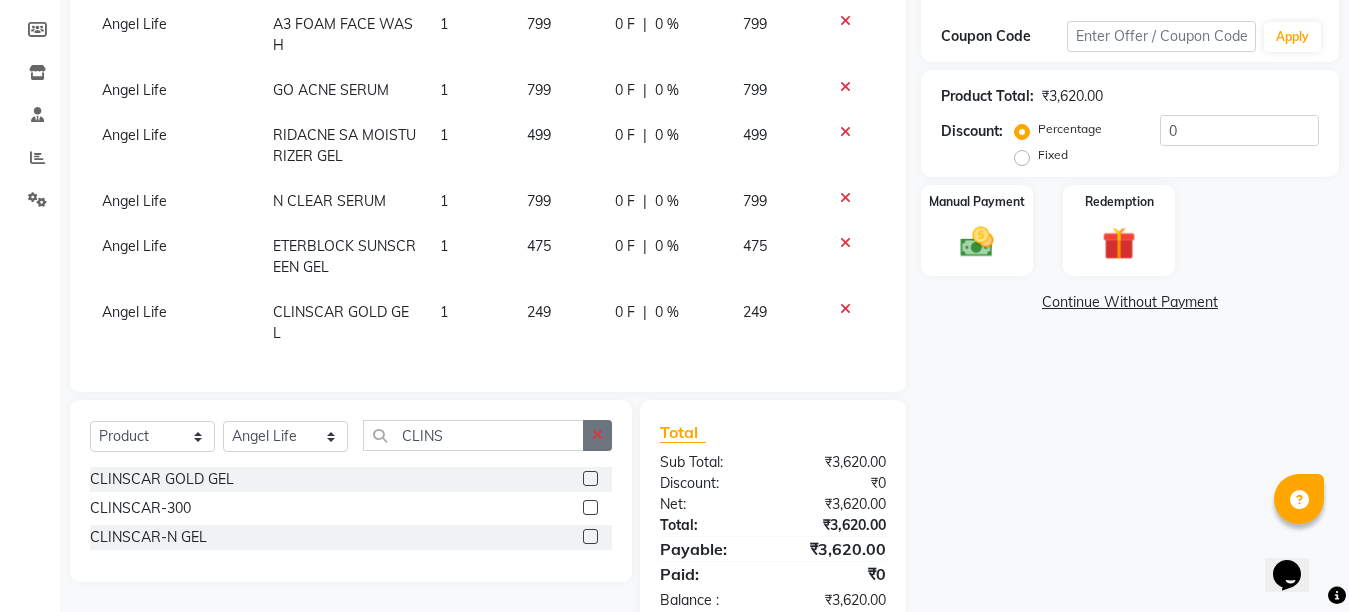 click 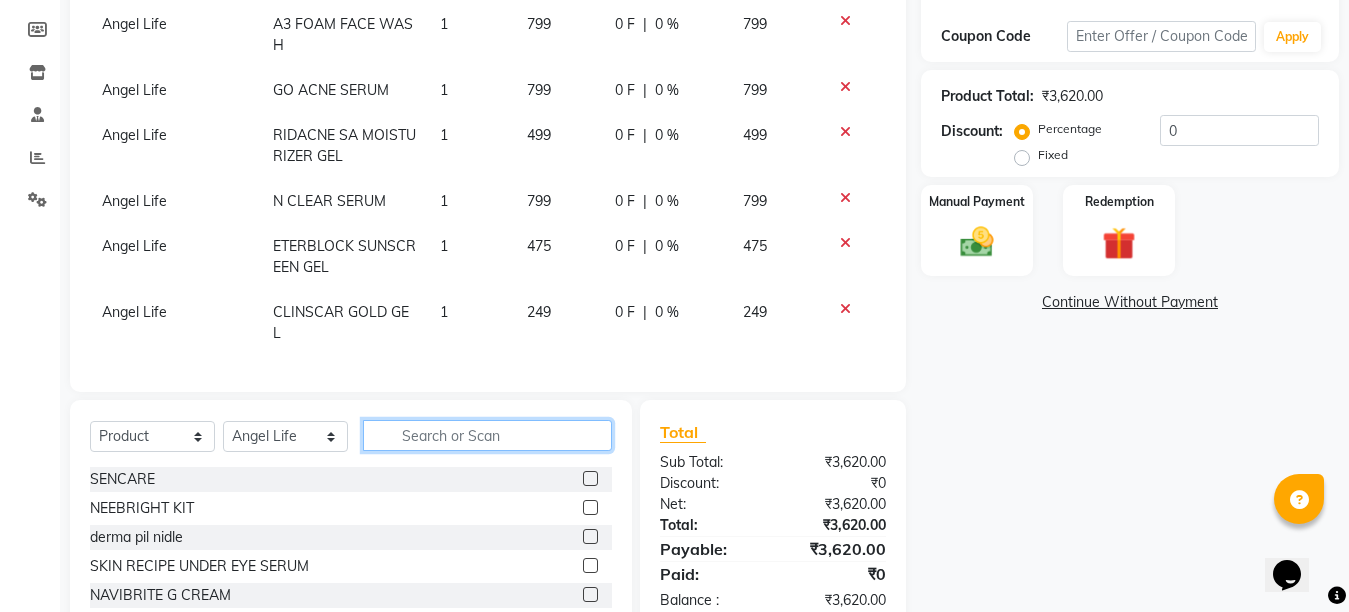 click 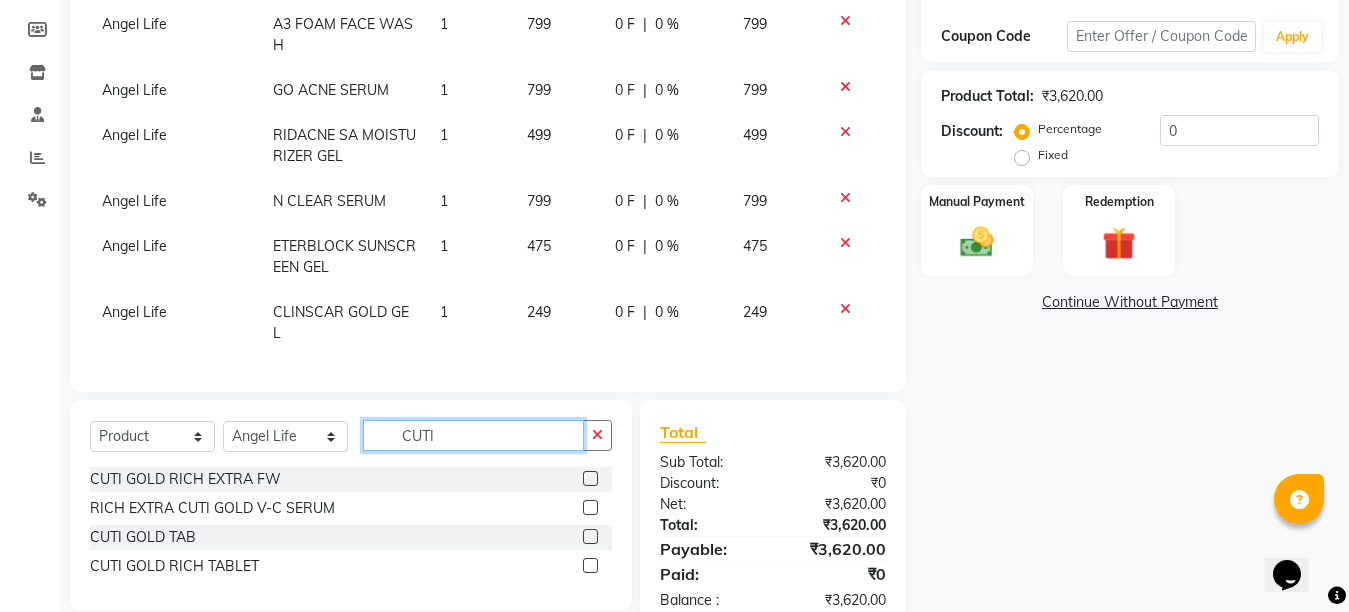 type on "CUTI" 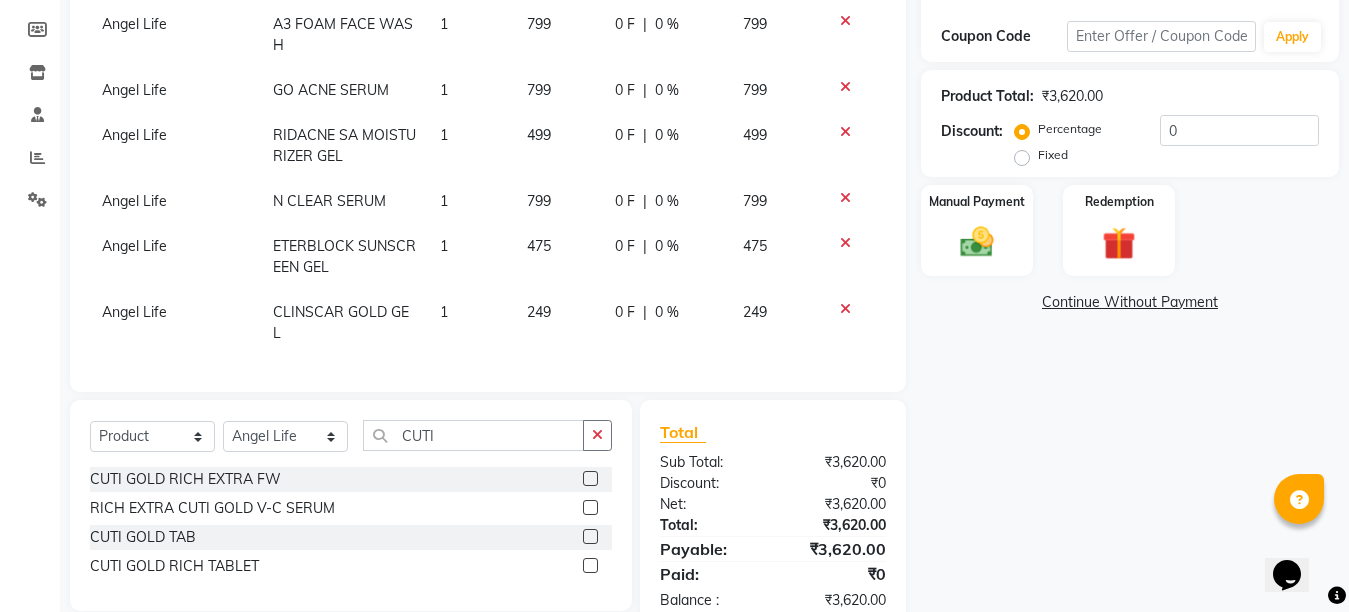 click 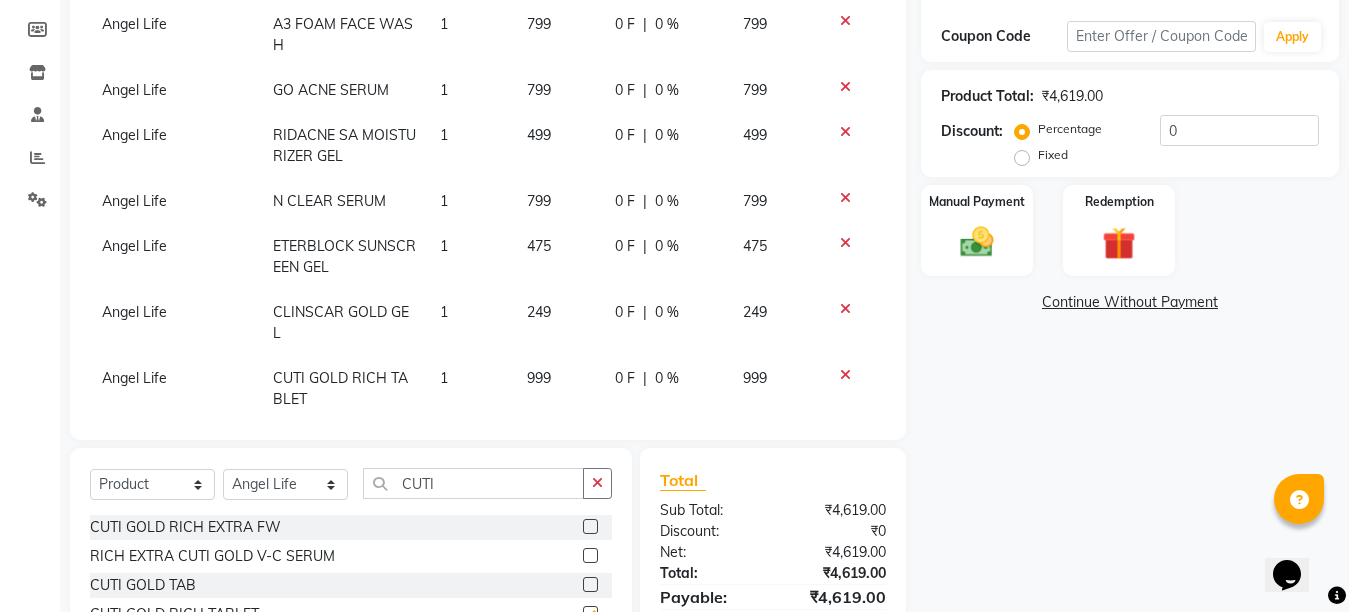 checkbox on "false" 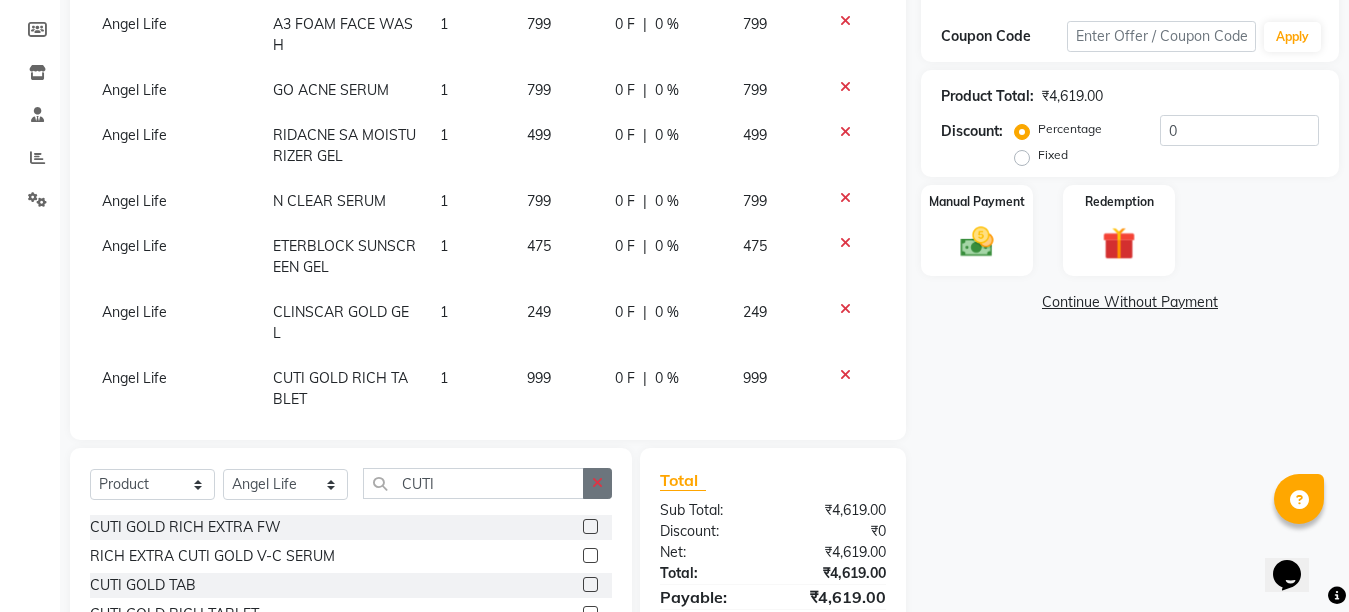 click 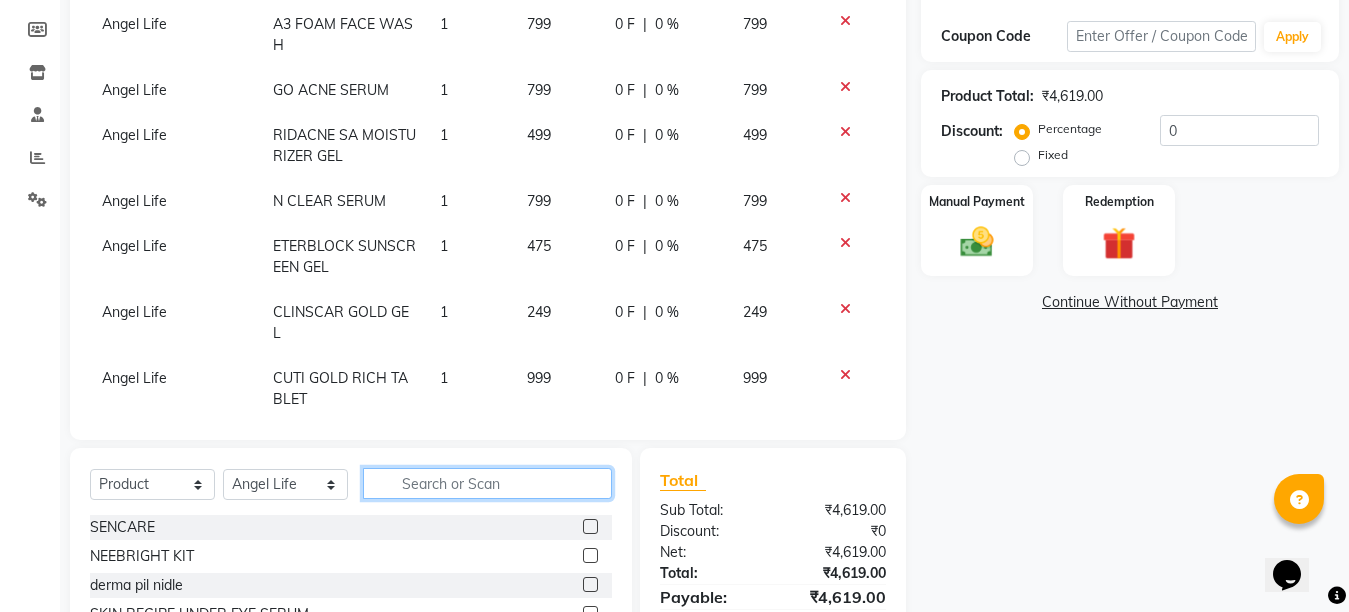 click 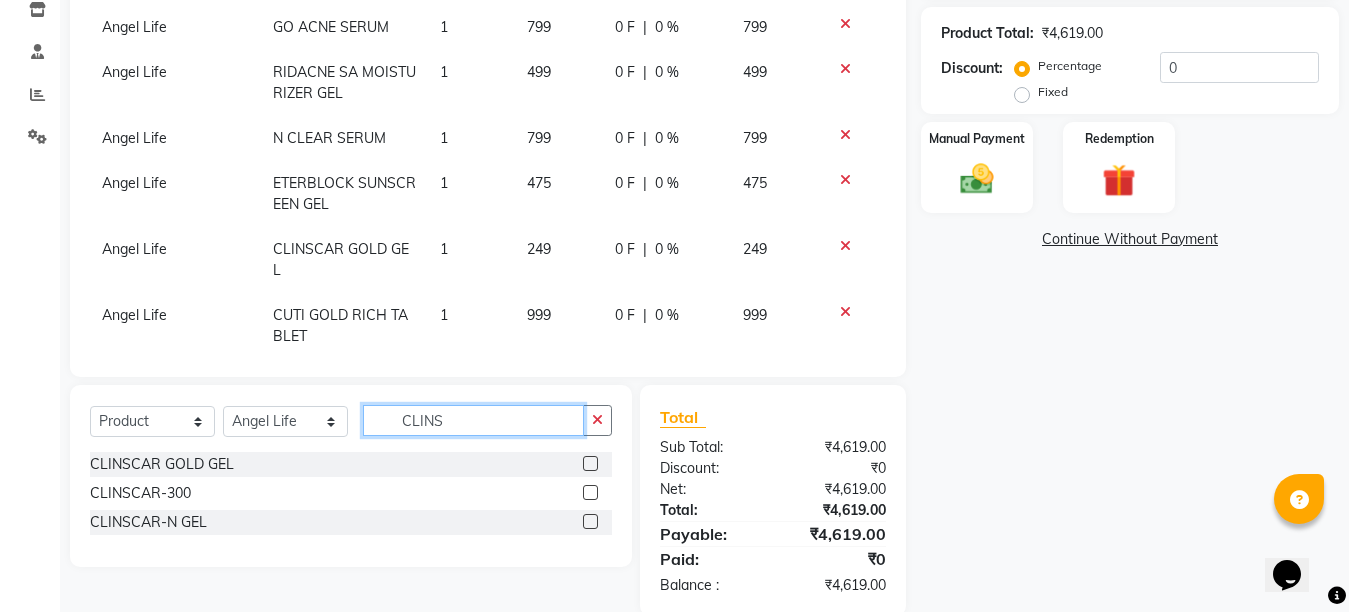 scroll, scrollTop: 425, scrollLeft: 0, axis: vertical 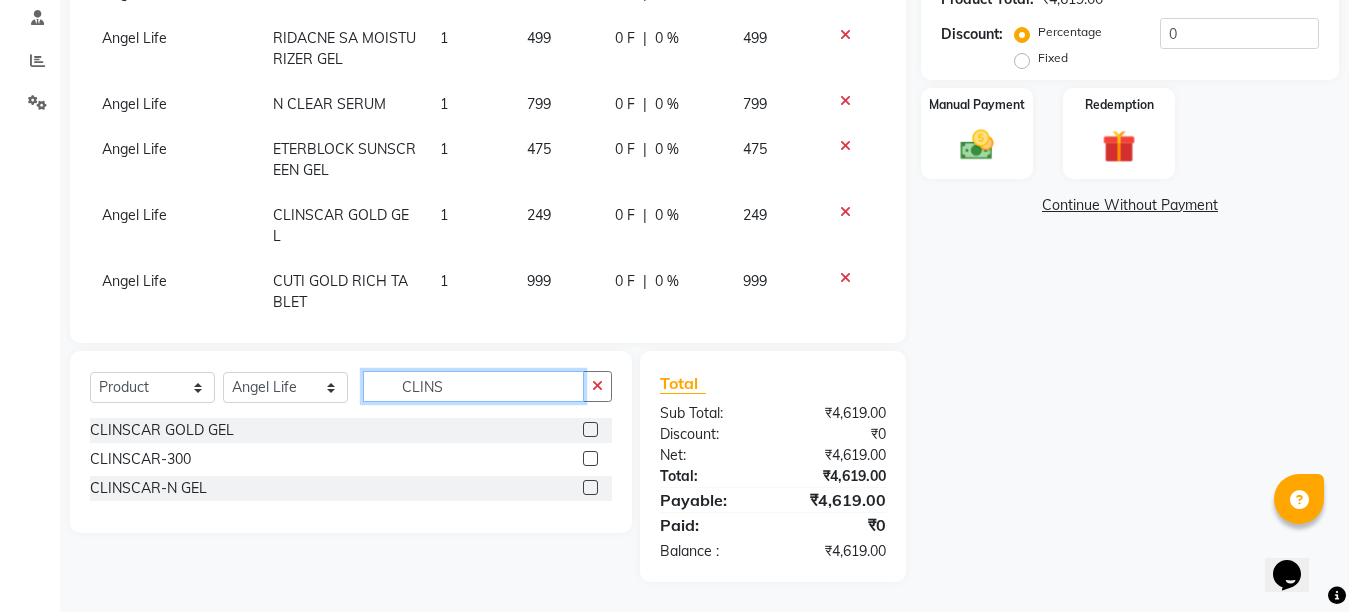 type on "CLINS" 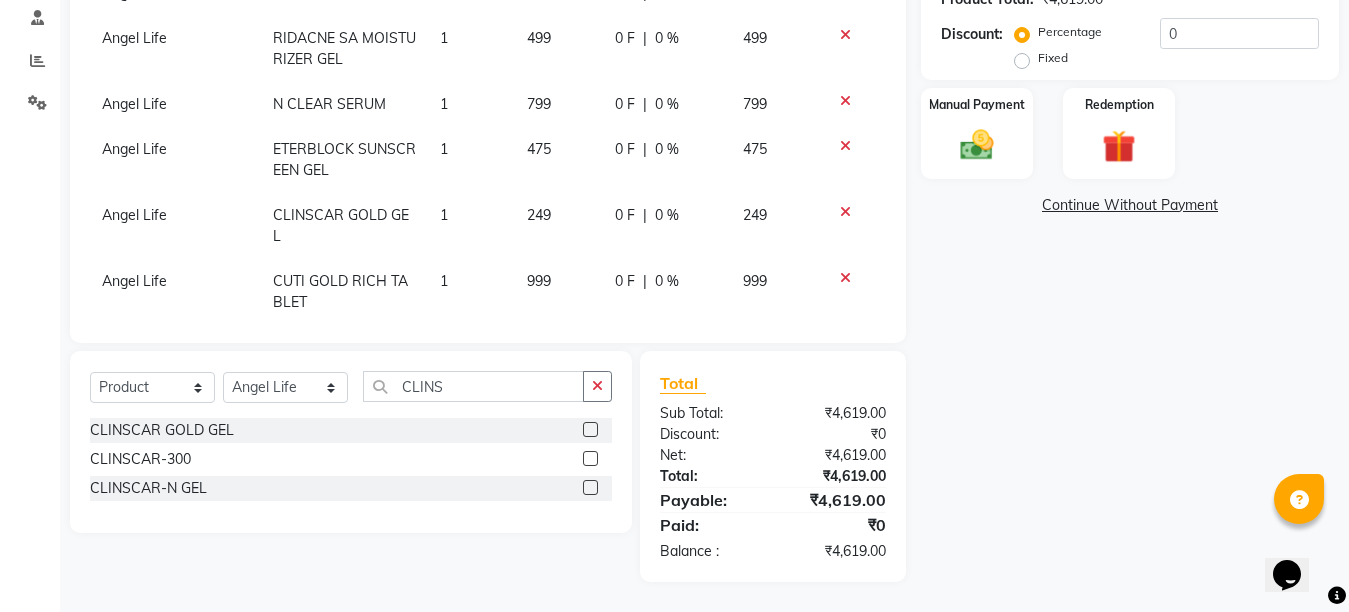 click 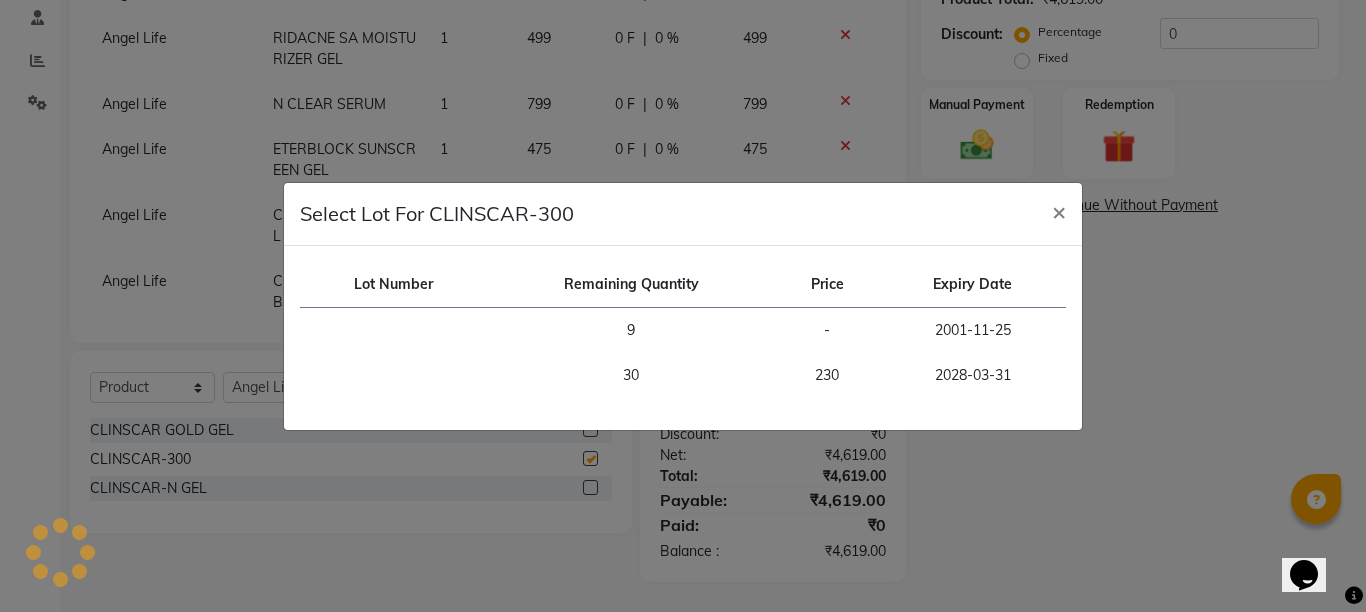 checkbox on "false" 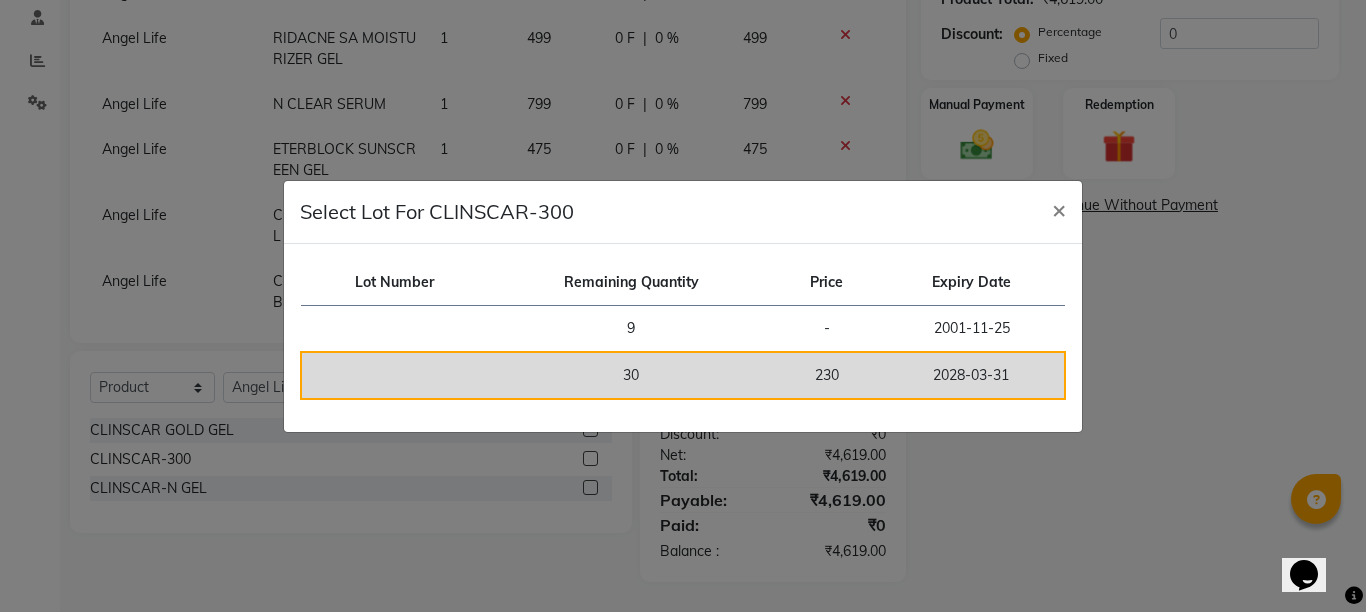 click on "30" 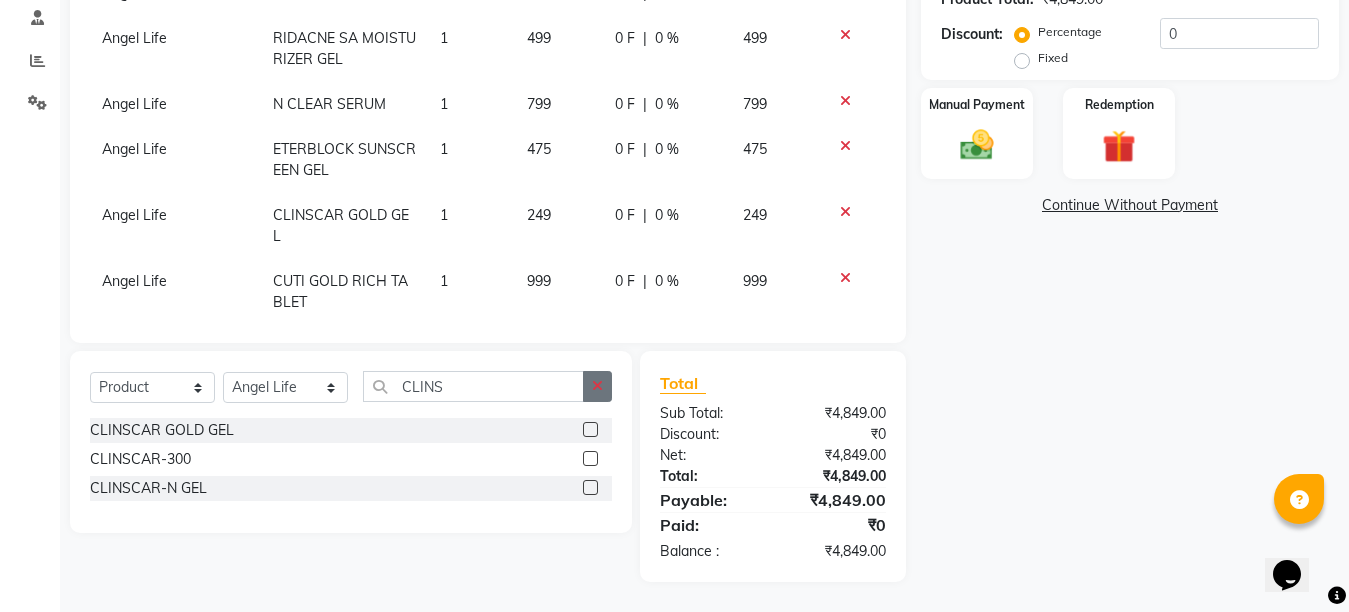 click 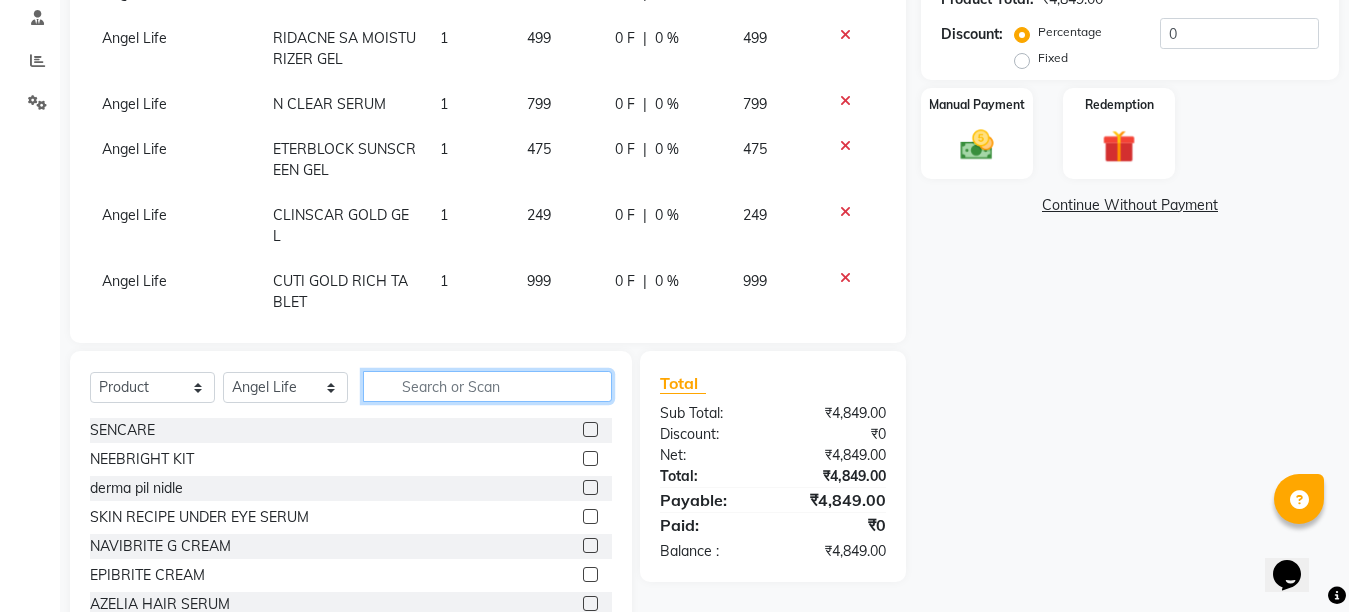 click 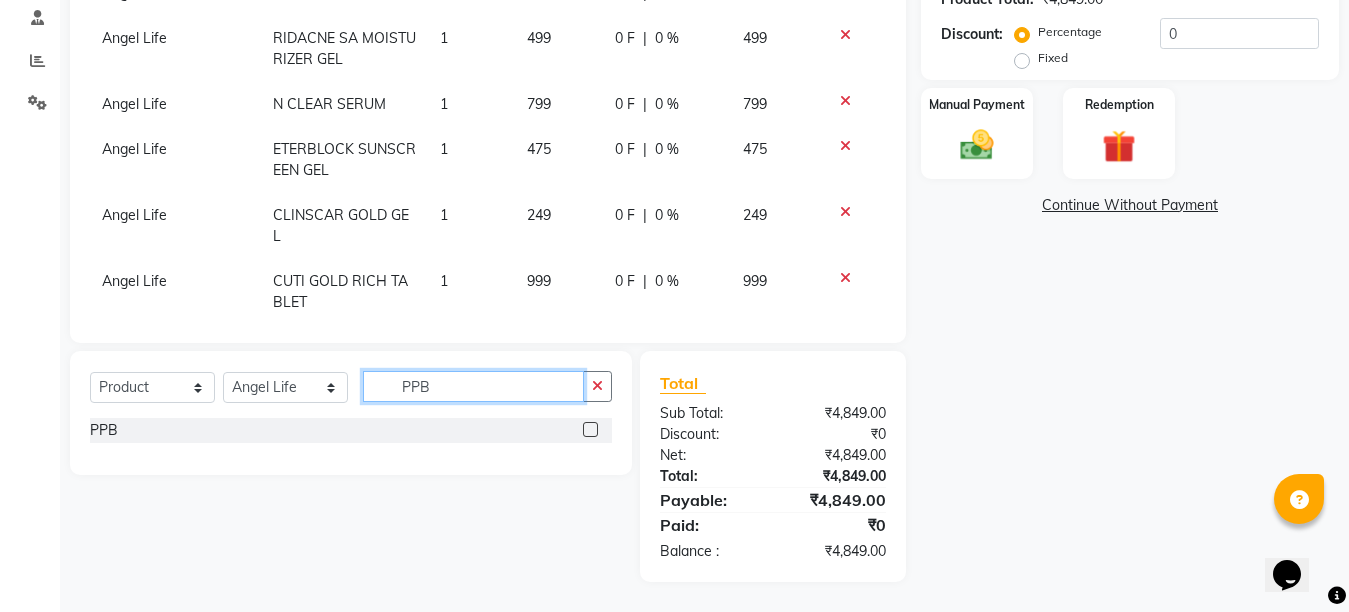type on "PPB" 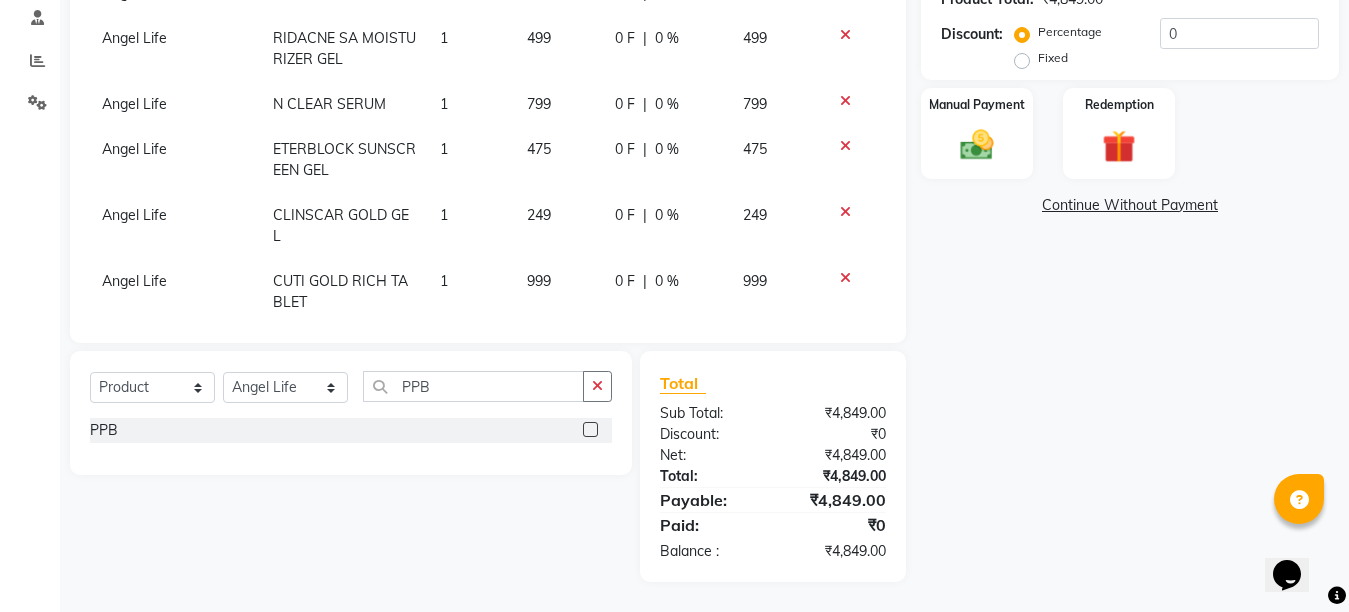 click 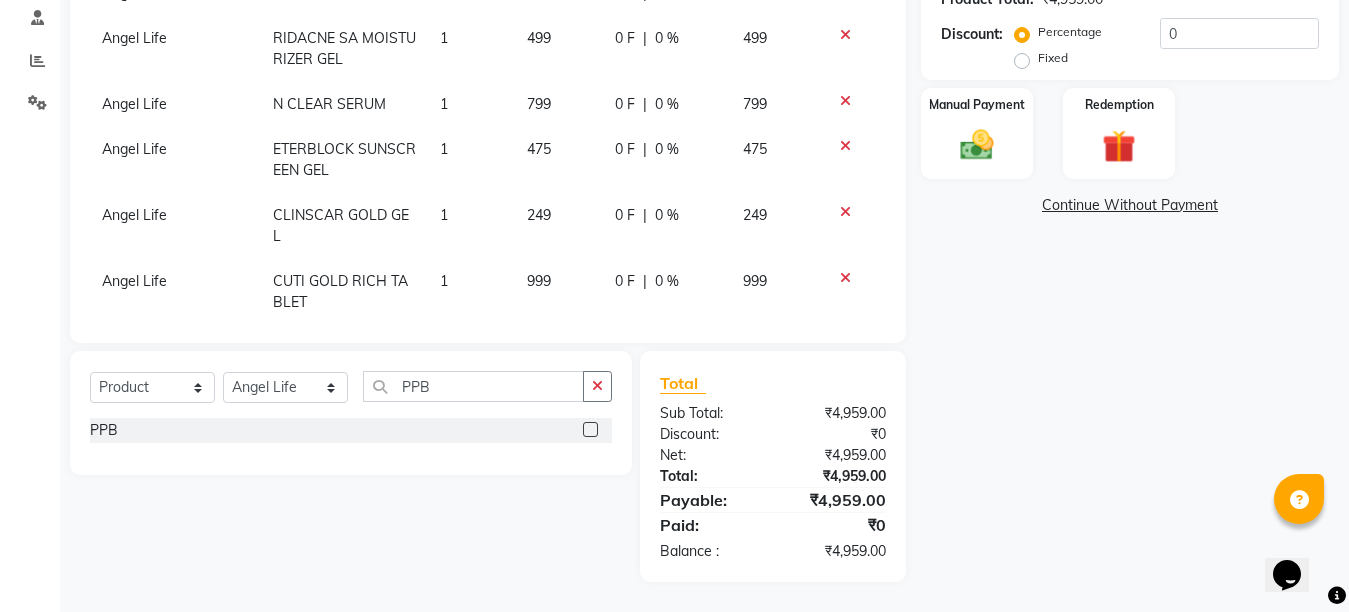 click 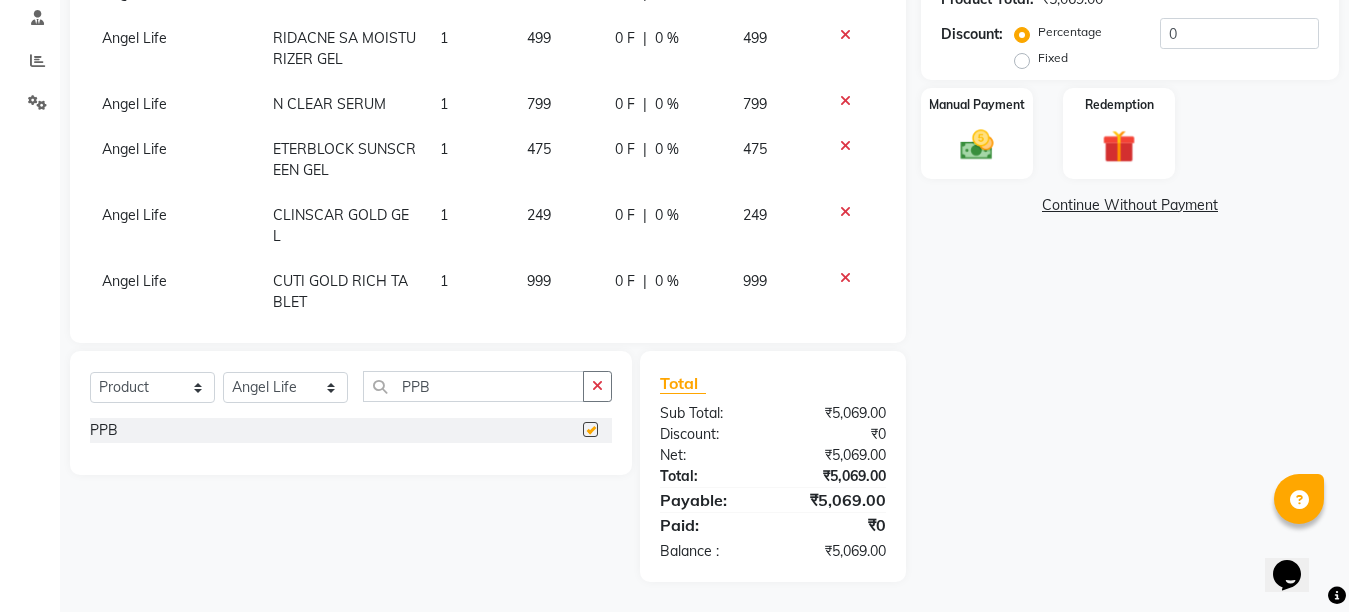 checkbox on "false" 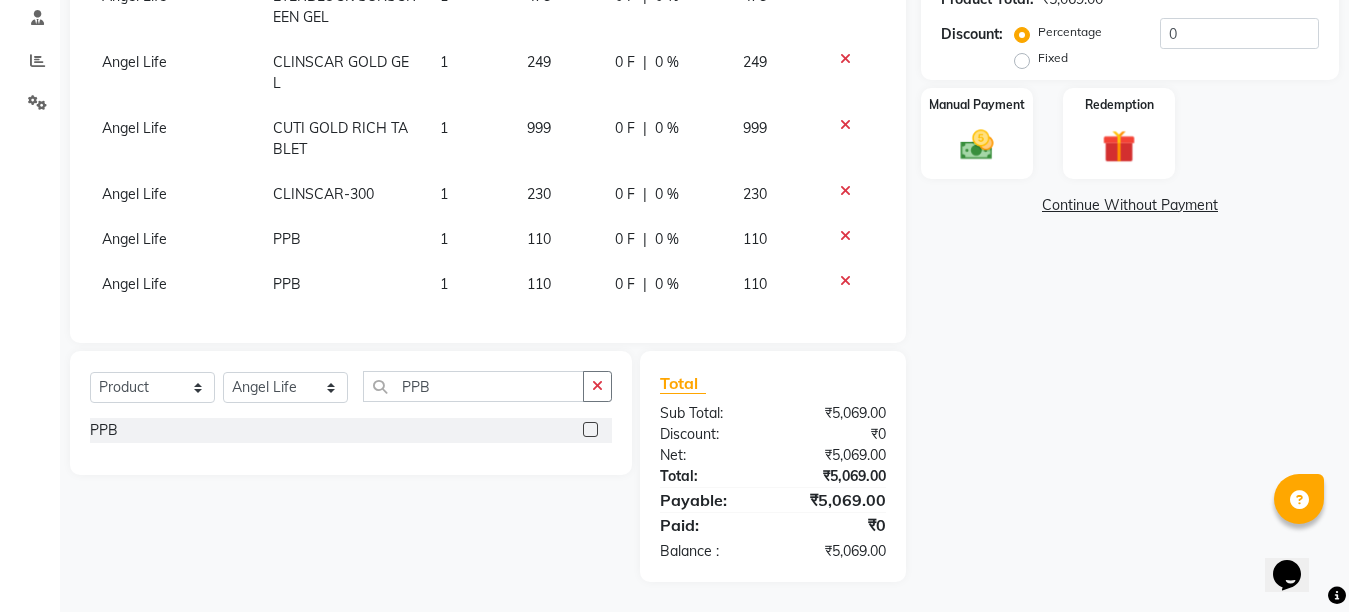 scroll, scrollTop: 170, scrollLeft: 0, axis: vertical 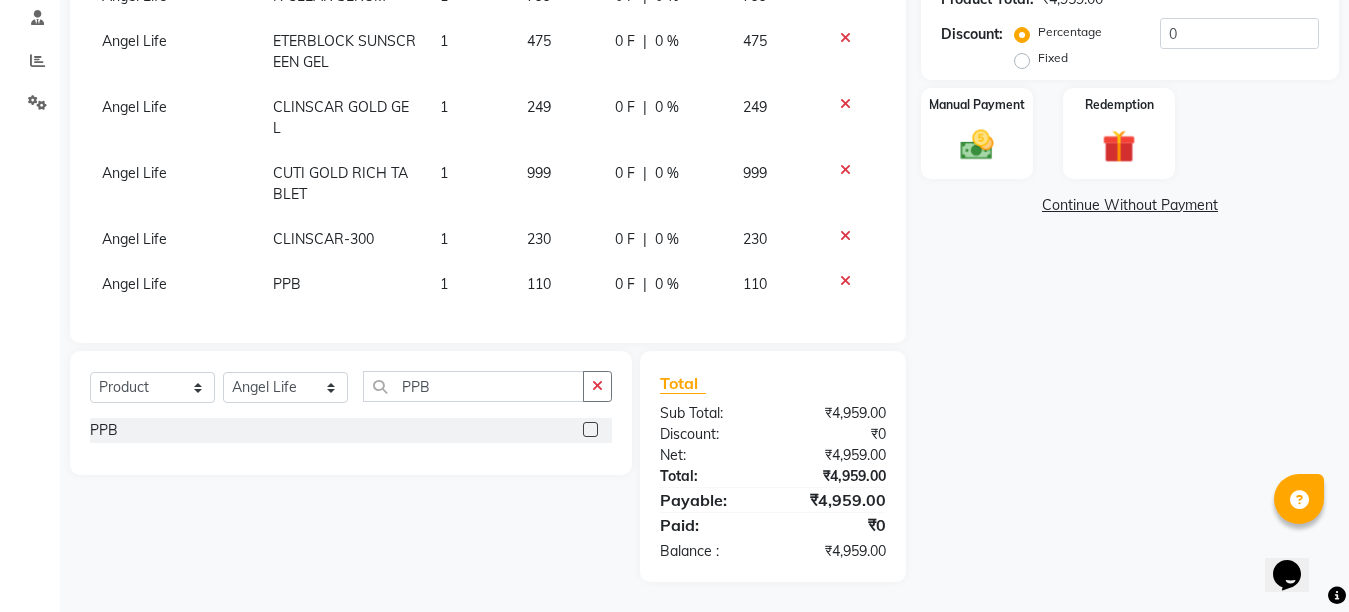 click on "1" 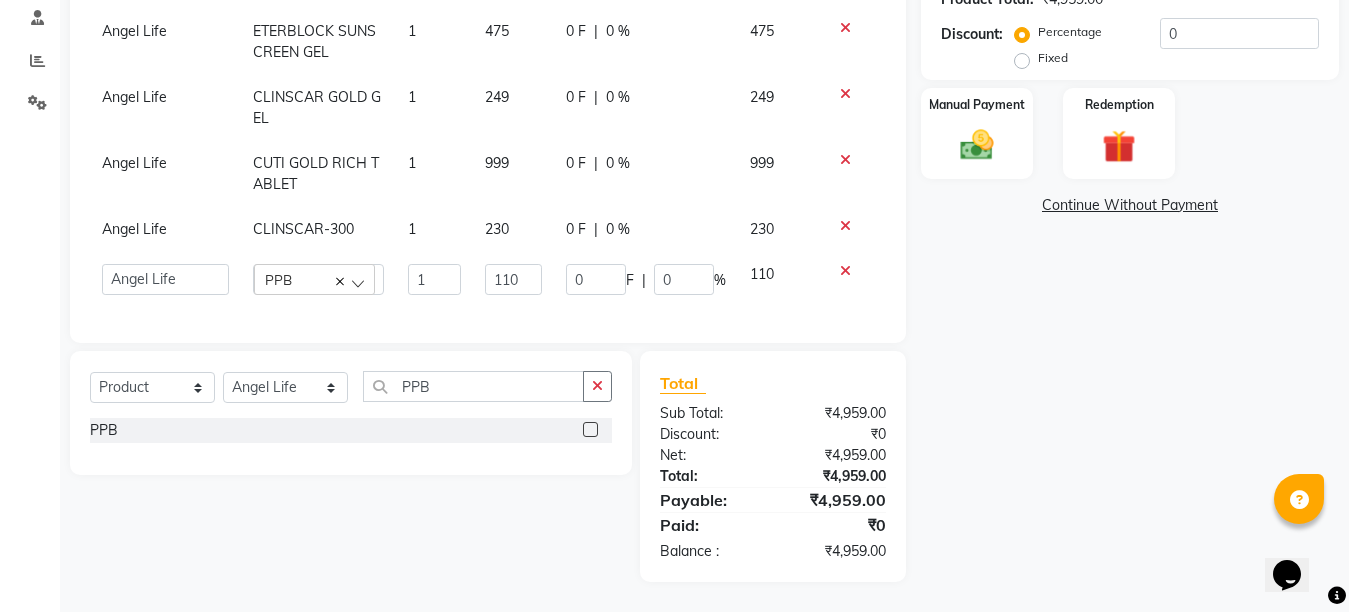 scroll, scrollTop: 135, scrollLeft: 0, axis: vertical 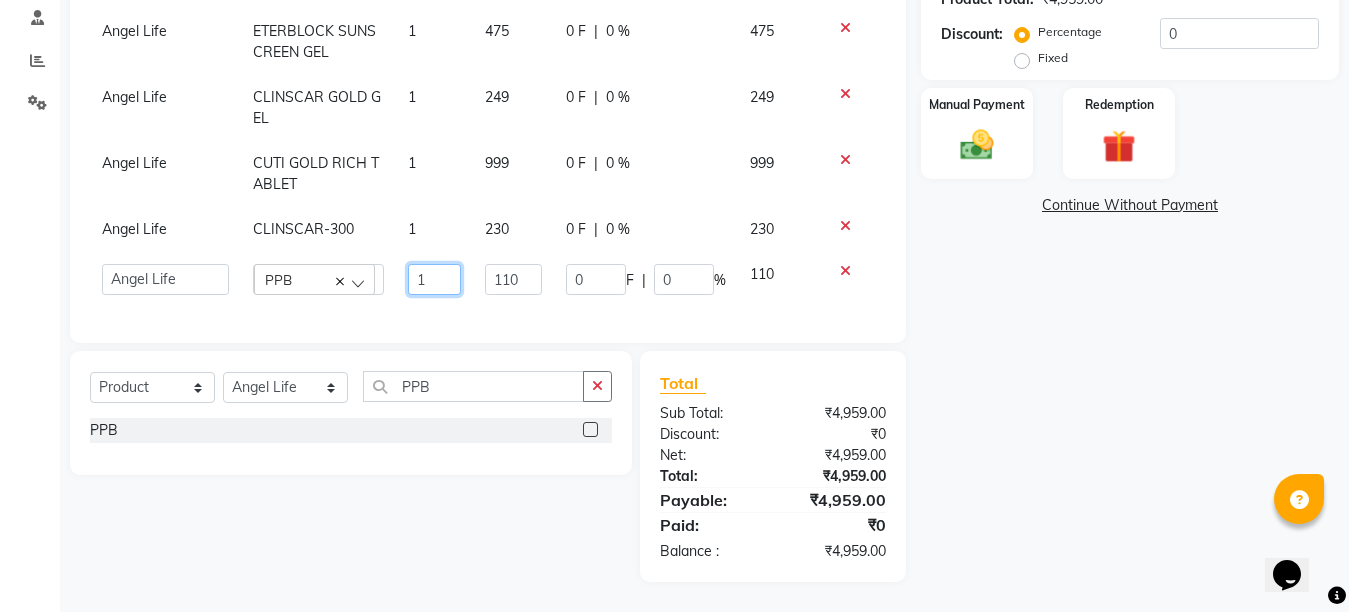 click on "1" 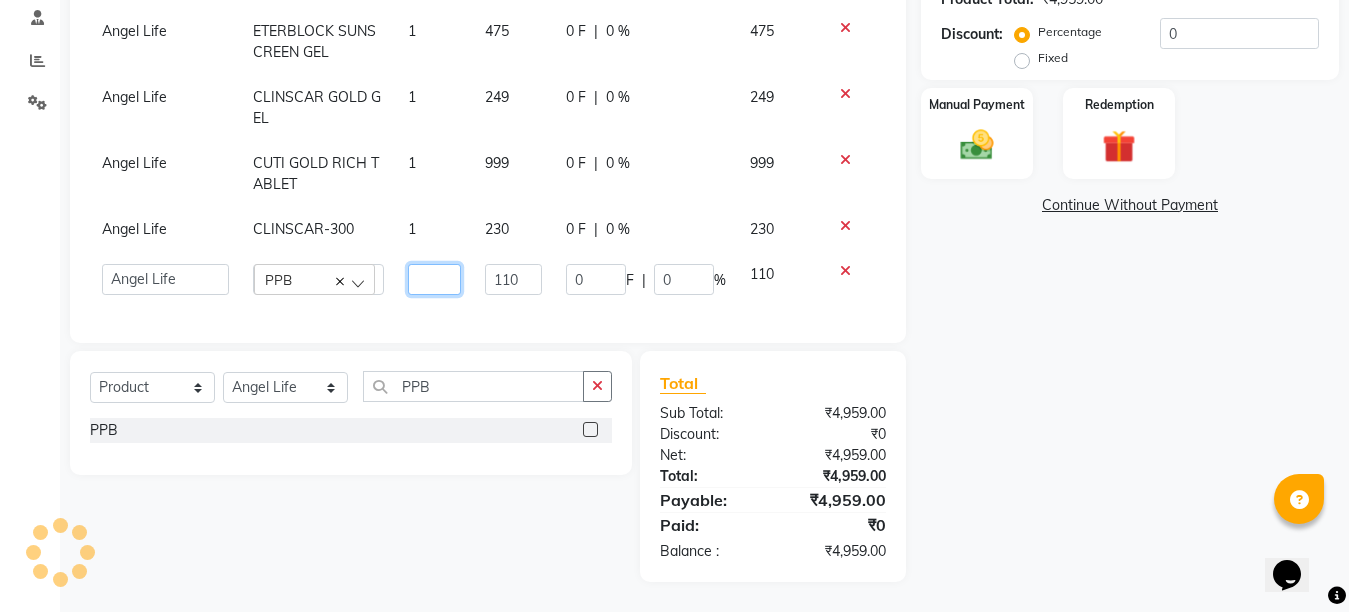 type on "3" 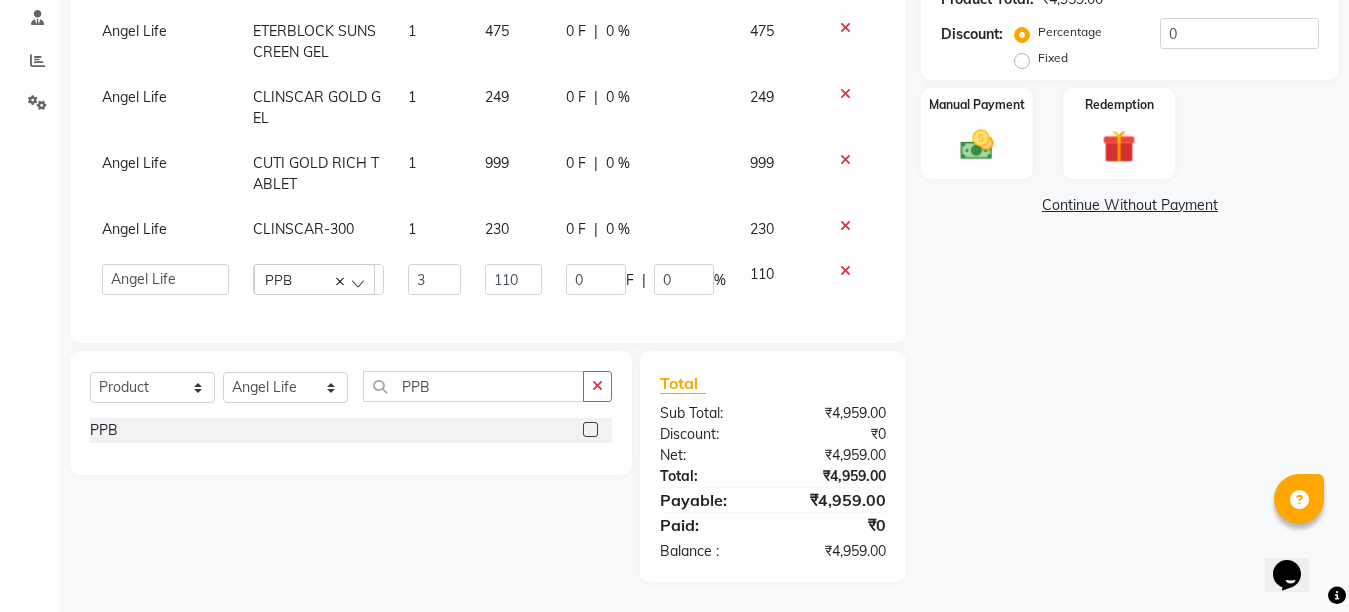 scroll, scrollTop: 125, scrollLeft: 0, axis: vertical 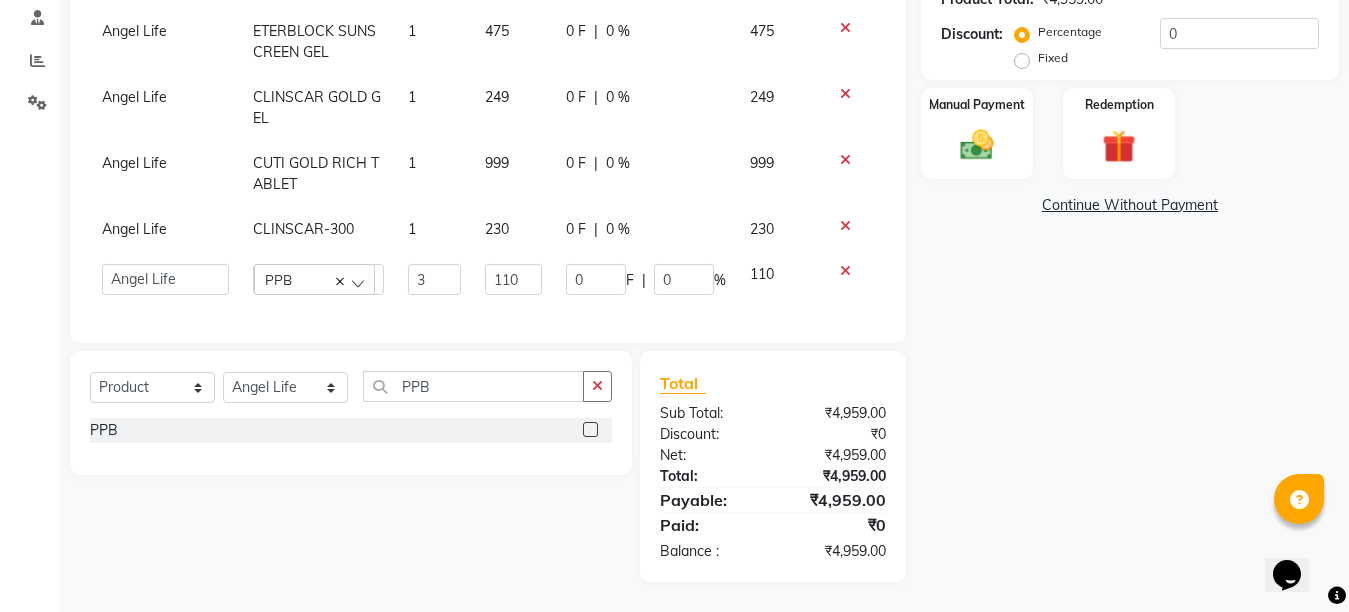 click on "Name: [FIRST] [LAST] Membership:  No Active Membership  Total Visits:  1 Card on file:  0 Last Visit:   01-08-2025 Points:   0  Coupon Code Apply Product Total:  ₹4,959.00  Discount:  Percentage   Fixed  0 Manual Payment Redemption  Continue Without Payment" 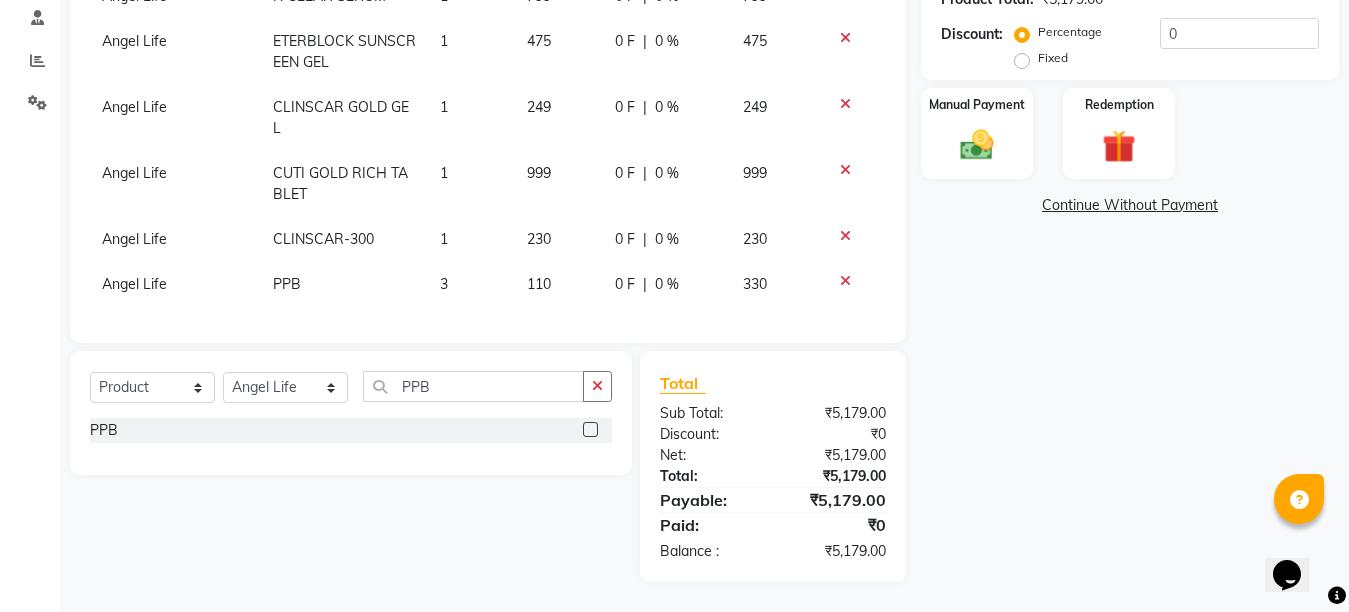 click on "CLINSCAR-300" 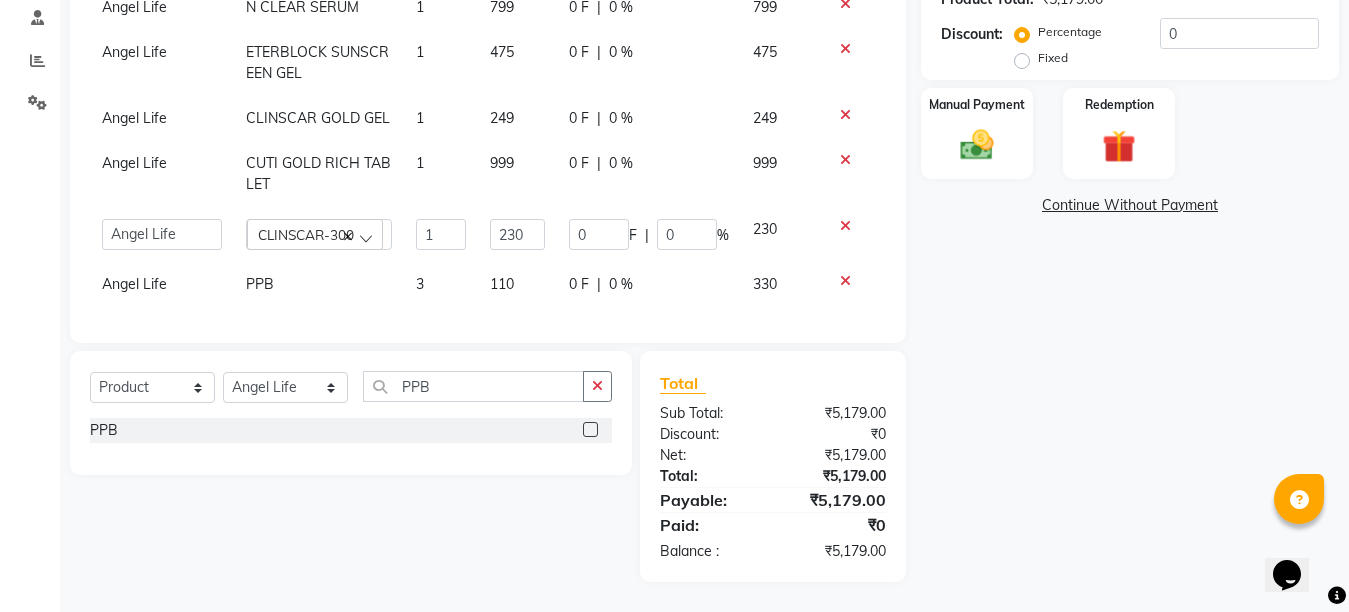 scroll, scrollTop: 135, scrollLeft: 0, axis: vertical 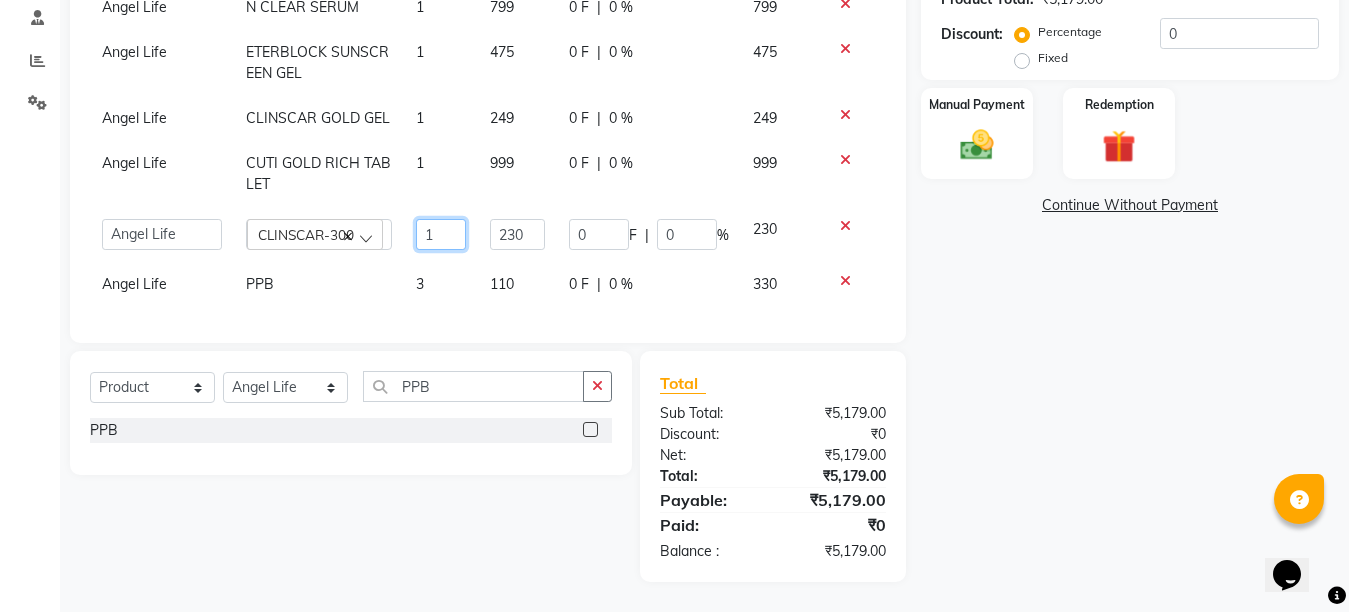 click on "1" 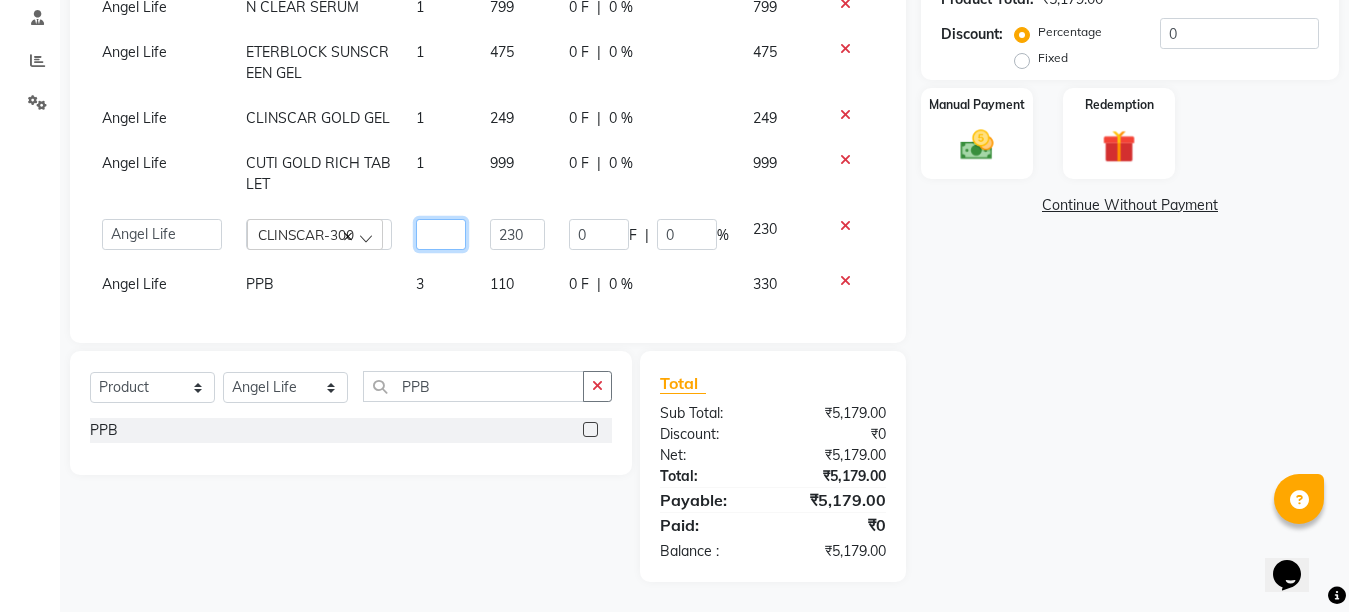 type on "3" 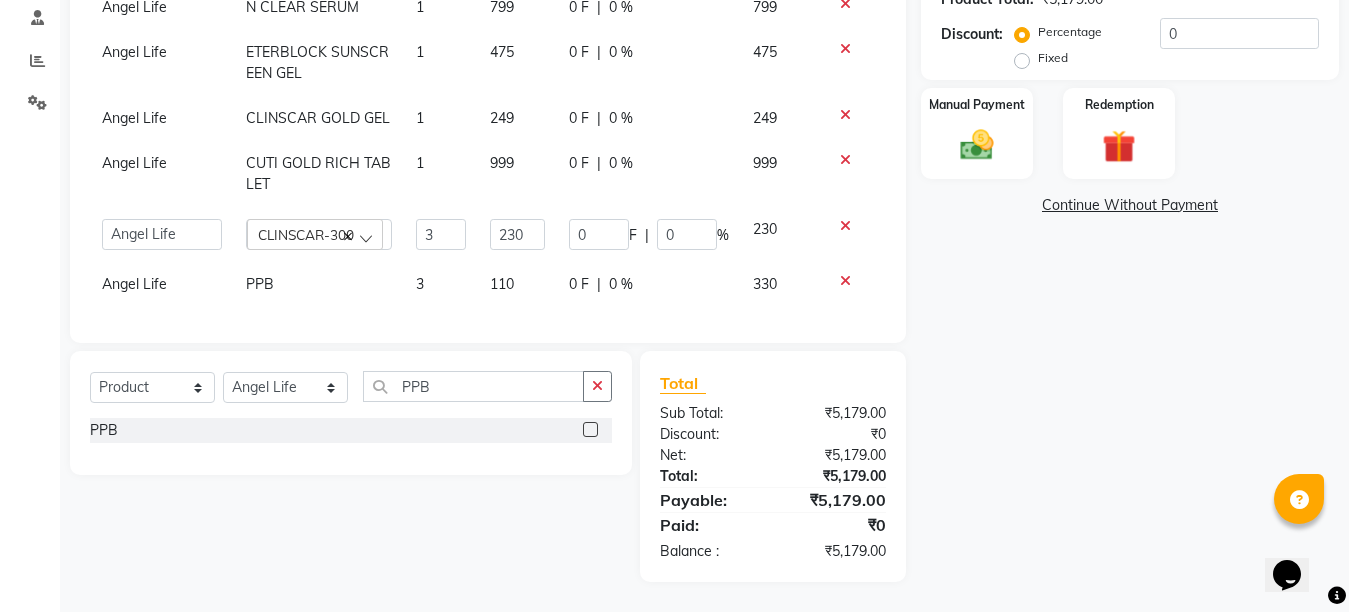 scroll, scrollTop: 125, scrollLeft: 0, axis: vertical 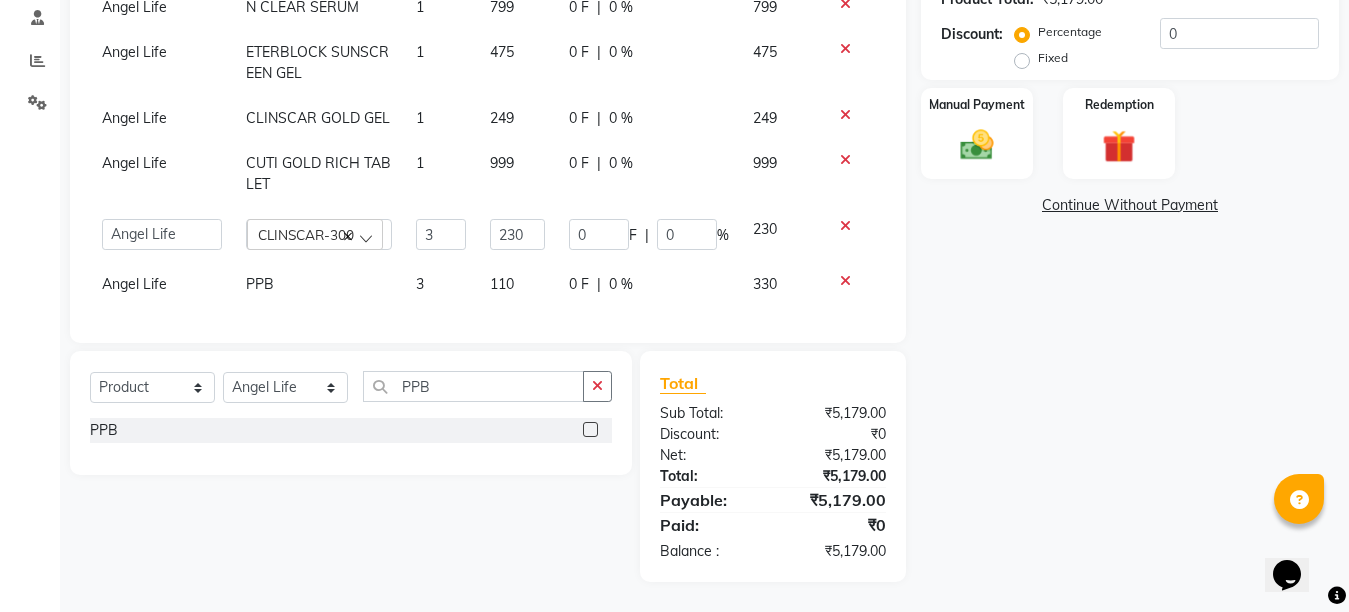 click on "Name: [FIRST] [LAST] Membership:  No Active Membership  Total Visits:  1 Card on file:  0 Last Visit:   01-08-2025 Points:   0  Coupon Code Apply Product Total:  ₹5,179.00  Discount:  Percentage   Fixed  0 Manual Payment Redemption  Continue Without Payment" 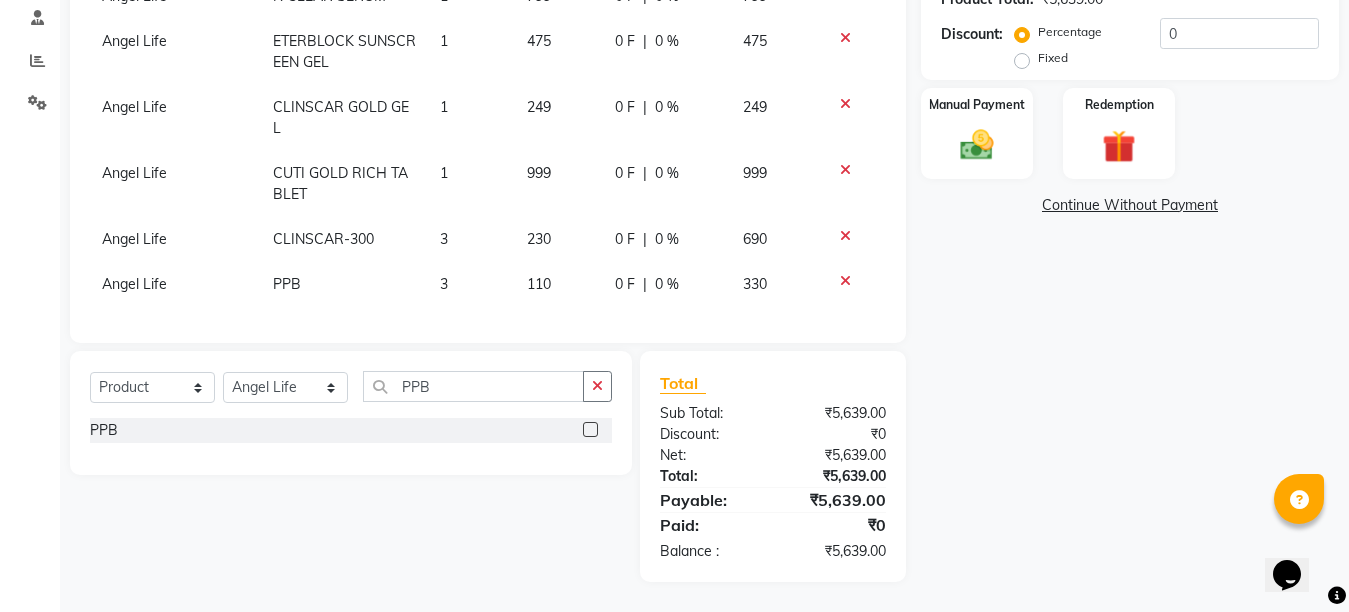 click 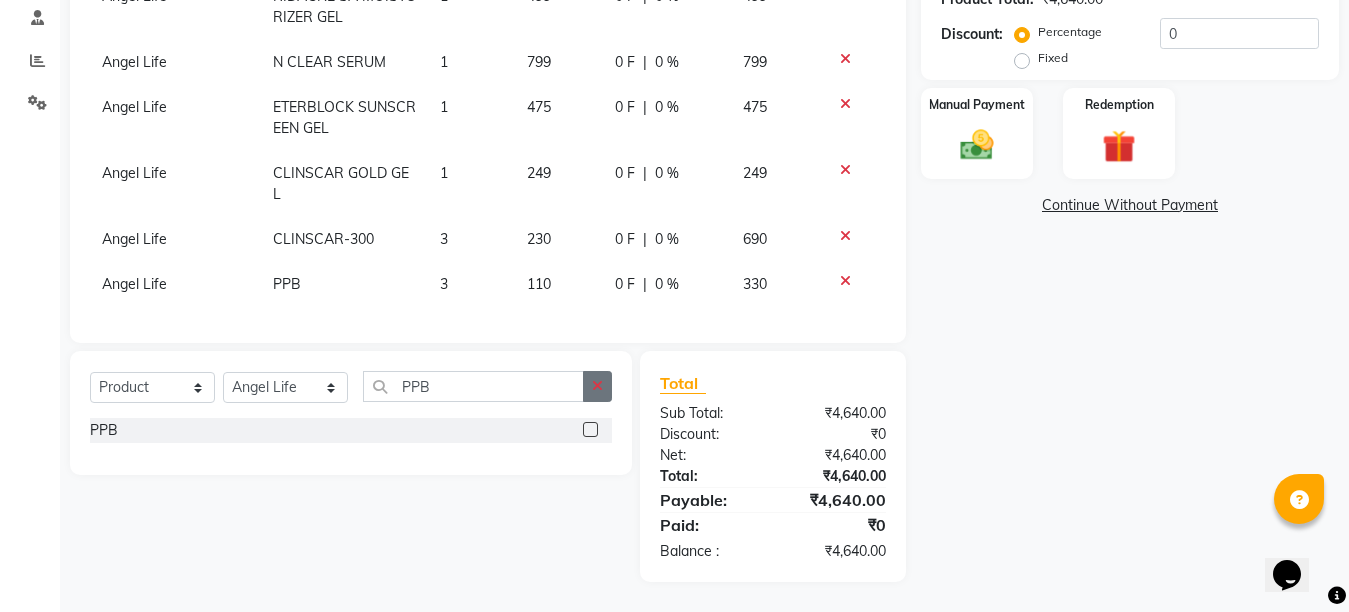 click 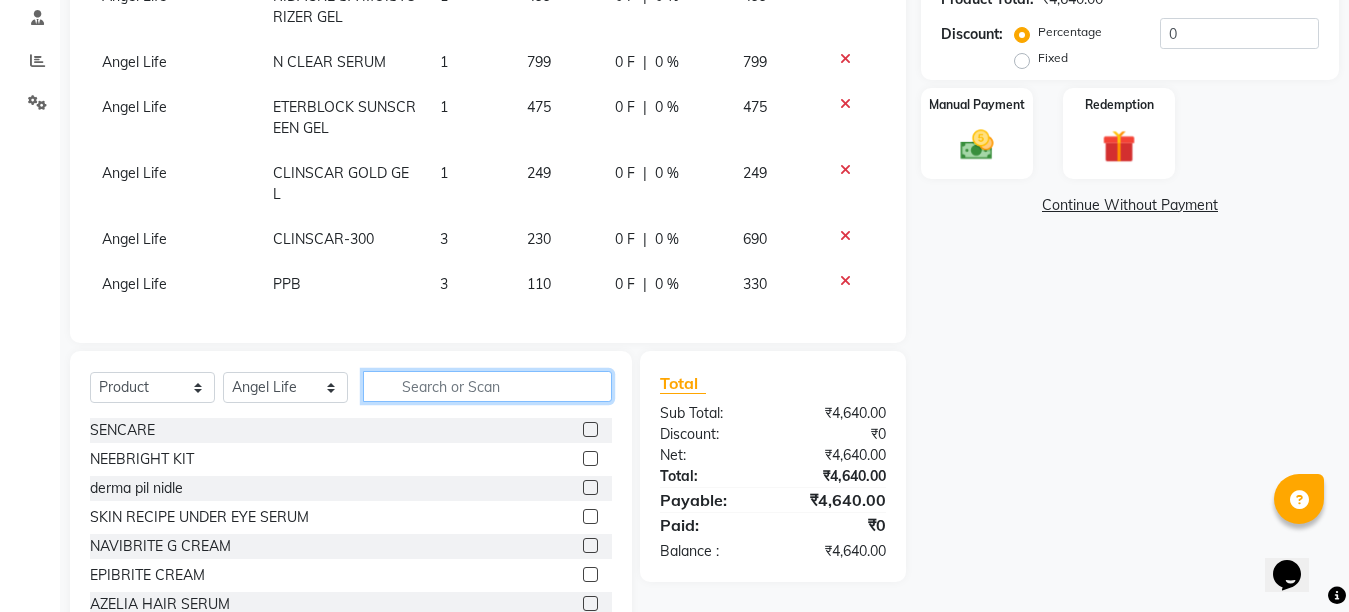 click 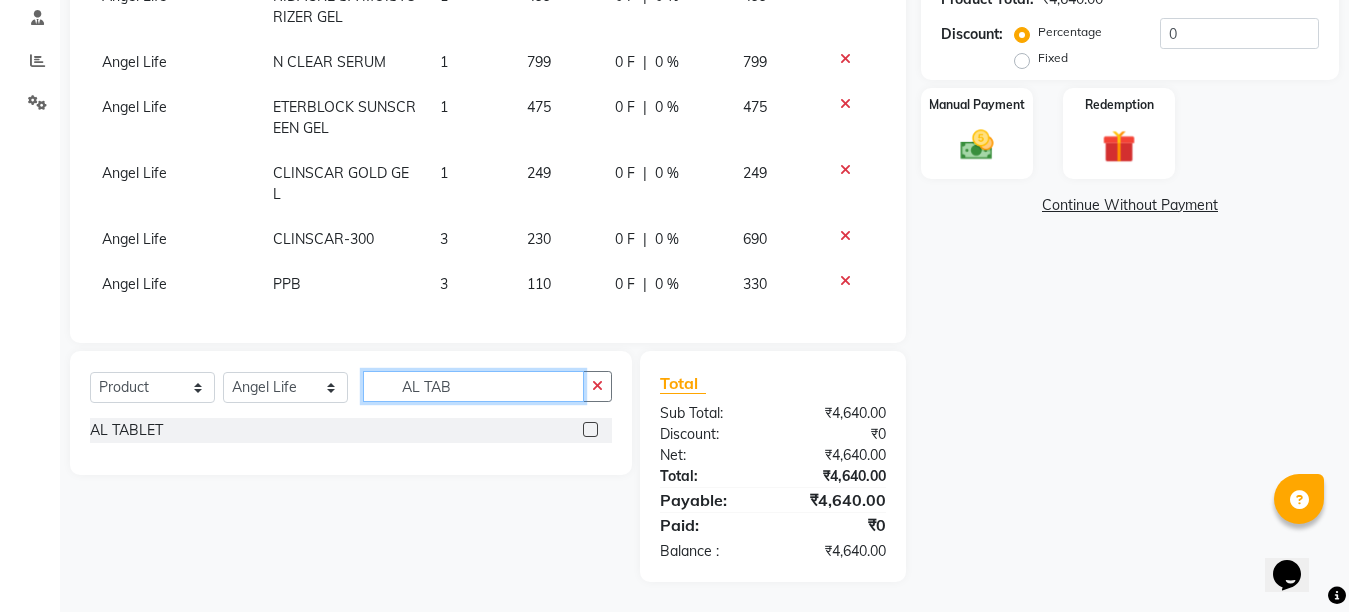 type on "AL TAB" 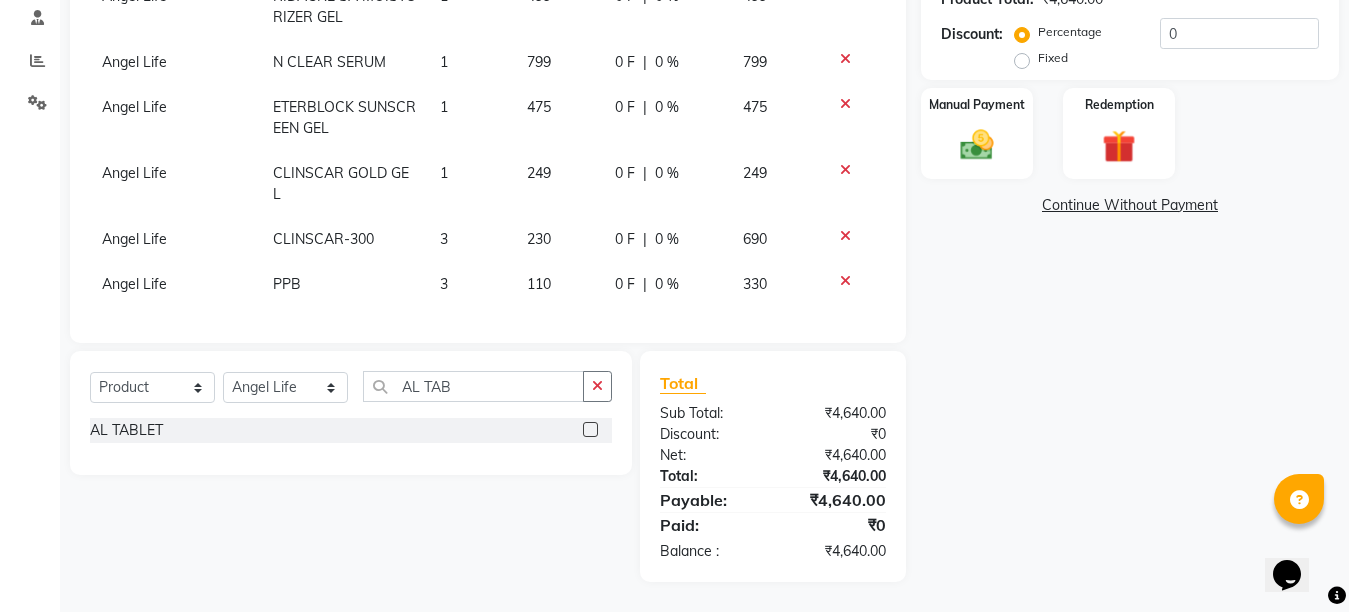 click 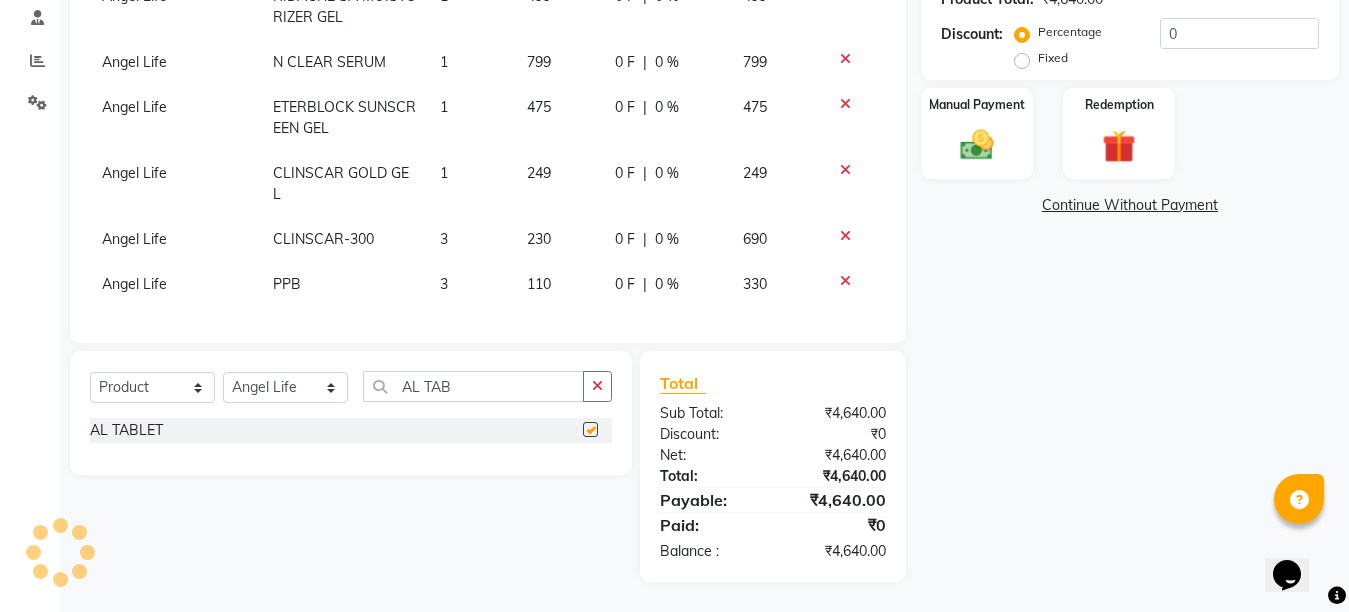 scroll, scrollTop: 104, scrollLeft: 0, axis: vertical 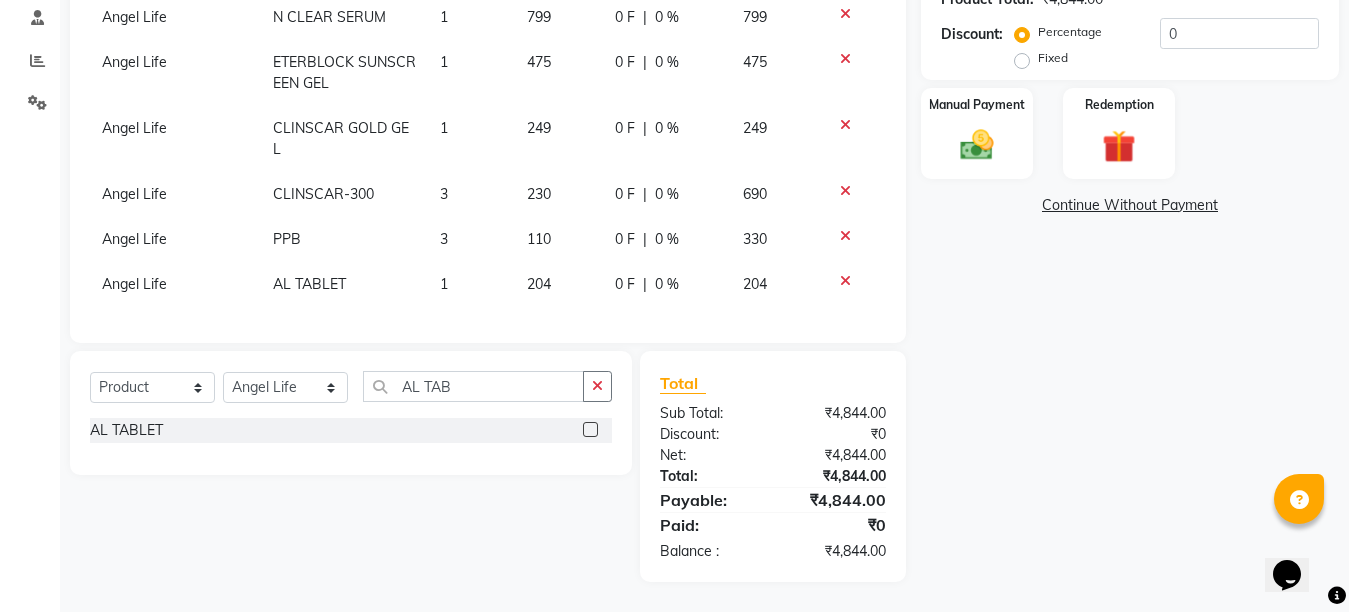 checkbox on "false" 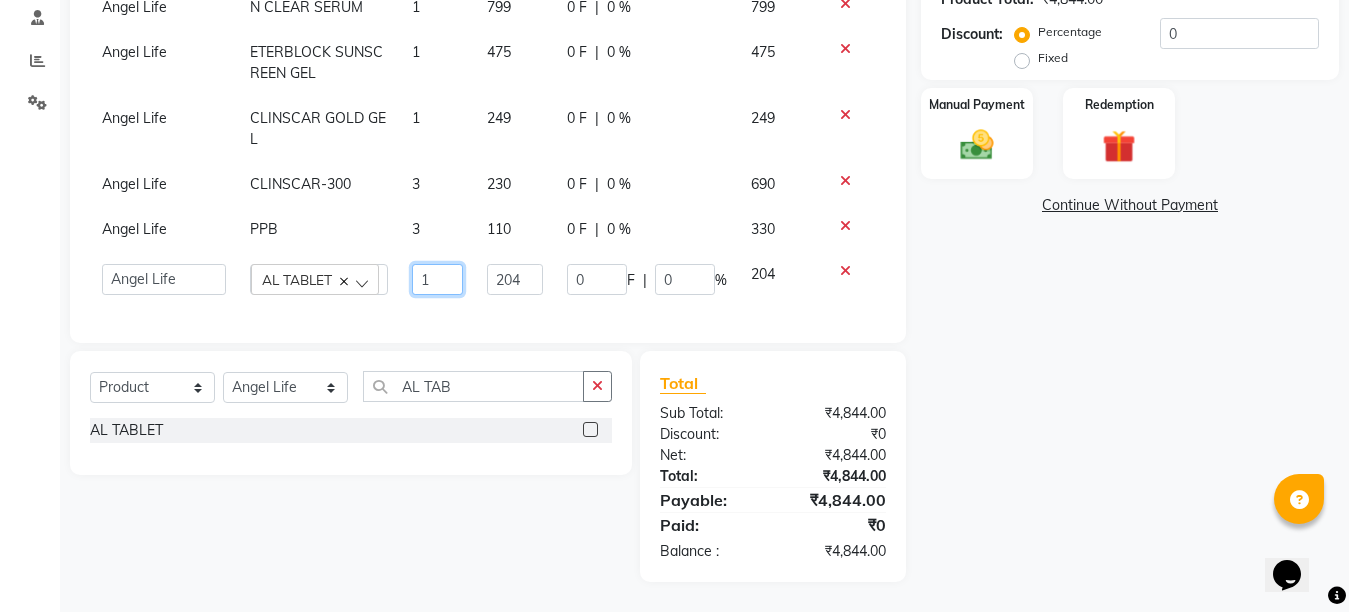 click on "1" 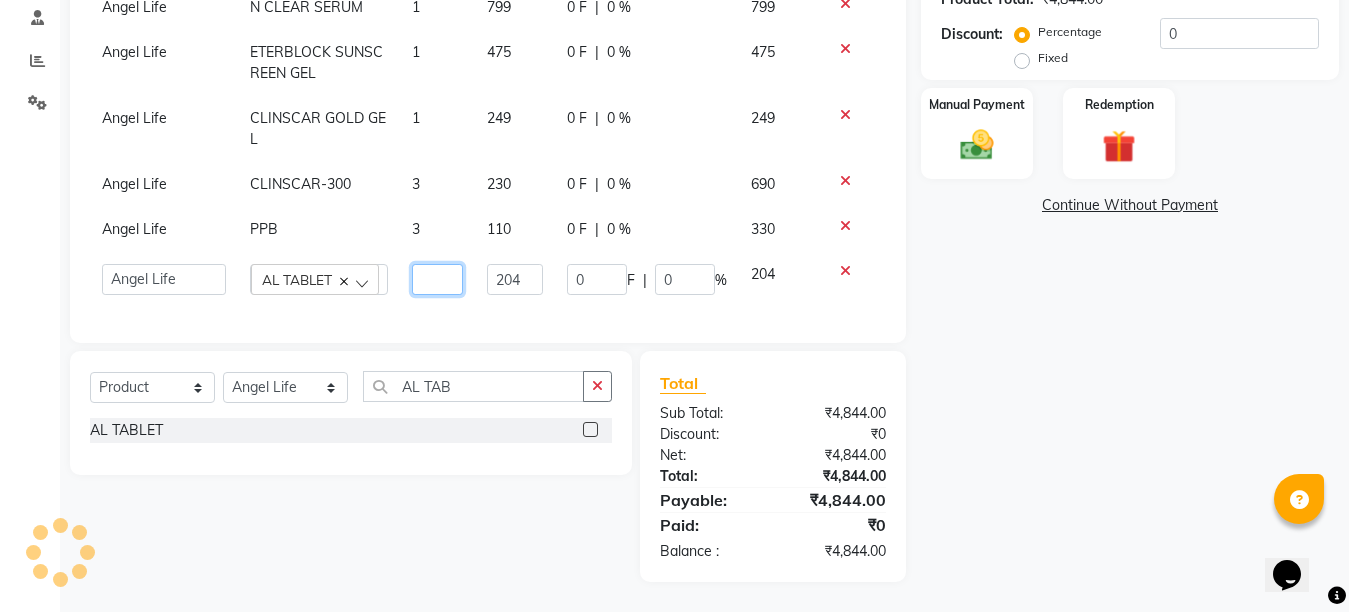 type on "3" 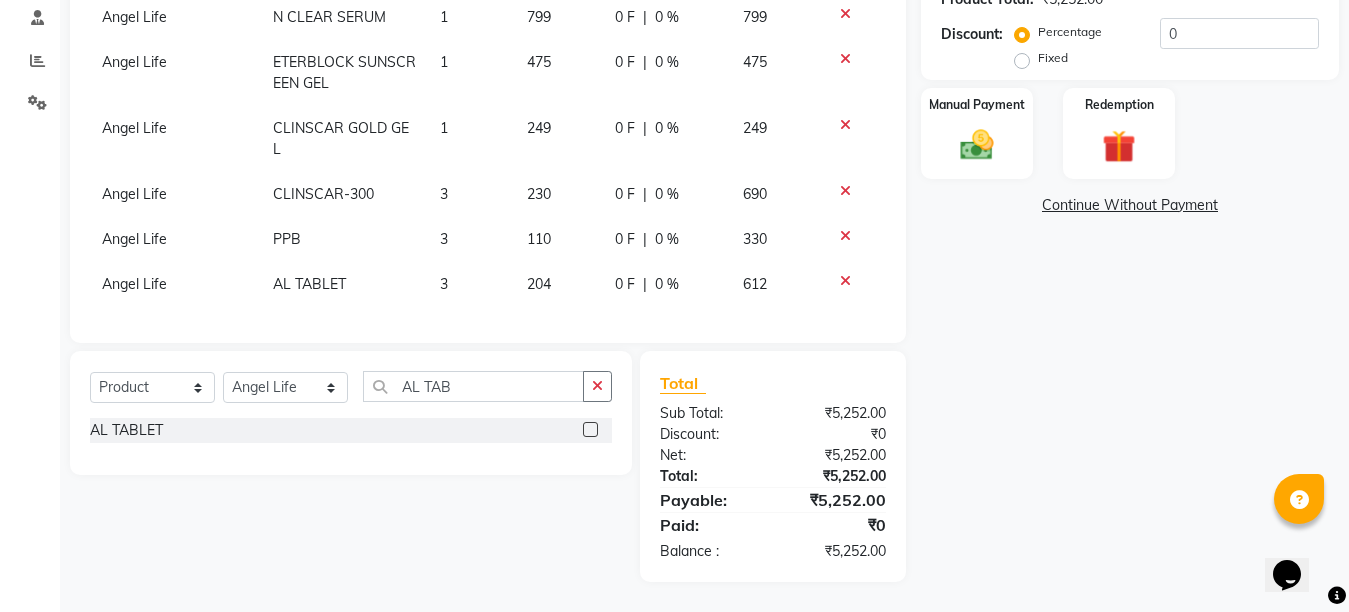 click on "Name: [FIRST] [LAST] Membership:  No Active Membership  Total Visits:  1 Card on file:  0 Last Visit:   01-08-2025 Points:   0  Coupon Code Apply Product Total:  ₹5,252.00  Discount:  Percentage   Fixed  0 Manual Payment Redemption  Continue Without Payment" 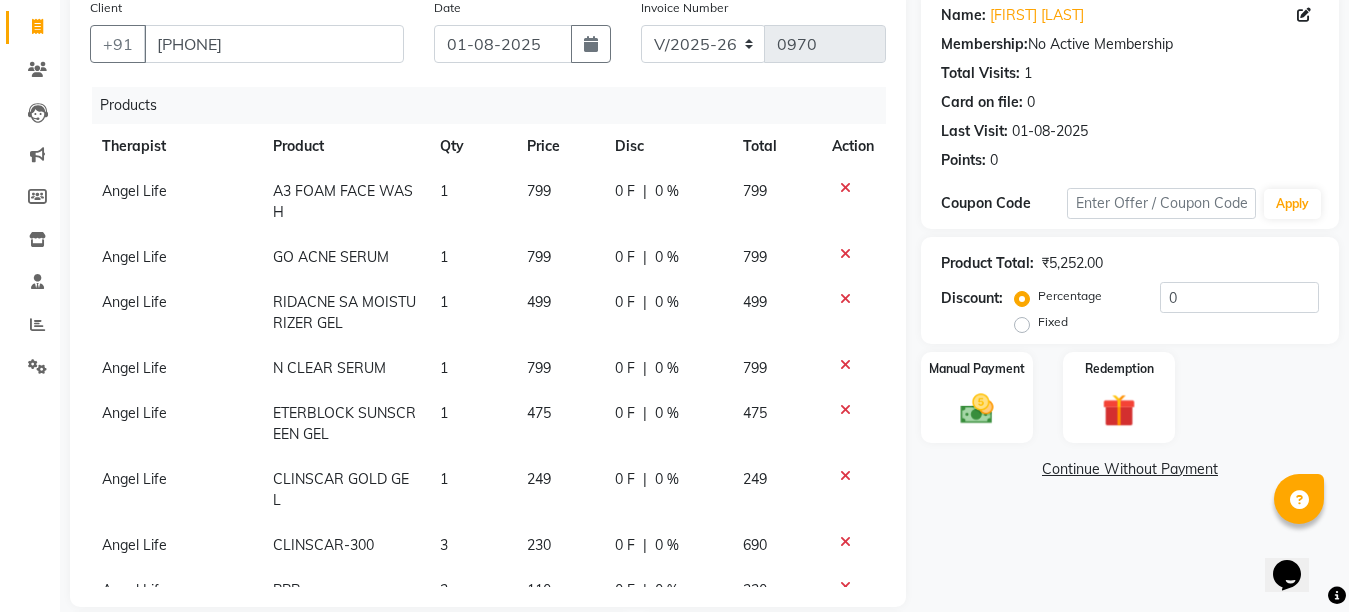 scroll, scrollTop: 125, scrollLeft: 0, axis: vertical 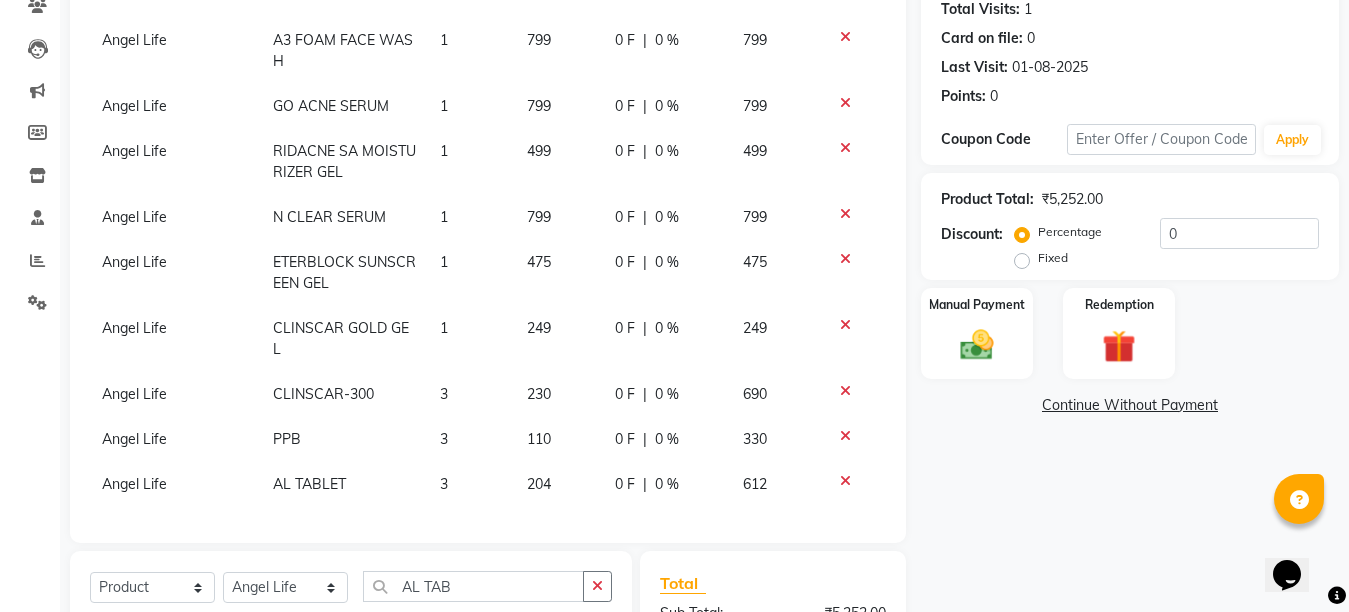 click on "499" 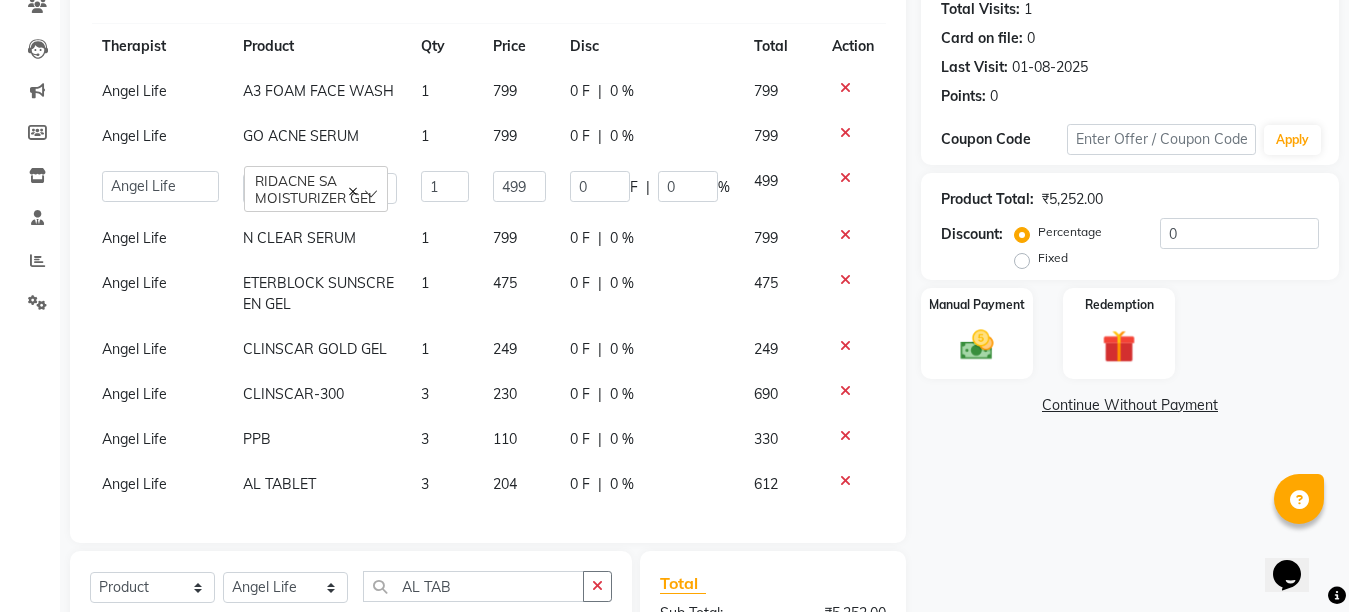 scroll, scrollTop: 62, scrollLeft: 0, axis: vertical 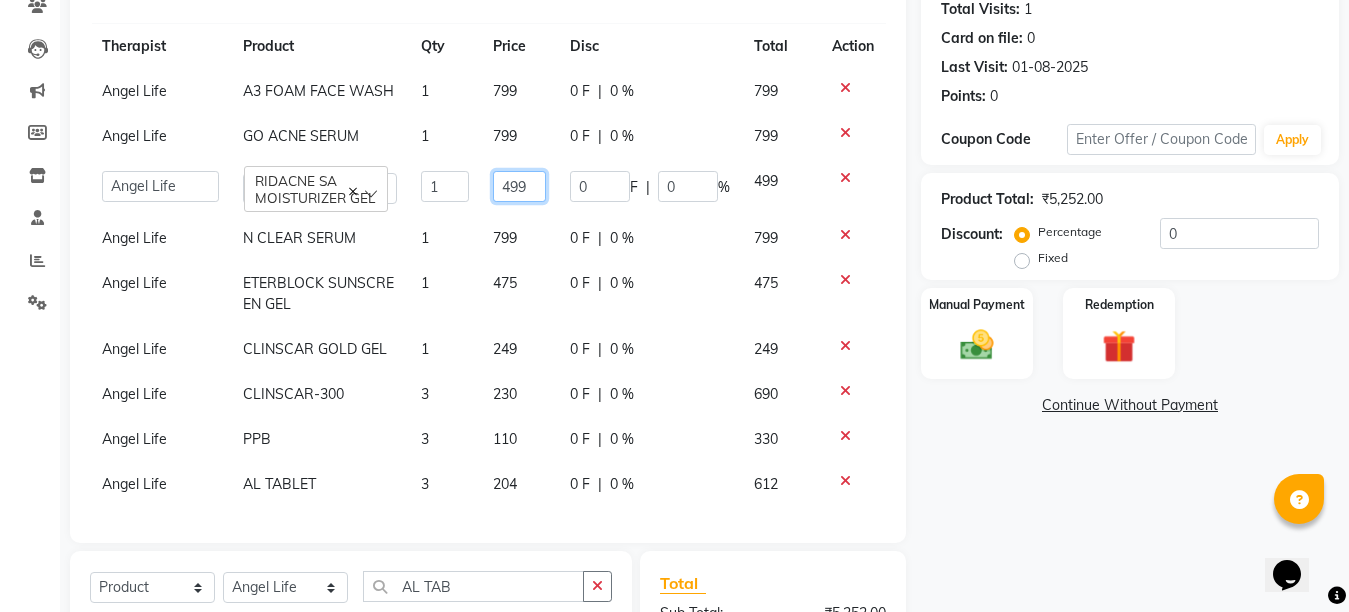 click on "499" 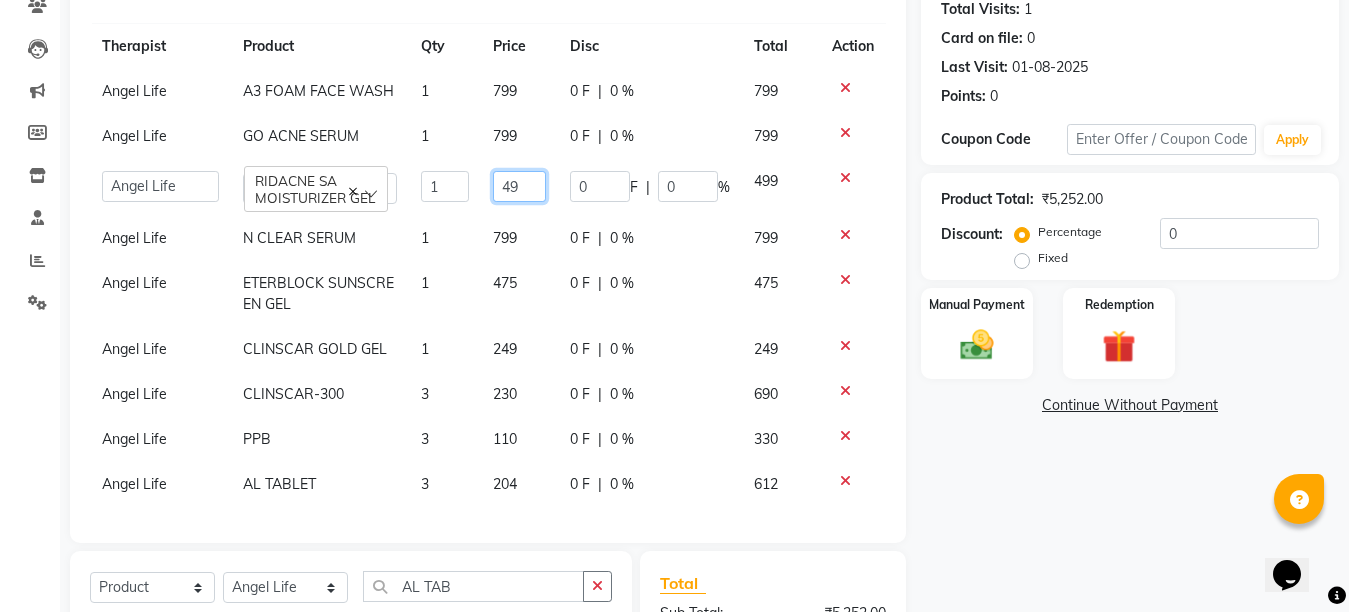 type on "4" 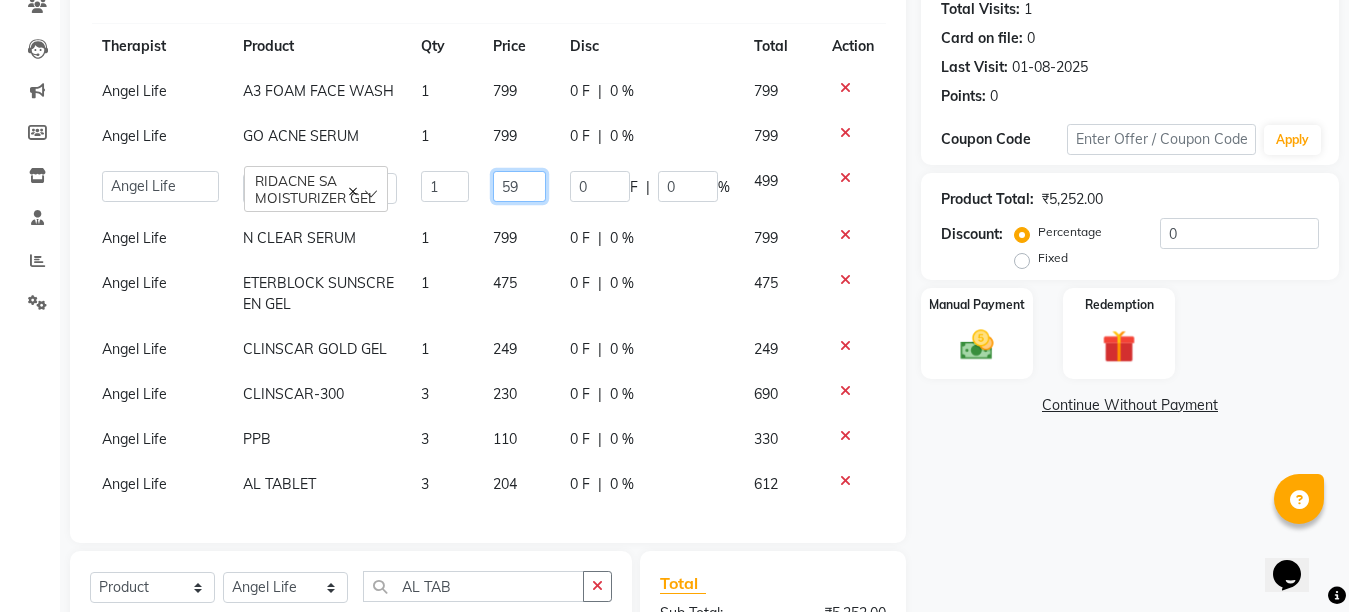 type on "599" 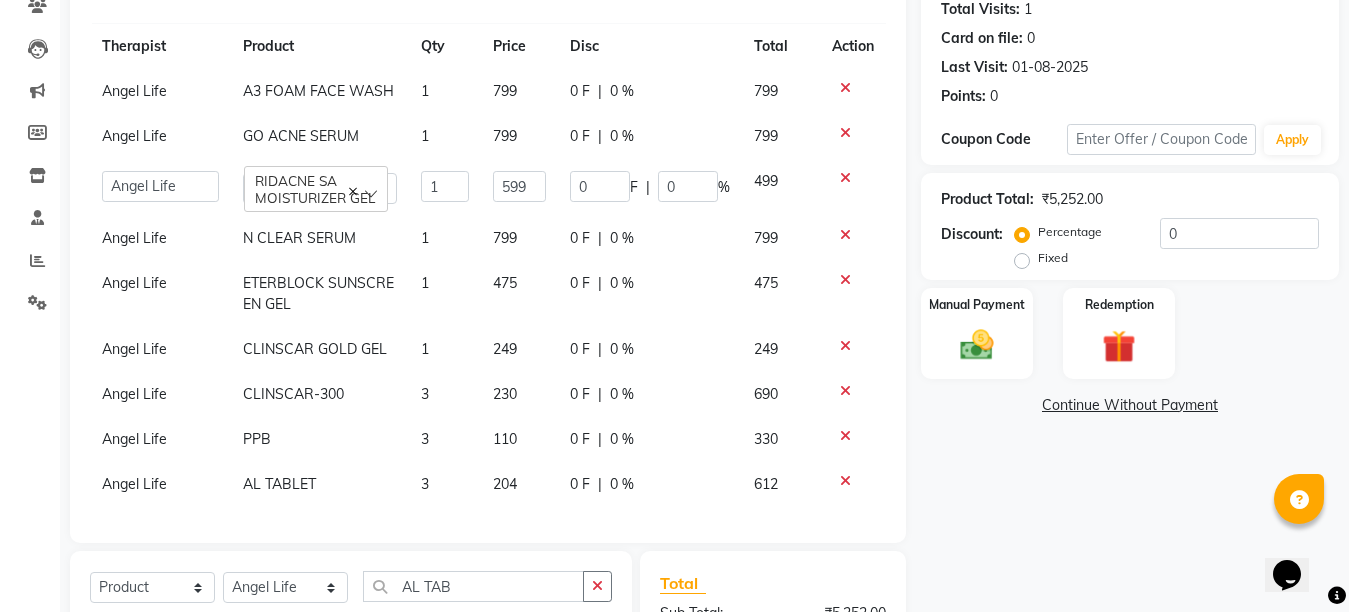 click on "Name: [FIRST] [LAST] Membership:  No Active Membership  Total Visits:  1 Card on file:  0 Last Visit:   01-08-2025 Points:   0  Coupon Code Apply Product Total:  ₹5,252.00  Discount:  Percentage   Fixed  0 Manual Payment Redemption  Continue Without Payment" 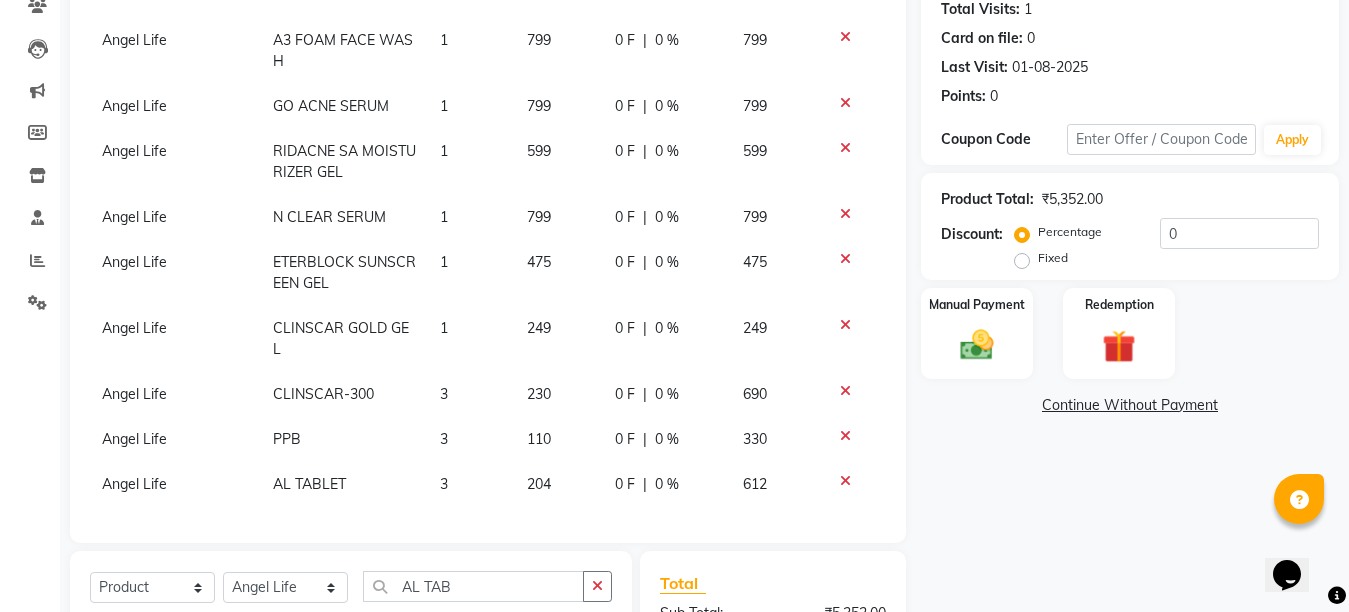 scroll, scrollTop: 104, scrollLeft: 0, axis: vertical 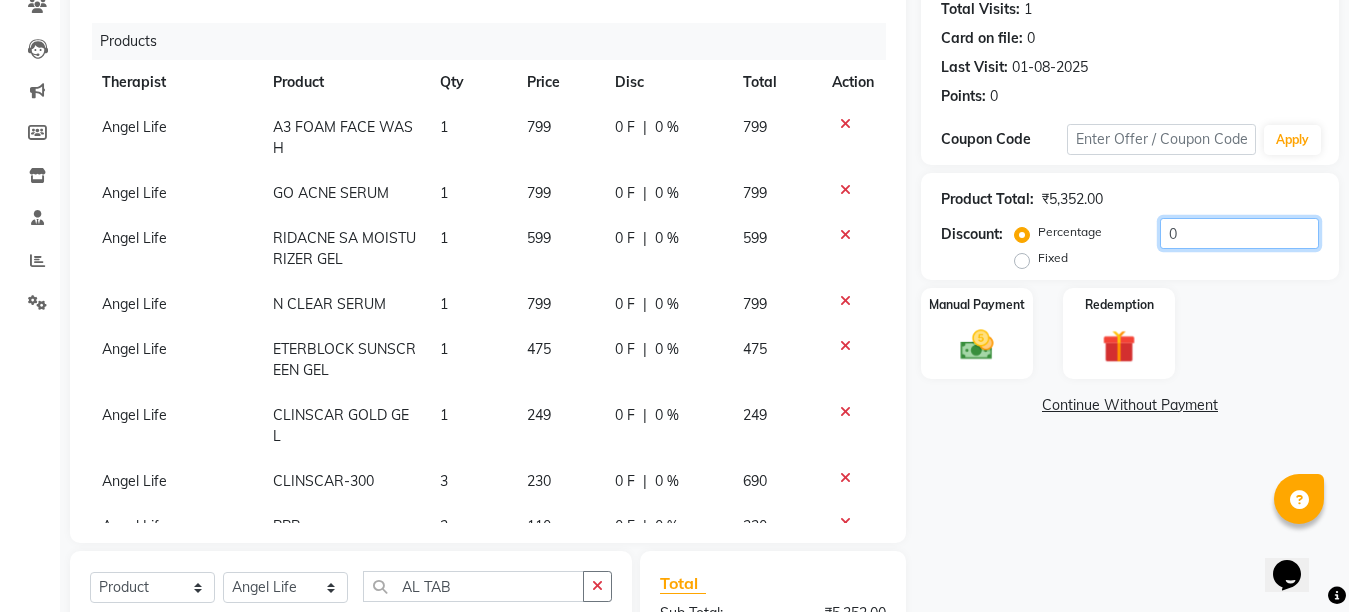 click on "0" 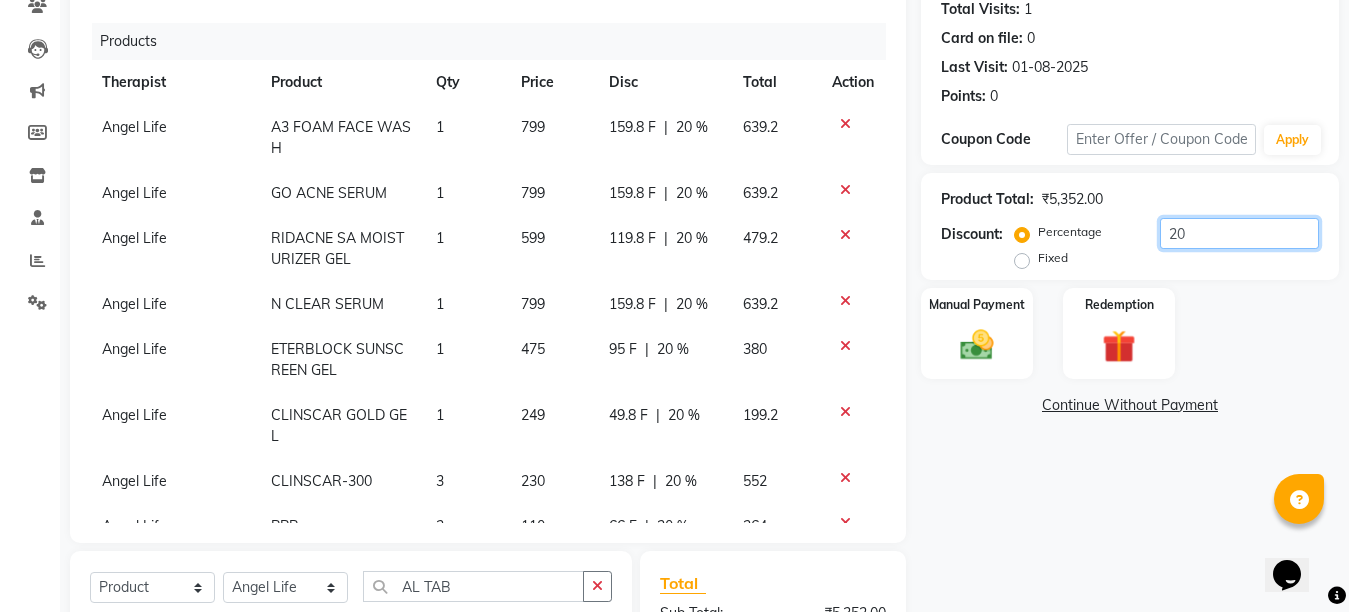 type on "2" 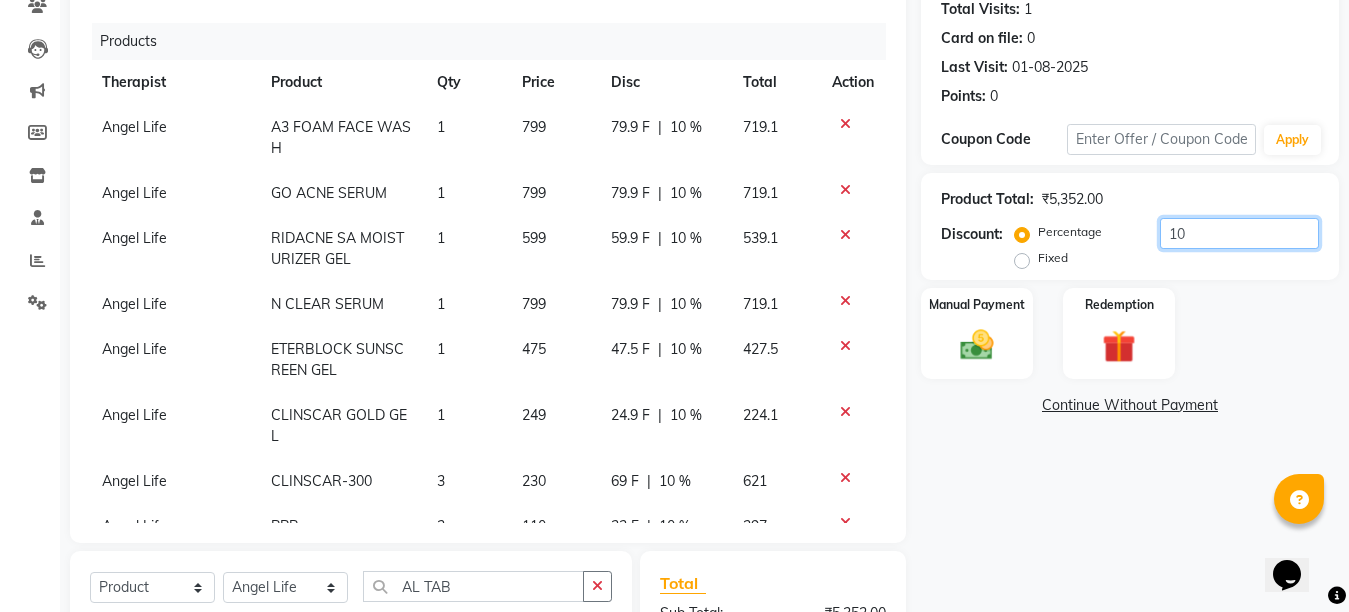 type on "10" 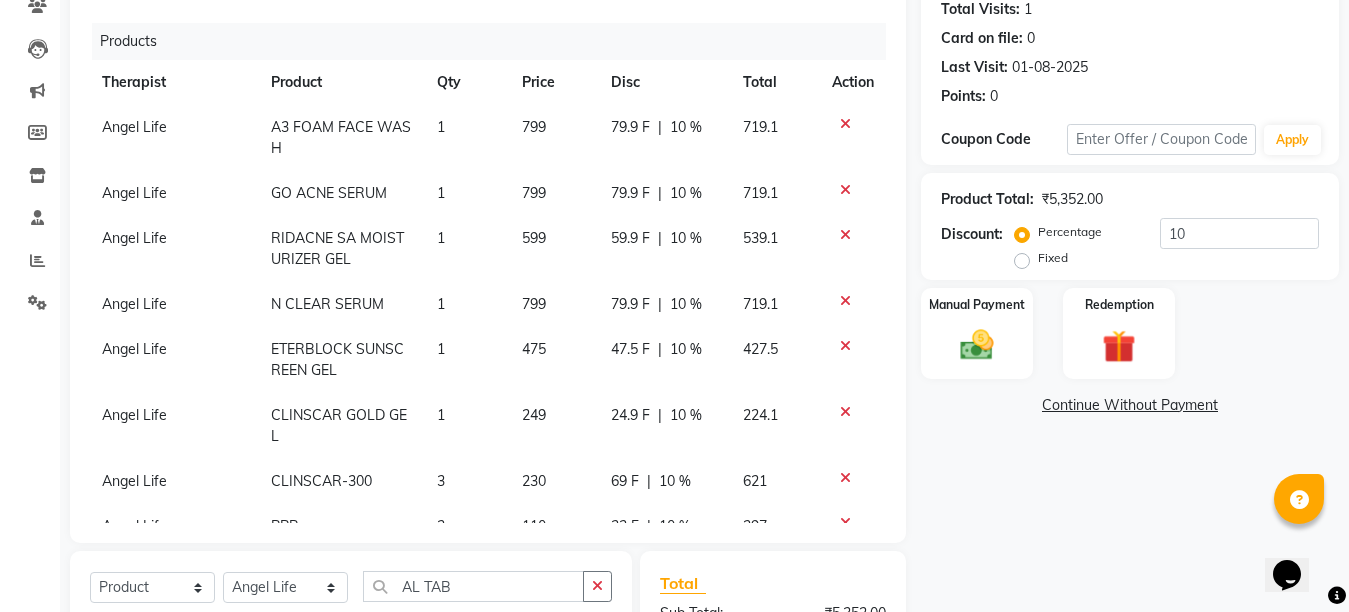 click on "|" 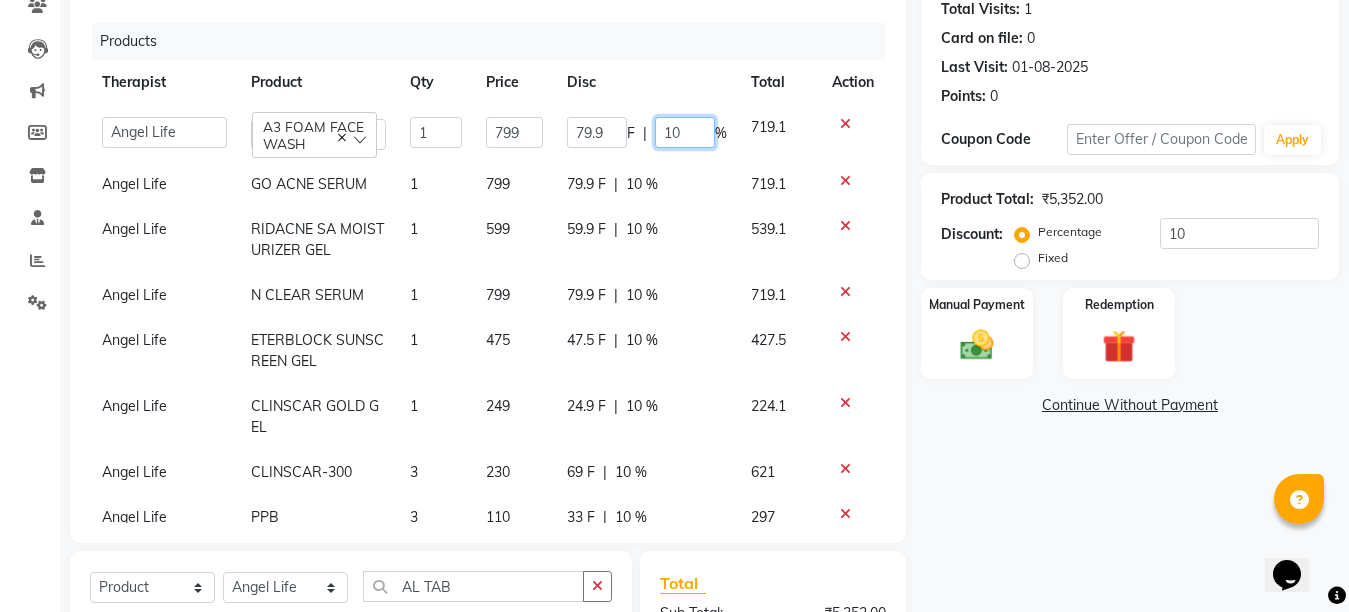 click on "10" 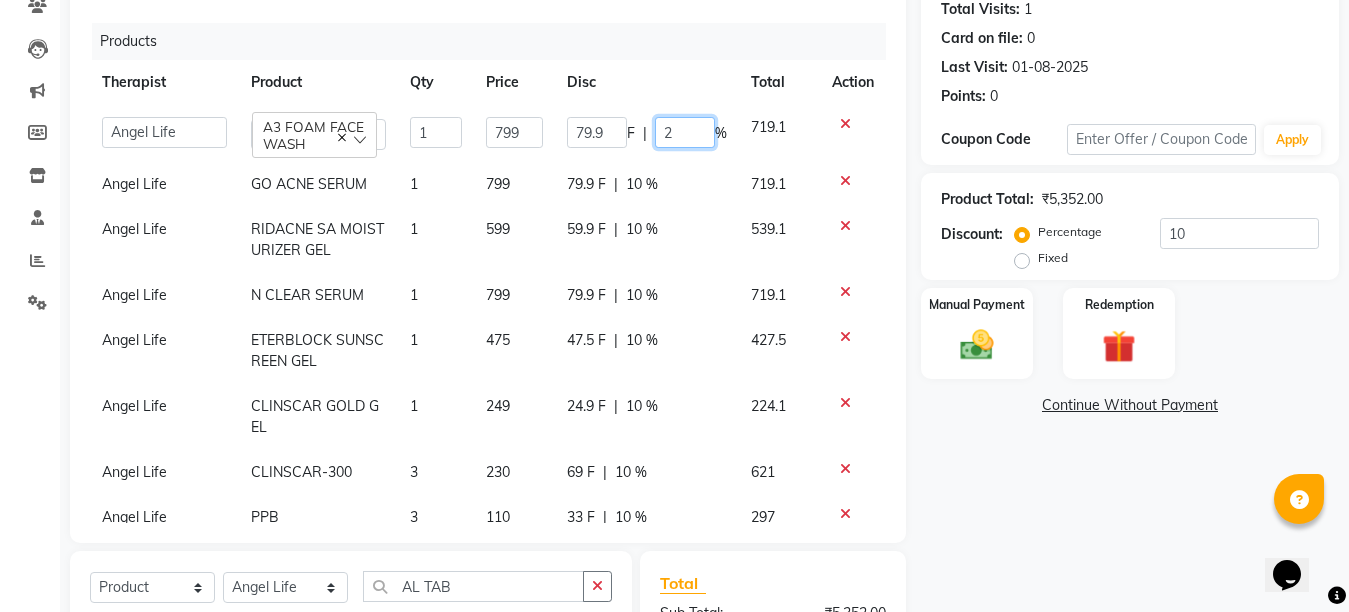 type on "20" 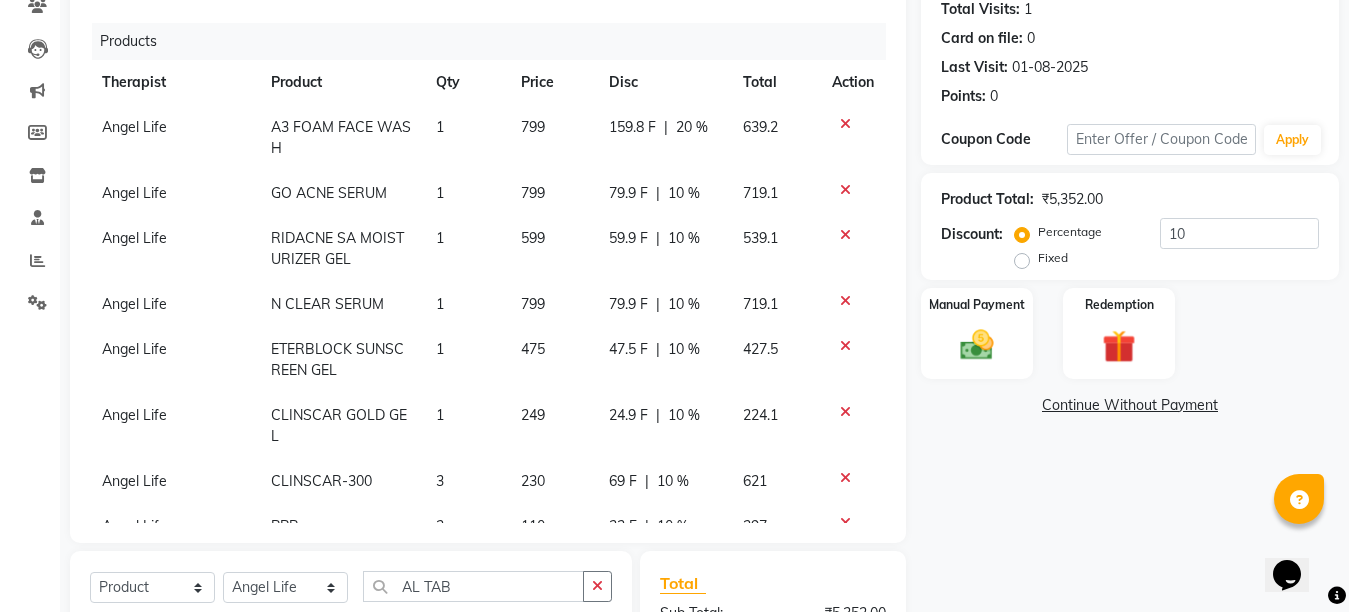 click on "79.9 F | 10 %" 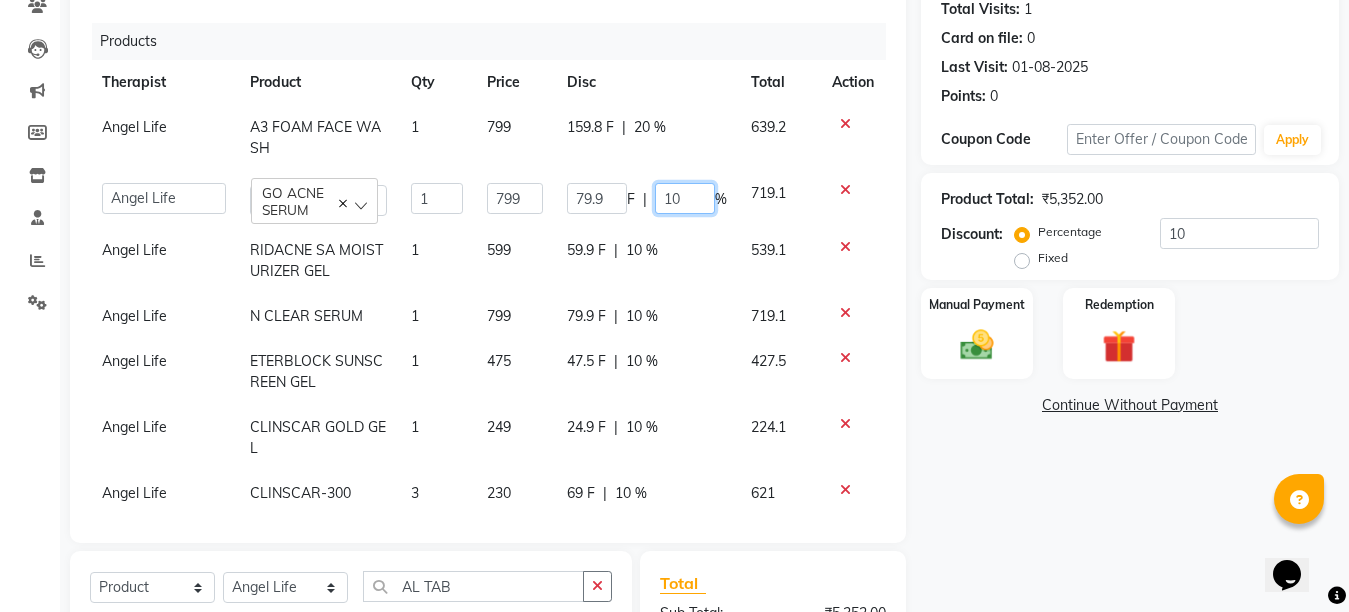 click on "10" 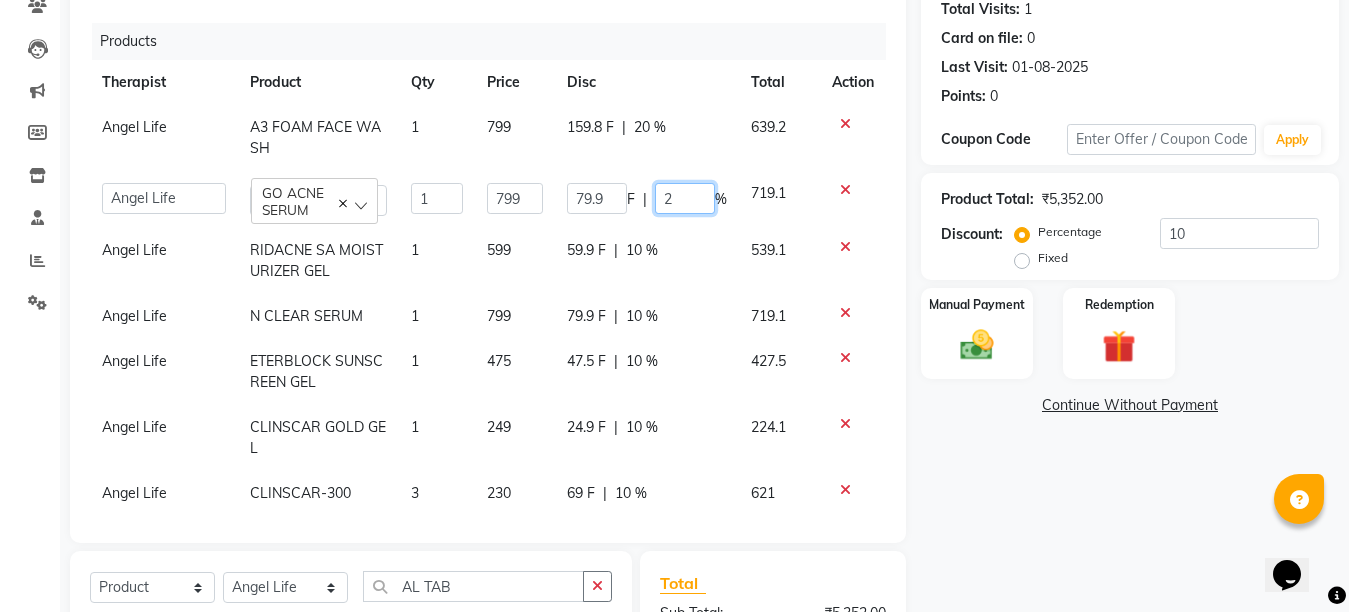 type on "20" 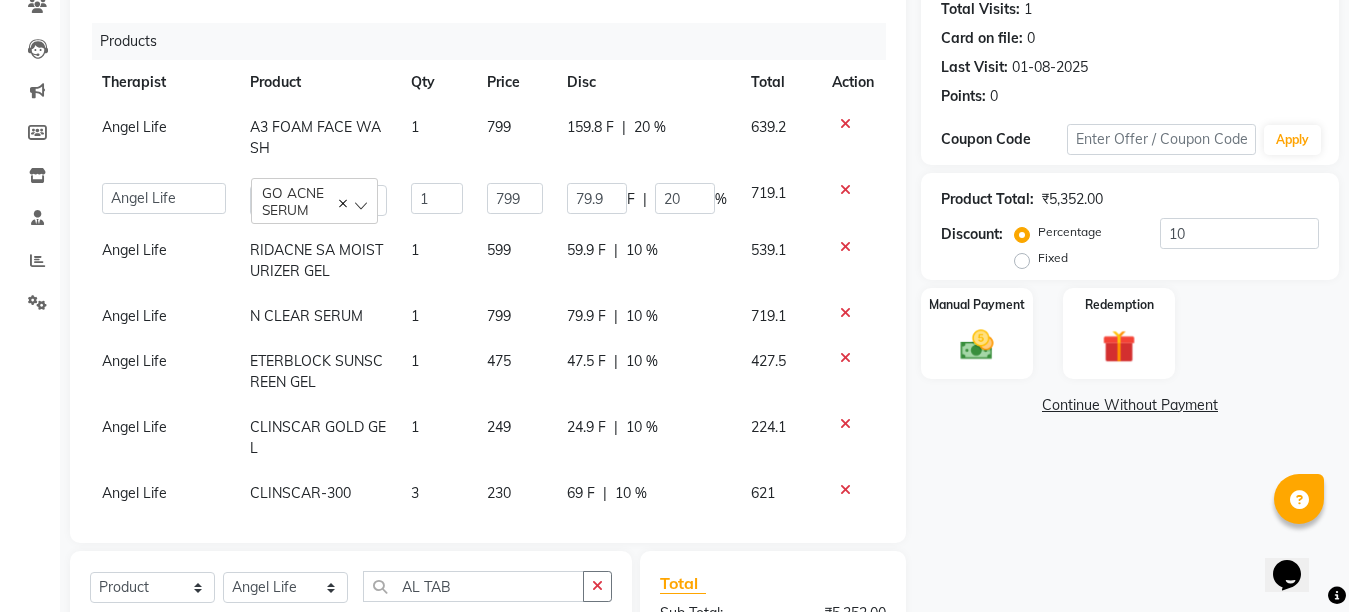 click on "Name: [FIRST] [LAST] Membership:  No Active Membership  Total Visits:  1 Card on file:  0 Last Visit:   01-08-2025 Points:   0  Coupon Code Apply Product Total:  ₹5,352.00  Discount:  Percentage   Fixed  10 Manual Payment Redemption  Continue Without Payment" 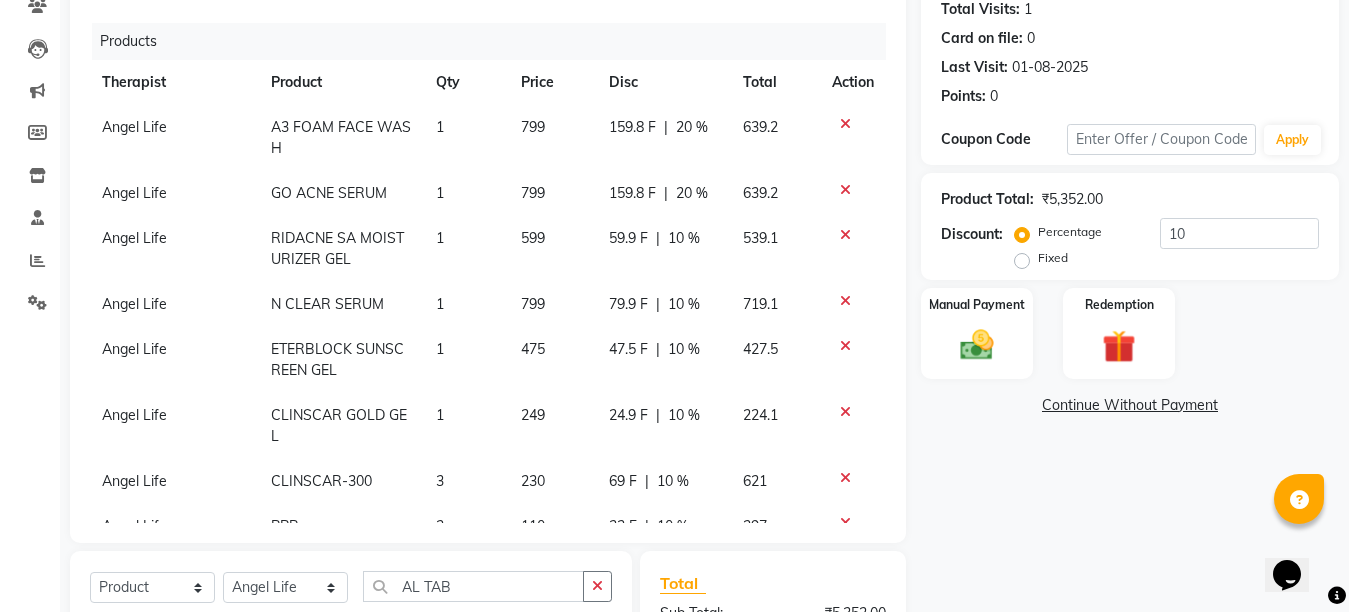 click on "79.9 F | 10 %" 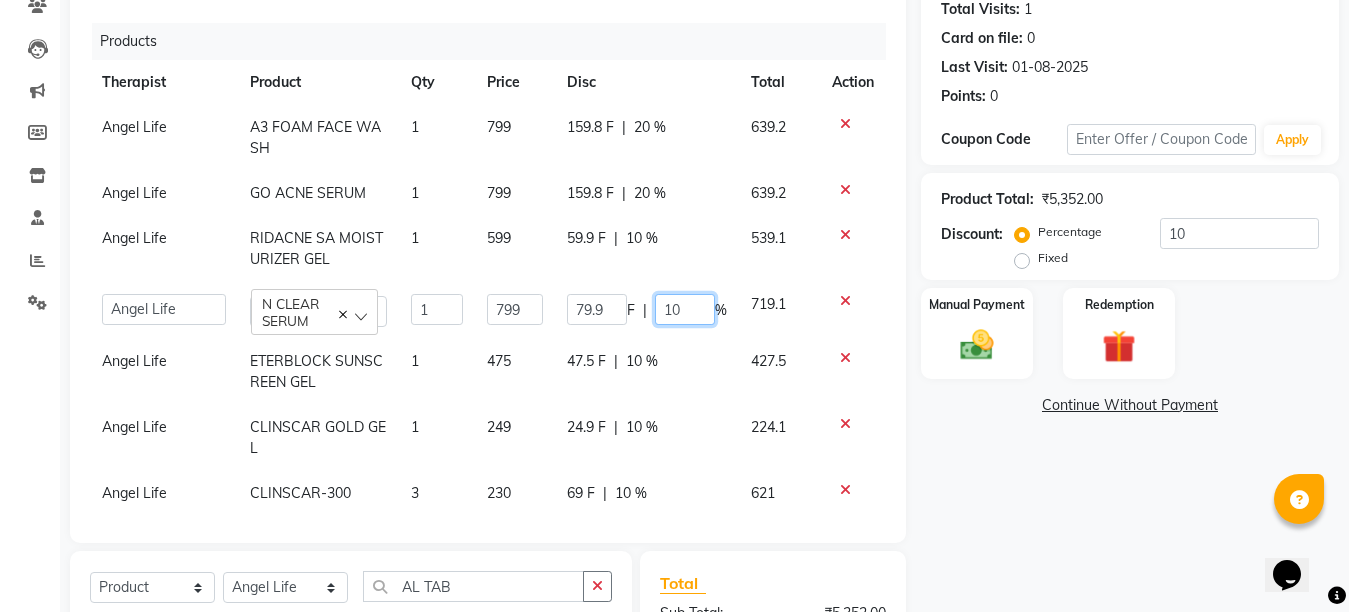click on "10" 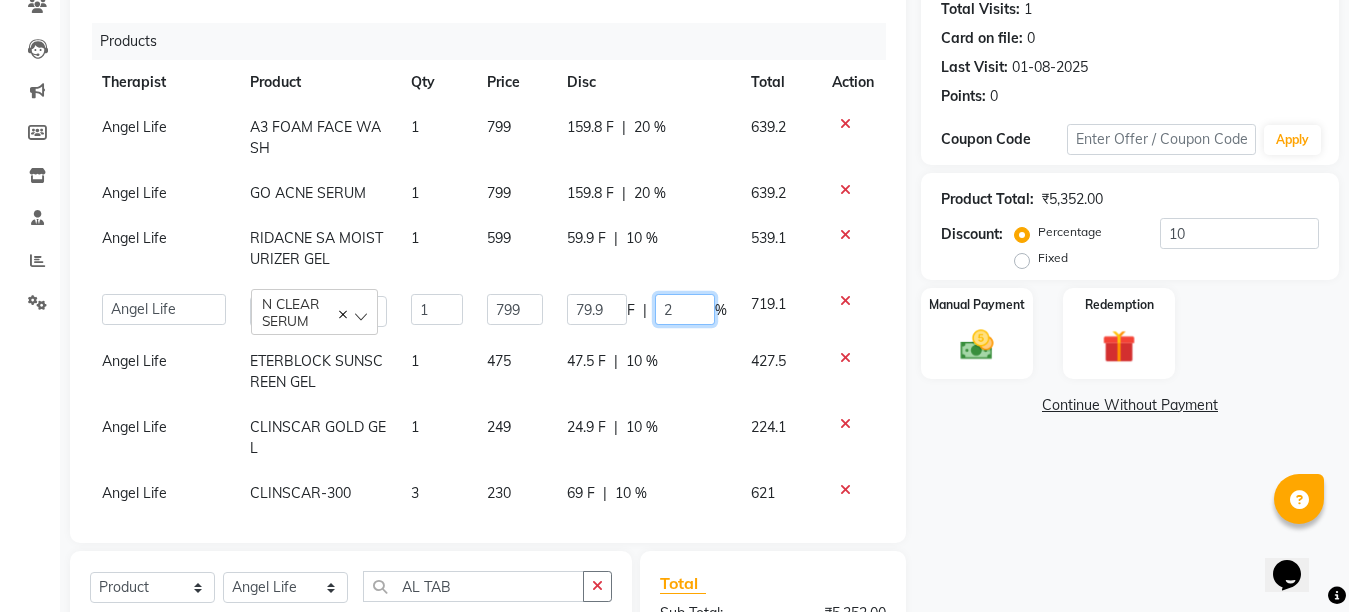 type on "20" 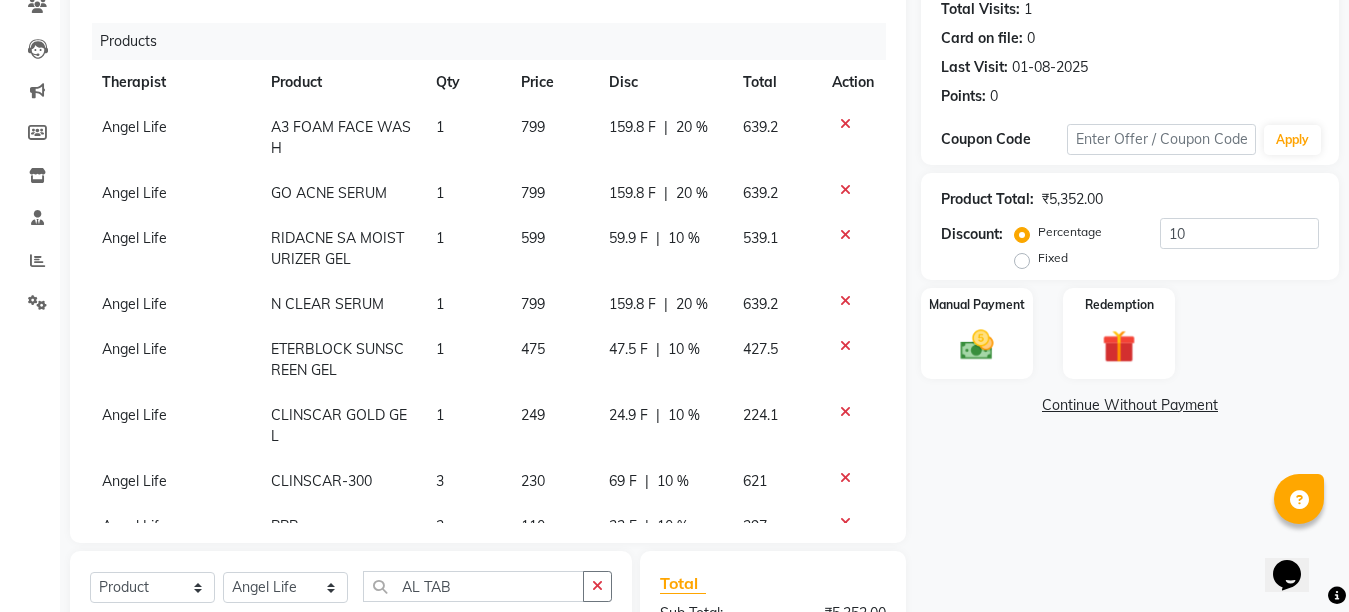 click on "Name: [FIRST] [LAST] Membership:  No Active Membership  Total Visits:  1 Card on file:  0 Last Visit:   01-08-2025 Points:   0  Coupon Code Apply Product Total:  ₹5,352.00  Discount:  Percentage   Fixed  10 Manual Payment Redemption  Continue Without Payment" 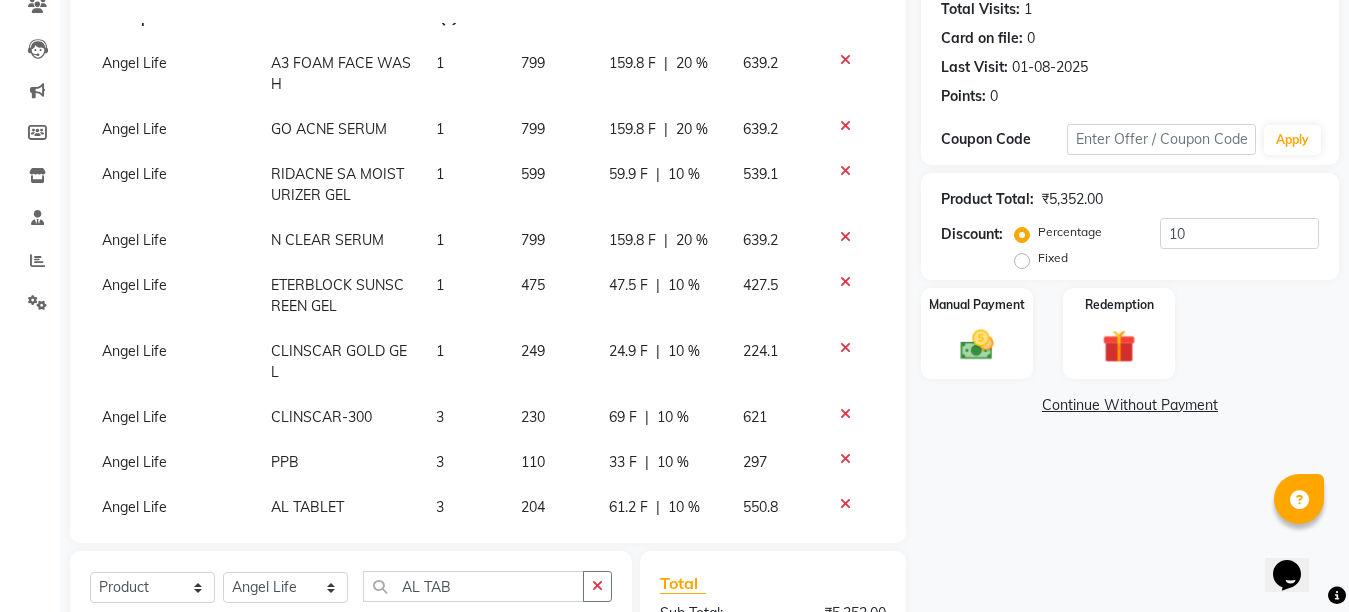scroll, scrollTop: 104, scrollLeft: 0, axis: vertical 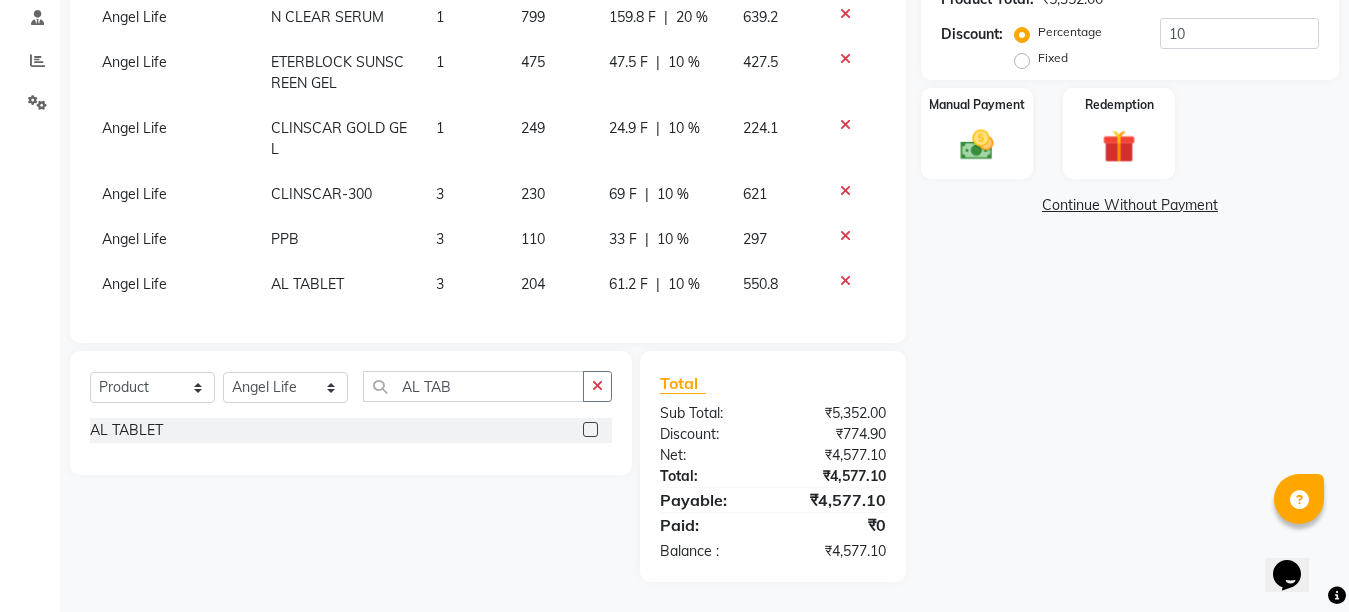 click on "10 %" 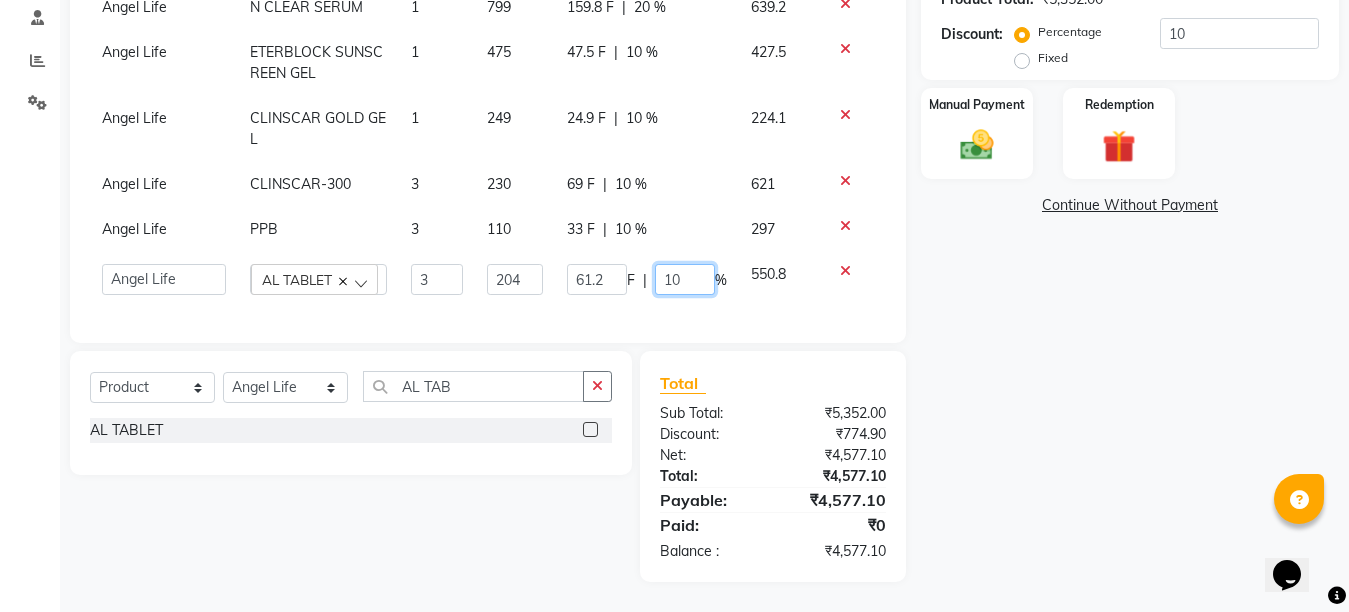 click on "10" 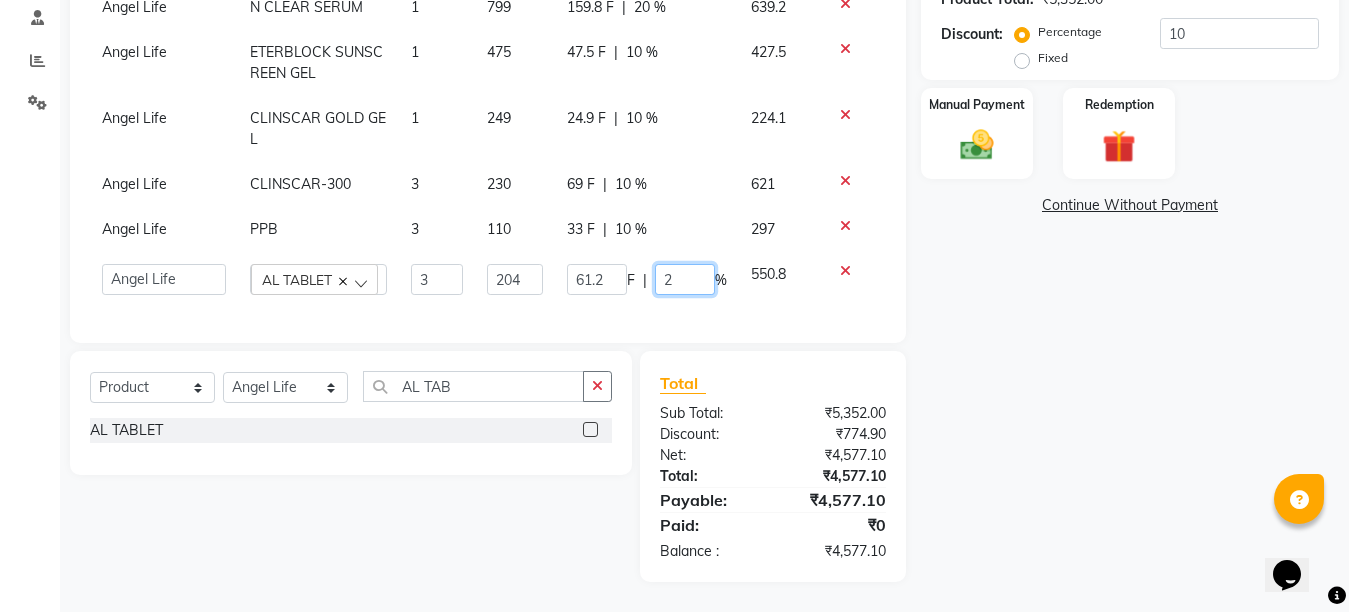 type on "20" 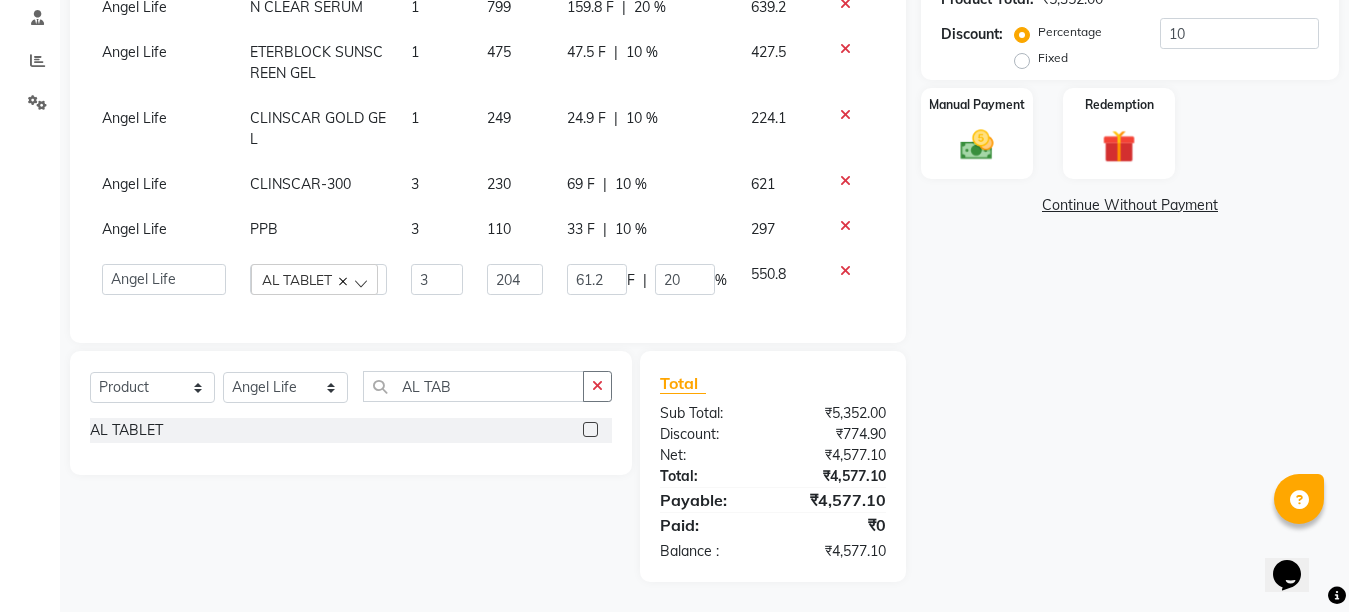 click on "Name: [FIRST] [LAST] Membership:  No Active Membership  Total Visits:  1 Card on file:  0 Last Visit:   01-08-2025 Points:   0  Coupon Code Apply Product Total:  ₹5,352.00  Discount:  Percentage   Fixed  10 Manual Payment Redemption  Continue Without Payment" 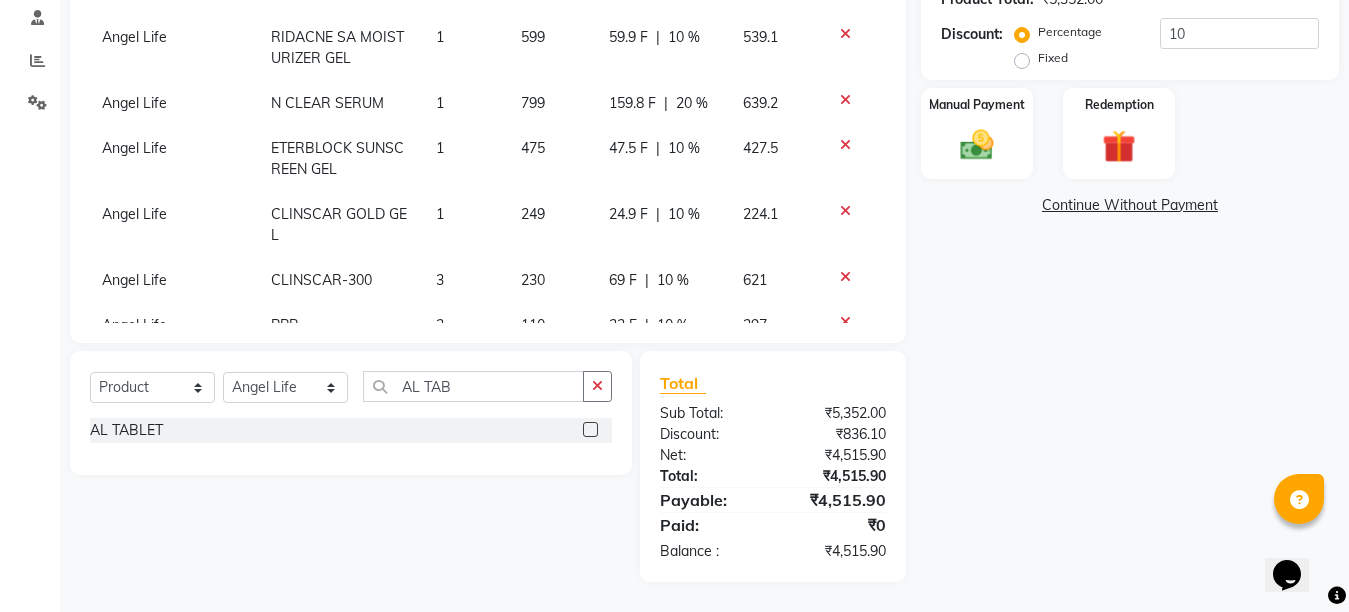 scroll, scrollTop: 0, scrollLeft: 0, axis: both 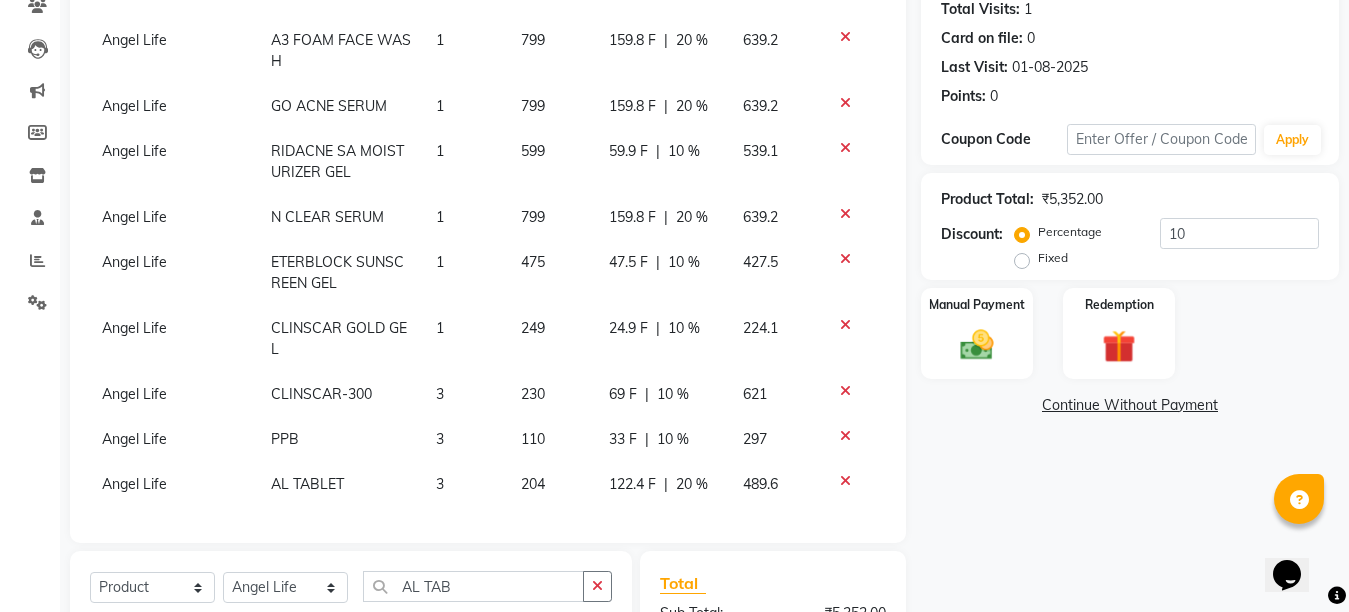 click on "3" 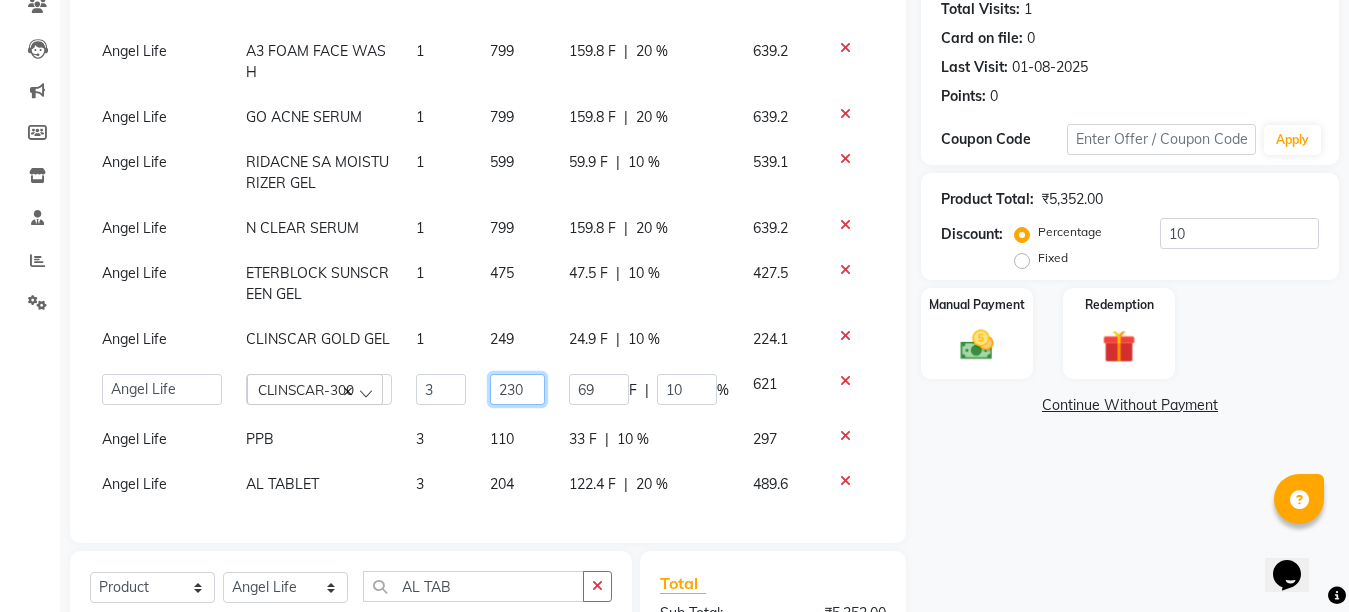 click on "230" 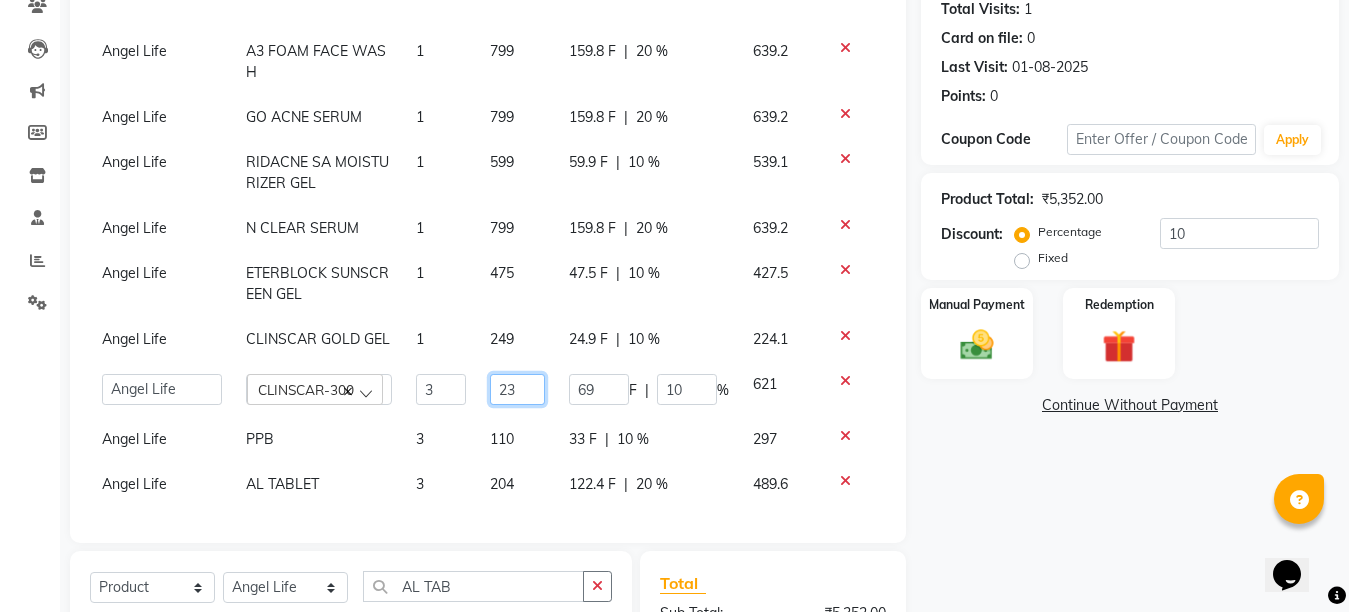 type on "2" 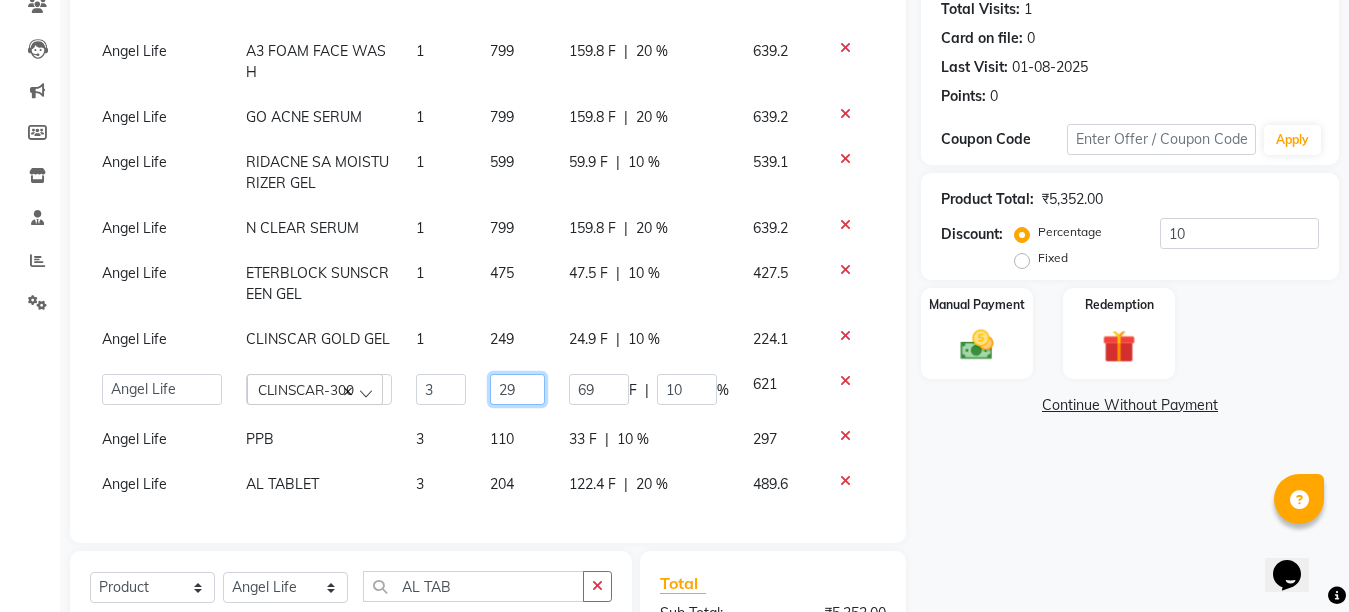 type on "290" 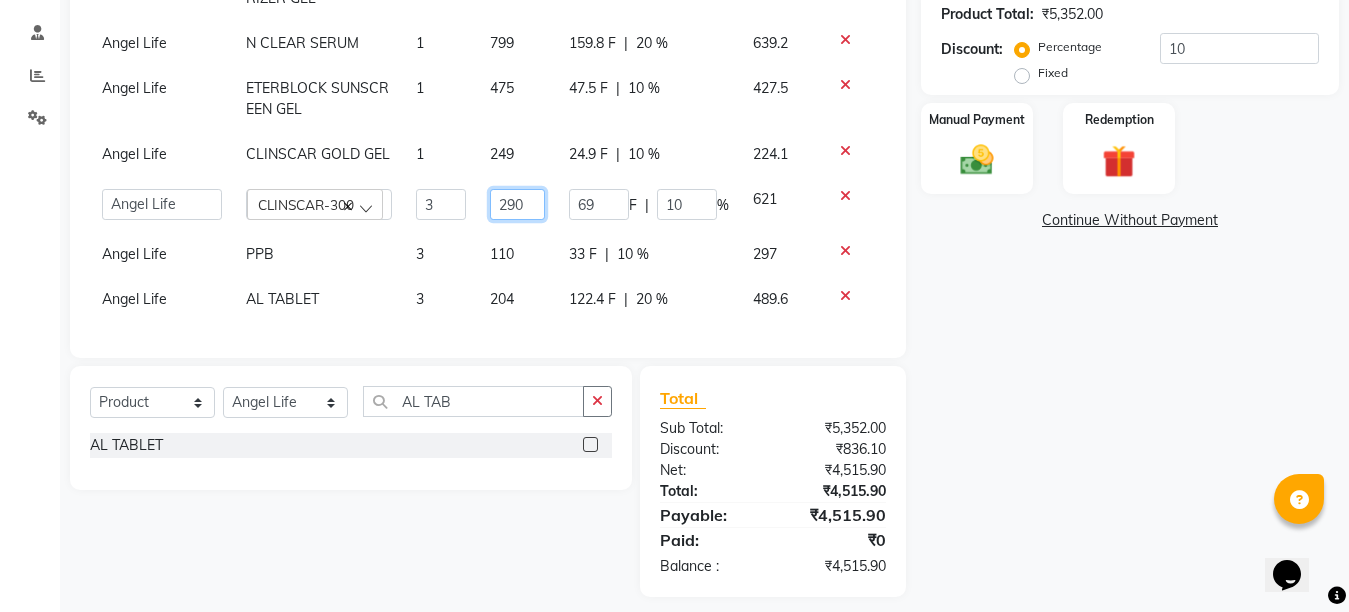 scroll, scrollTop: 425, scrollLeft: 0, axis: vertical 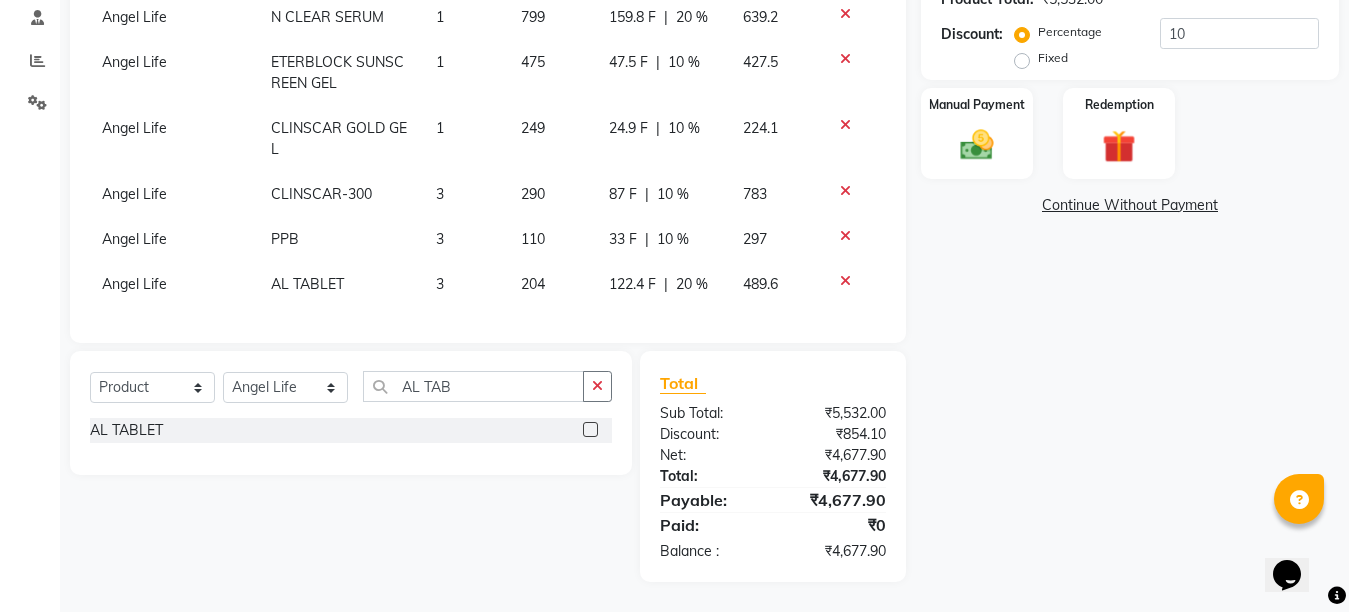 click on "Name: [FIRST] [LAST] Membership:  No Active Membership  Total Visits:  1 Card on file:  0 Last Visit:   01-08-2025 Points:   0  Coupon Code Apply Product Total:  ₹5,532.00  Discount:  Percentage   Fixed  10 Manual Payment Redemption  Continue Without Payment" 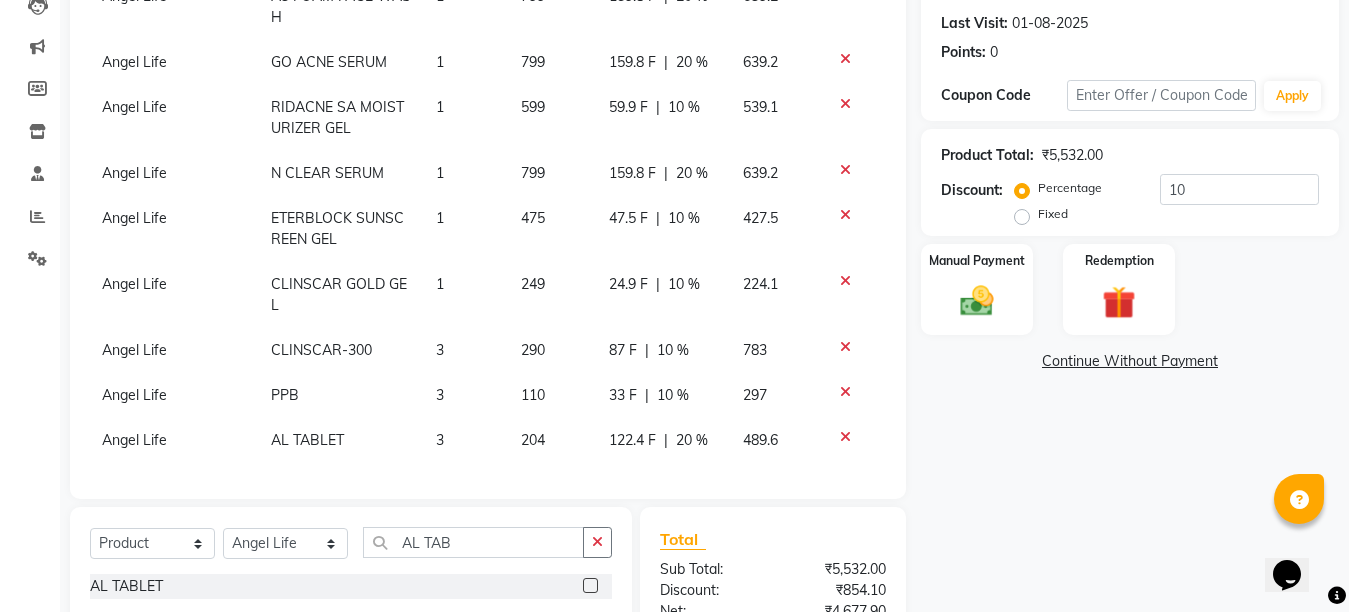 scroll, scrollTop: 25, scrollLeft: 0, axis: vertical 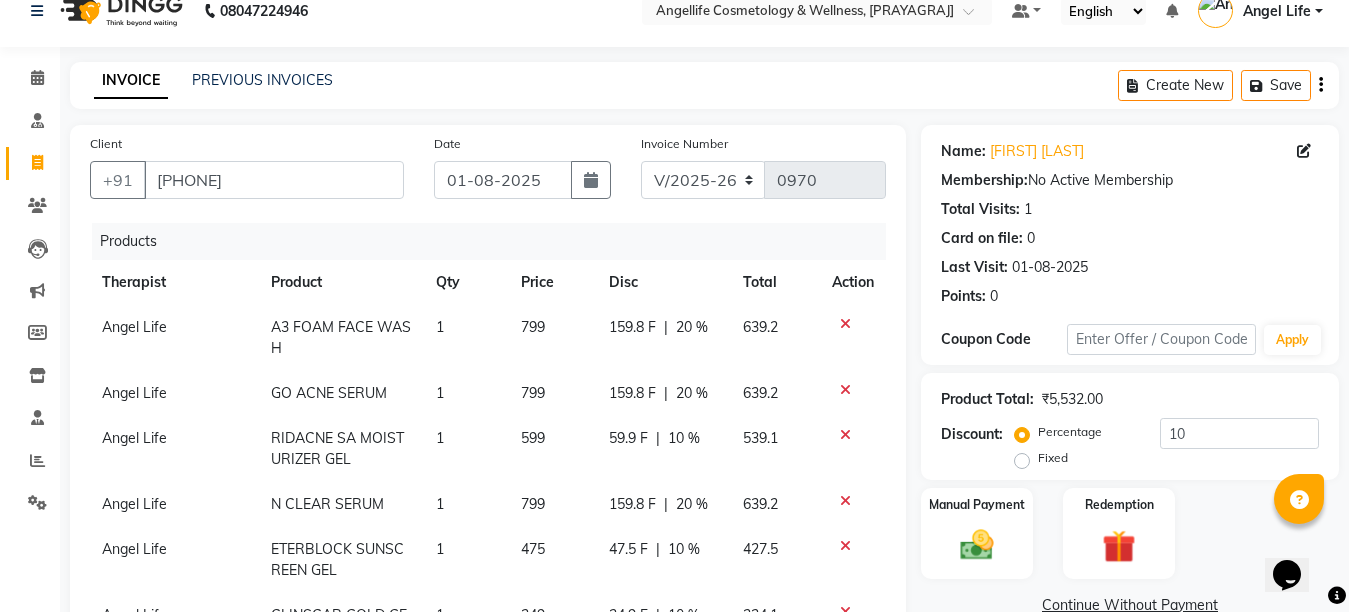 click 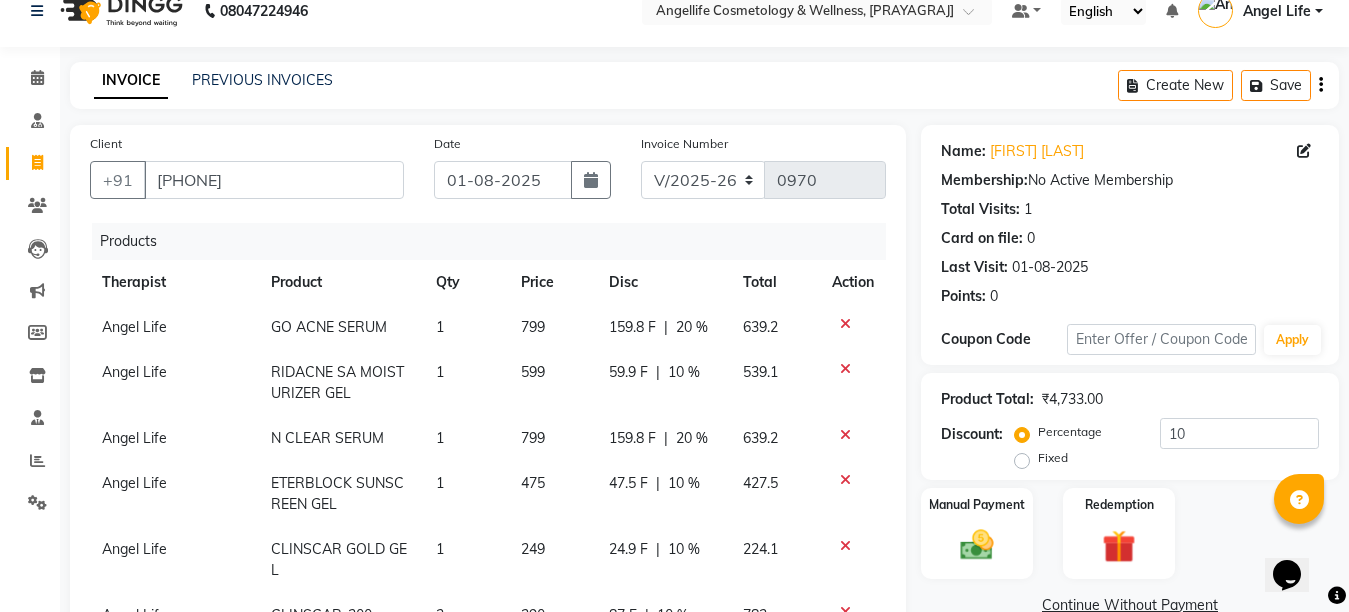 click 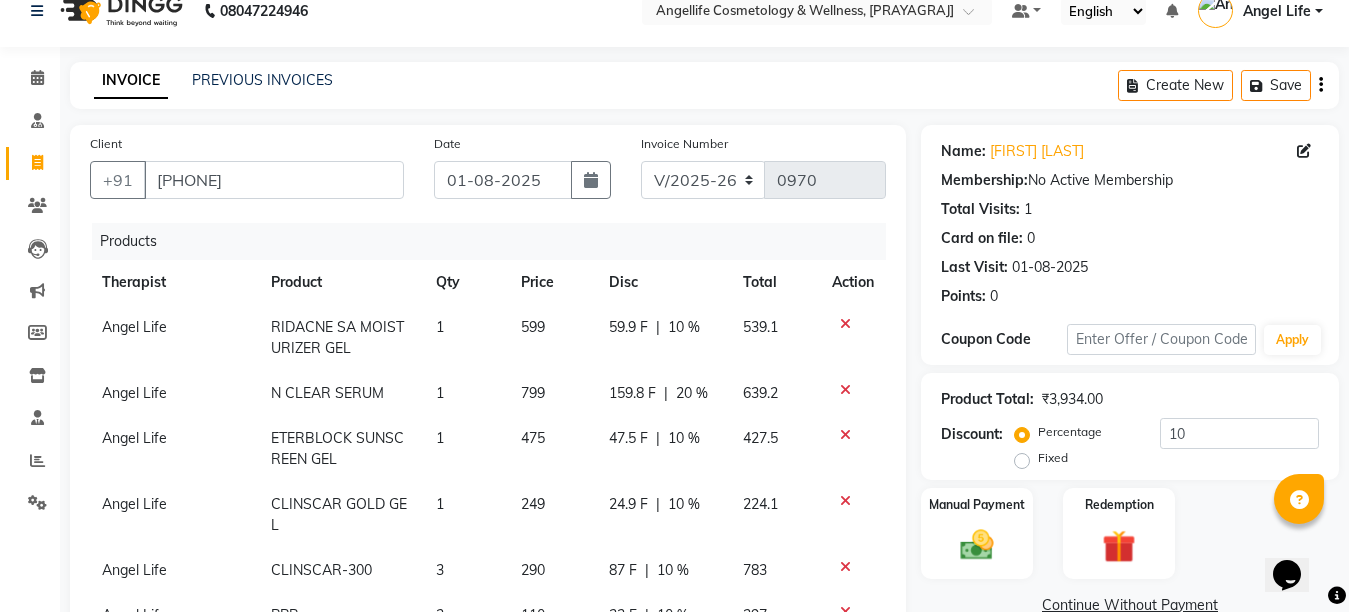 click 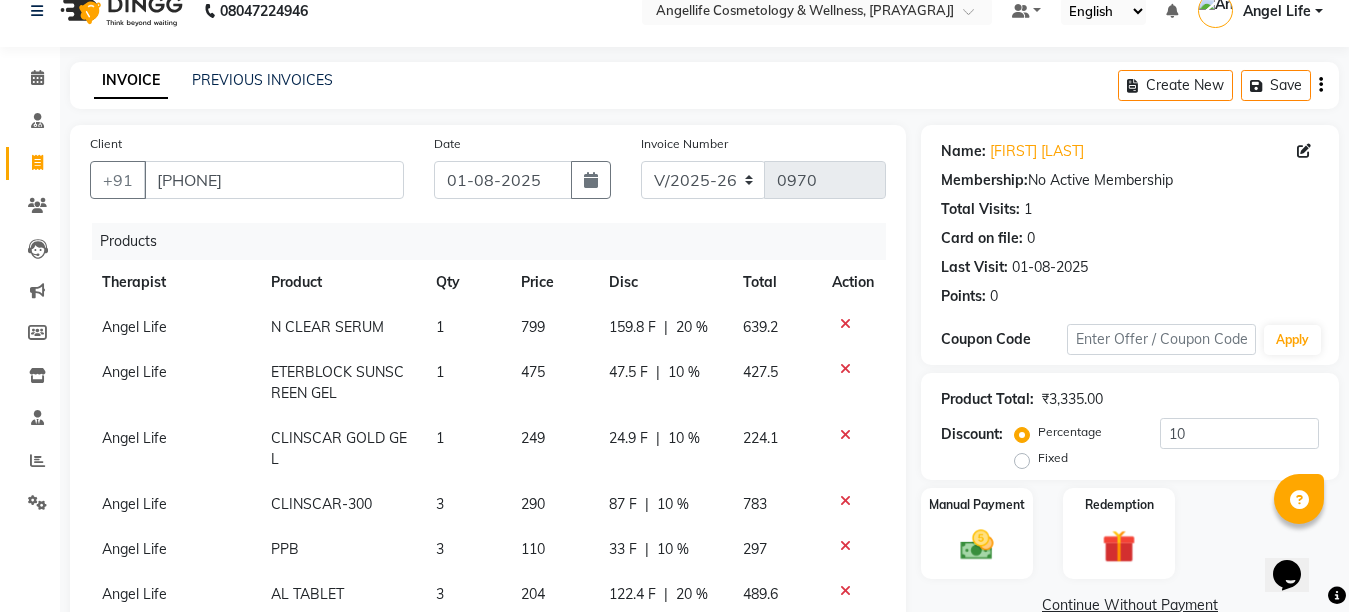 click 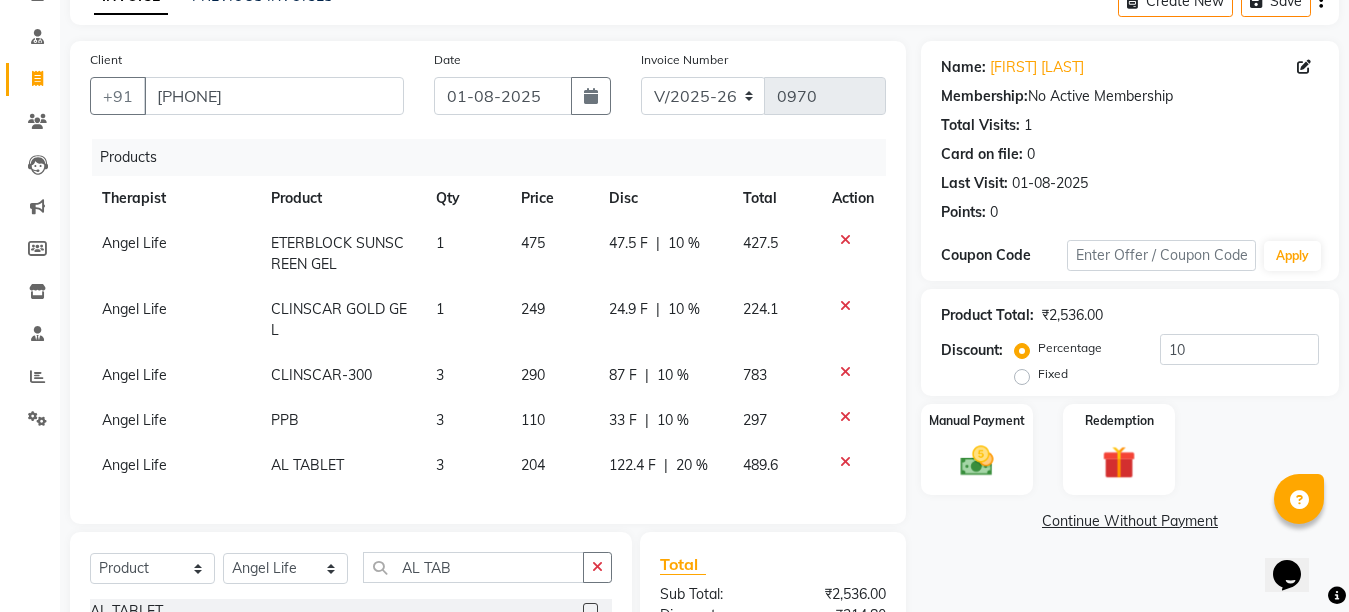 scroll, scrollTop: 107, scrollLeft: 0, axis: vertical 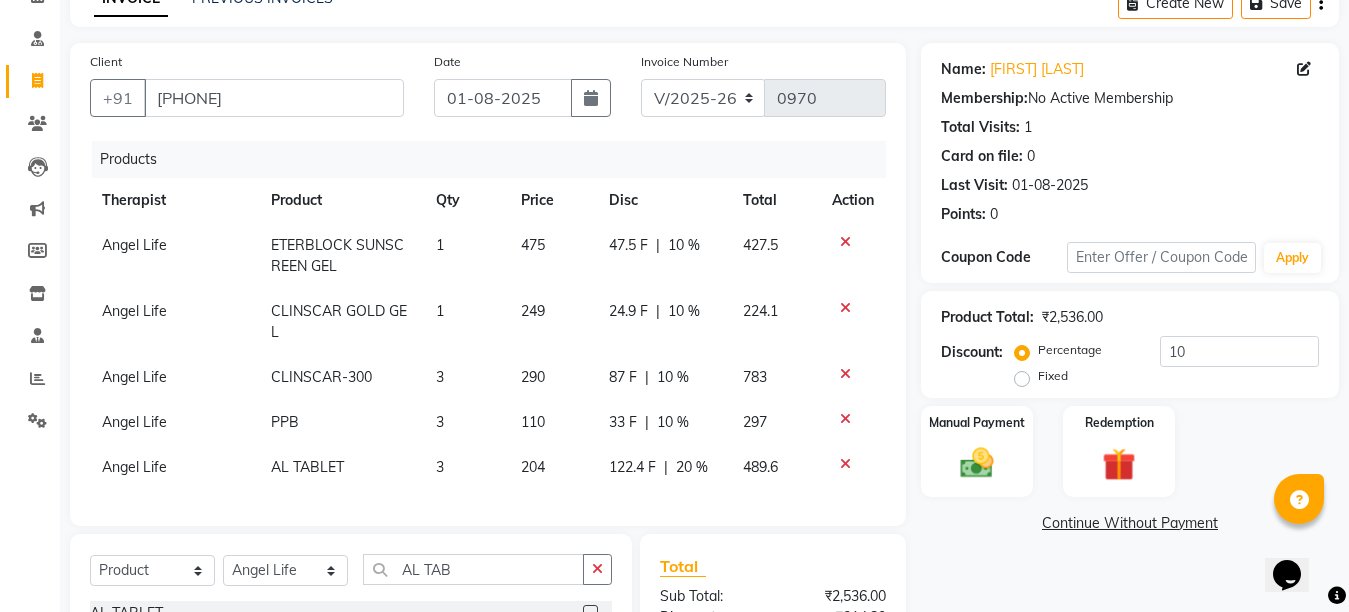 click on "110" 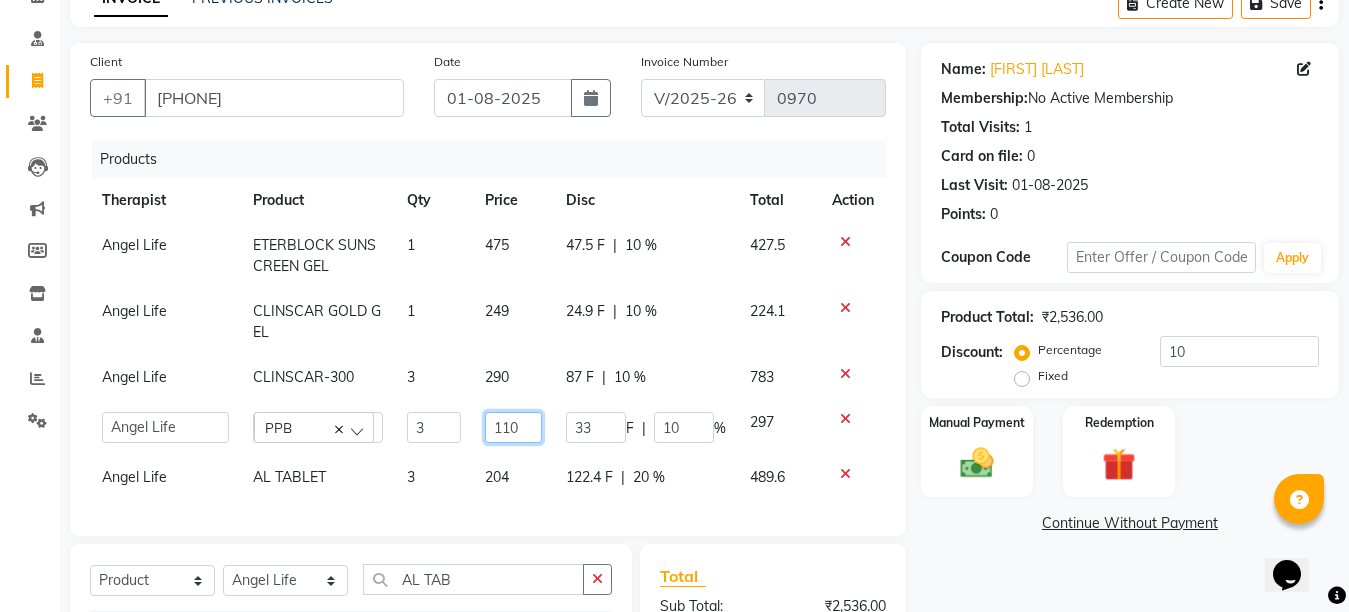 click on "110" 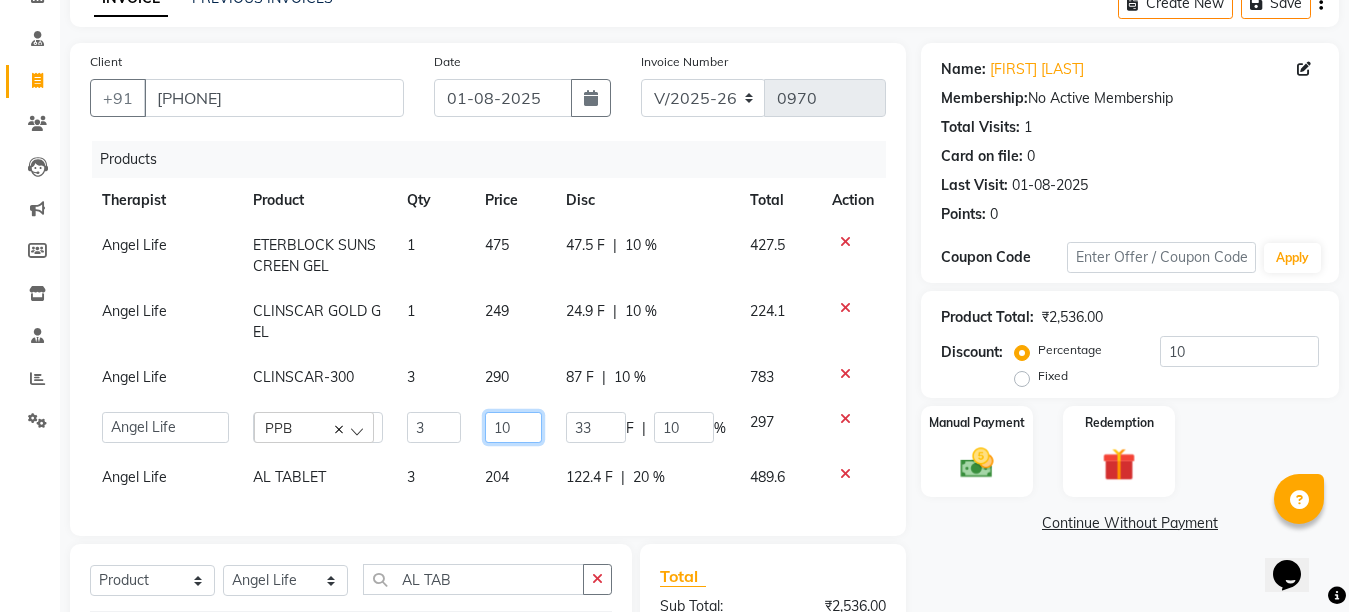 type on "100" 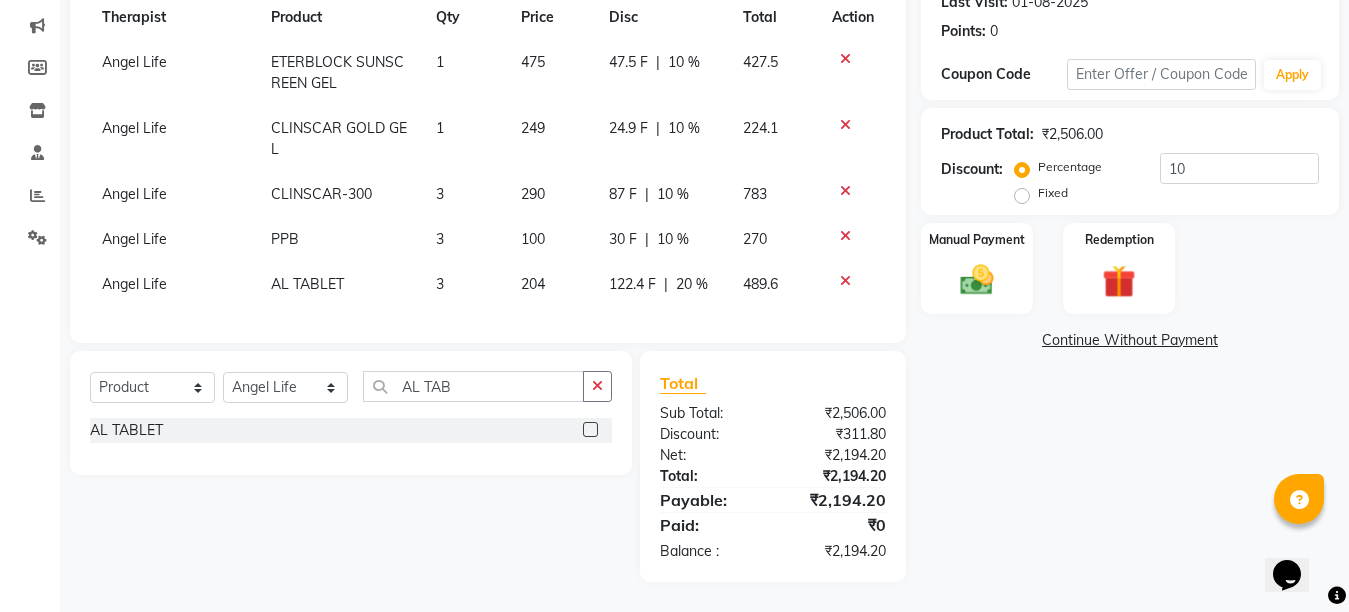 scroll, scrollTop: 307, scrollLeft: 0, axis: vertical 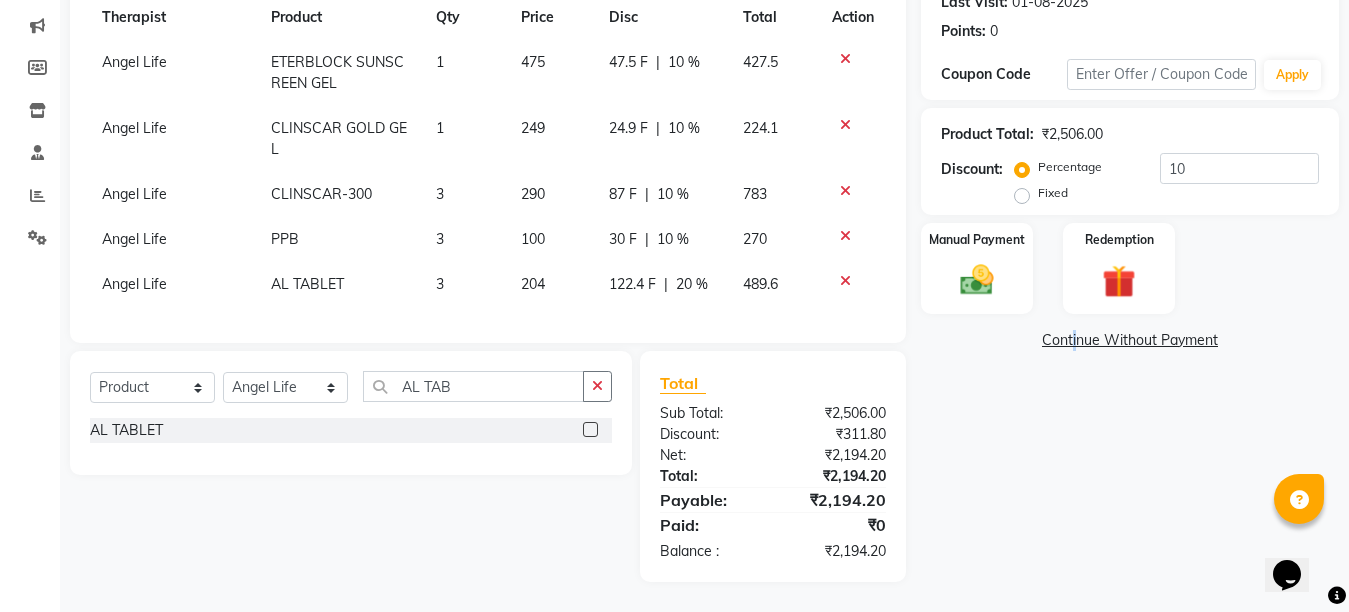 click on "Continue Without Payment" 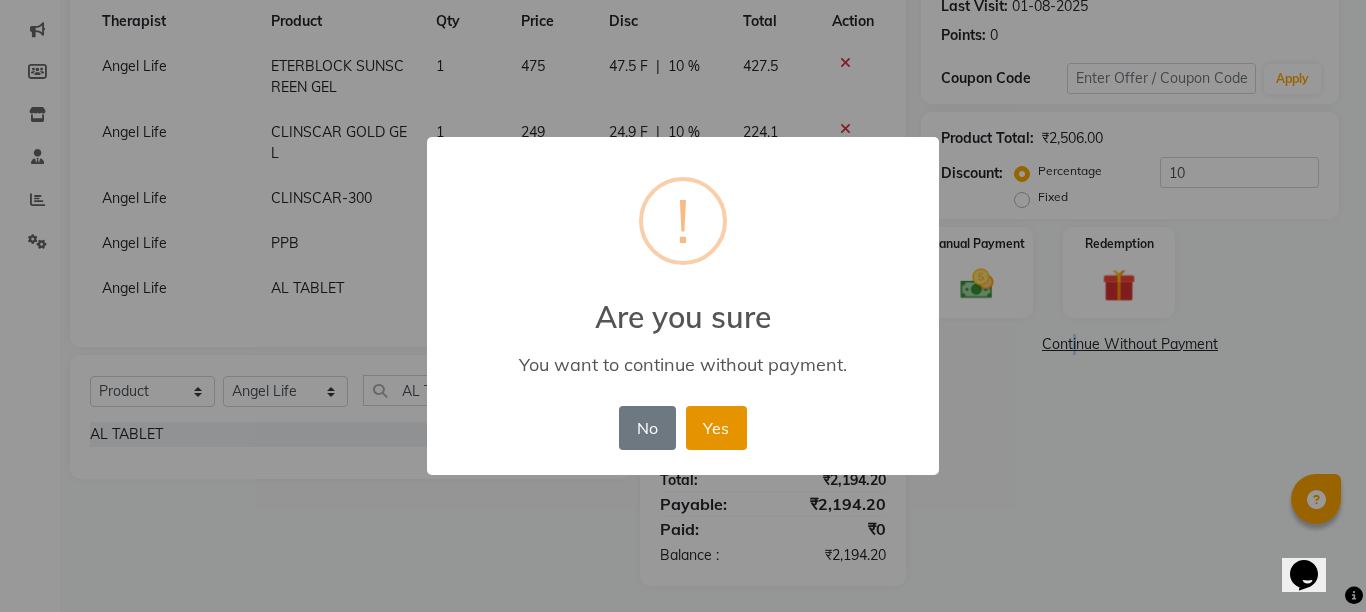 click on "Yes" at bounding box center (716, 428) 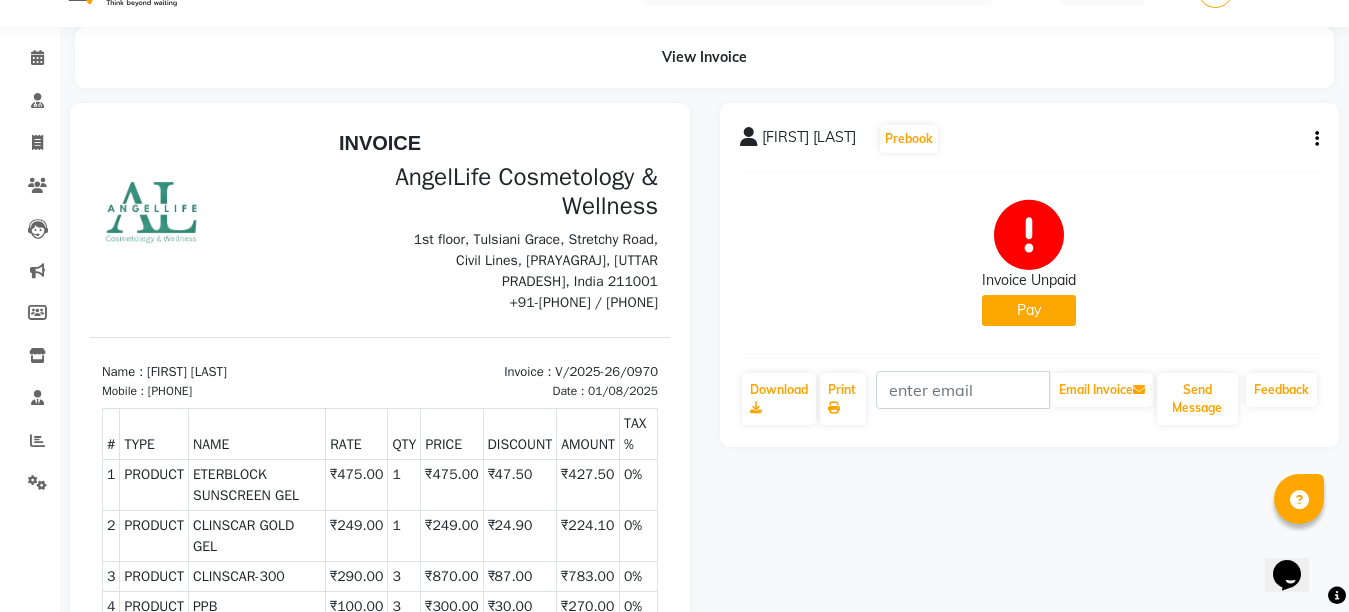 scroll, scrollTop: 0, scrollLeft: 0, axis: both 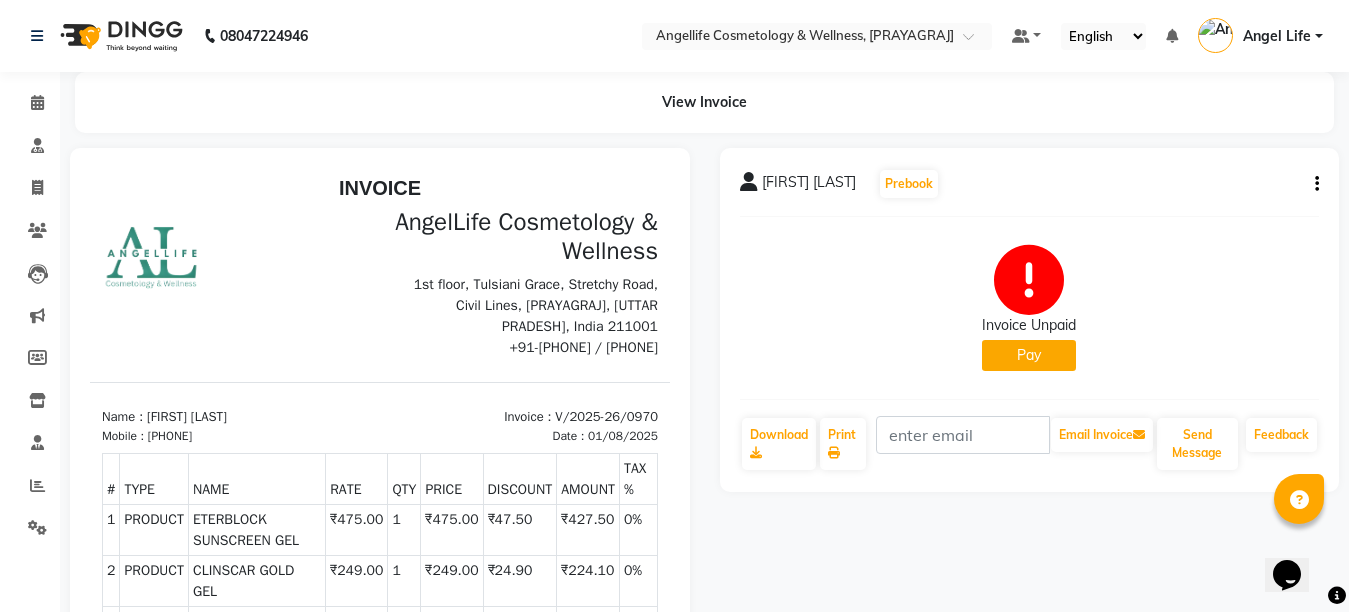 click on "Pay" 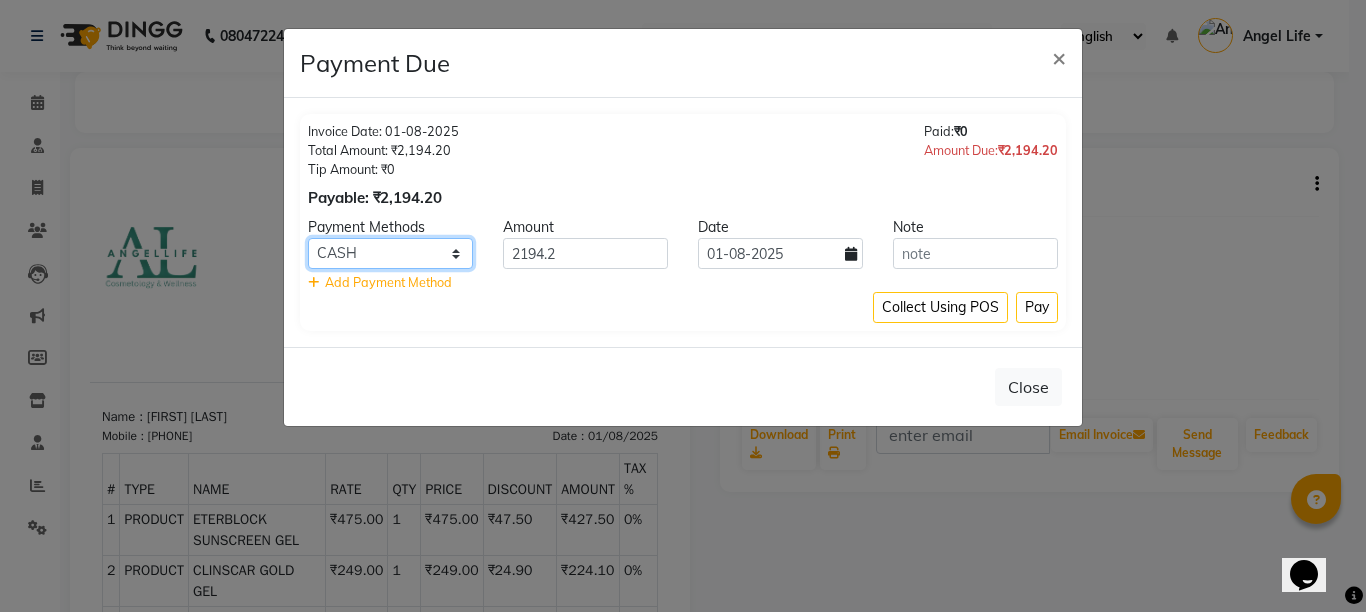 click on "CASH CARD ONLINE CUSTOM GPay PayTM PhonePe UPI NearBuy Loan BharatPay Cheque MosamBee MI Voucher Bank Family Visa Card Master Card BharatPay Card UPI BharatPay Other Cards Juice by MCB MyT Money MariDeal DefiDeal Deal.mu THD TCL CEdge Card M UPI M UPI Axis UPI Union Card (Indian Bank) Card (DL Bank) RS BTC Wellnessta Razorpay Complimentary Nift Spa Finder Spa Week Venmo BFL LoanTap SaveIN GMoney ATH Movil On Account Chamber Gift Card Trade Comp Donation Card on File Envision BRAC Card City Card bKash Credit Card Debit Card Shoutlo LUZO Jazz Cash AmEx Discover Tabby Online W Room Charge Room Charge USD Room Charge Euro Room Charge EGP Room Charge GBP Bajaj Finserv Bad Debts Card: IDFC Card: IOB Coupon Gcash PayMaya Instamojo COnline UOnline SOnline SCard Paypal PPR PPV PPC PPN PPG PPE CAMP Benefit ATH Movil Dittor App Rupay Diners iPrepaid iPackage District App Pine Labs Cash Payment Pnb Bank GPay NT Cash Lash GPay Lash Cash Nail GPay Nail Cash BANKTANSFER Dreamfolks BOB SBI Save-In Nail Card Lash Card" 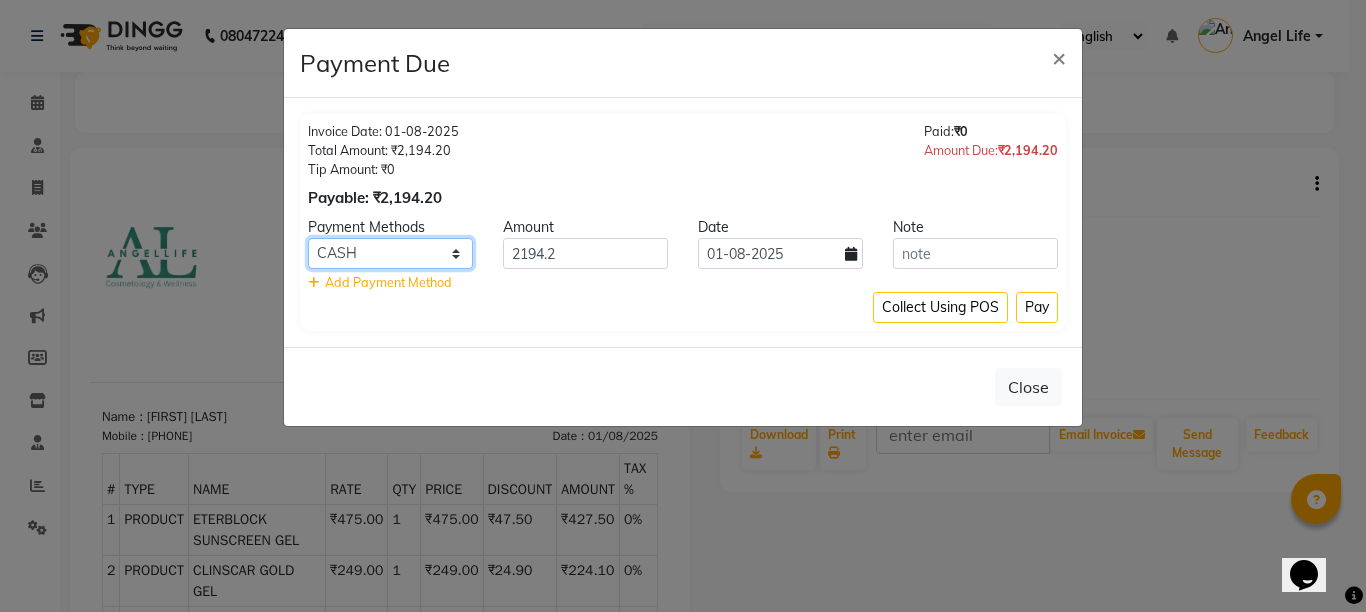 select on "8" 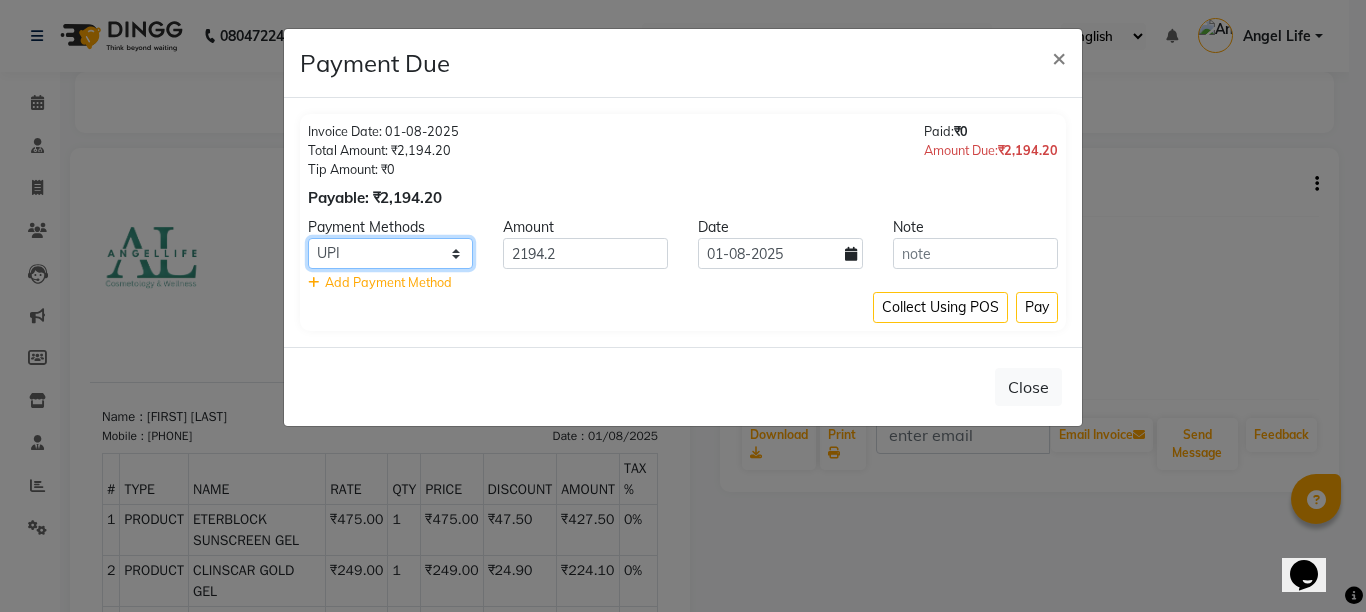 click on "CASH CARD ONLINE CUSTOM GPay PayTM PhonePe UPI NearBuy Loan BharatPay Cheque MosamBee MI Voucher Bank Family Visa Card Master Card BharatPay Card UPI BharatPay Other Cards Juice by MCB MyT Money MariDeal DefiDeal Deal.mu THD TCL CEdge Card M UPI M UPI Axis UPI Union Card (Indian Bank) Card (DL Bank) RS BTC Wellnessta Razorpay Complimentary Nift Spa Finder Spa Week Venmo BFL LoanTap SaveIN GMoney ATH Movil On Account Chamber Gift Card Trade Comp Donation Card on File Envision BRAC Card City Card bKash Credit Card Debit Card Shoutlo LUZO Jazz Cash AmEx Discover Tabby Online W Room Charge Room Charge USD Room Charge Euro Room Charge EGP Room Charge GBP Bajaj Finserv Bad Debts Card: IDFC Card: IOB Coupon Gcash PayMaya Instamojo COnline UOnline SOnline SCard Paypal PPR PPV PPC PPN PPG PPE CAMP Benefit ATH Movil Dittor App Rupay Diners iPrepaid iPackage District App Pine Labs Cash Payment Pnb Bank GPay NT Cash Lash GPay Lash Cash Nail GPay Nail Cash BANKTANSFER Dreamfolks BOB SBI Save-In Nail Card Lash Card" 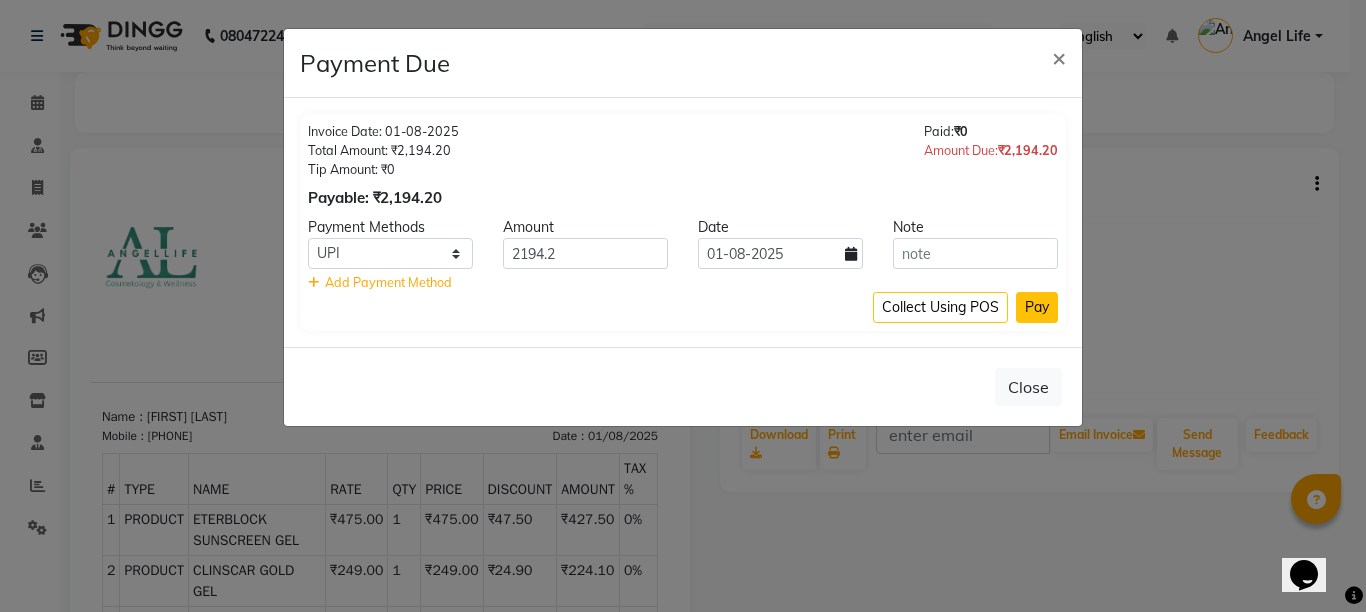 click on "Pay" 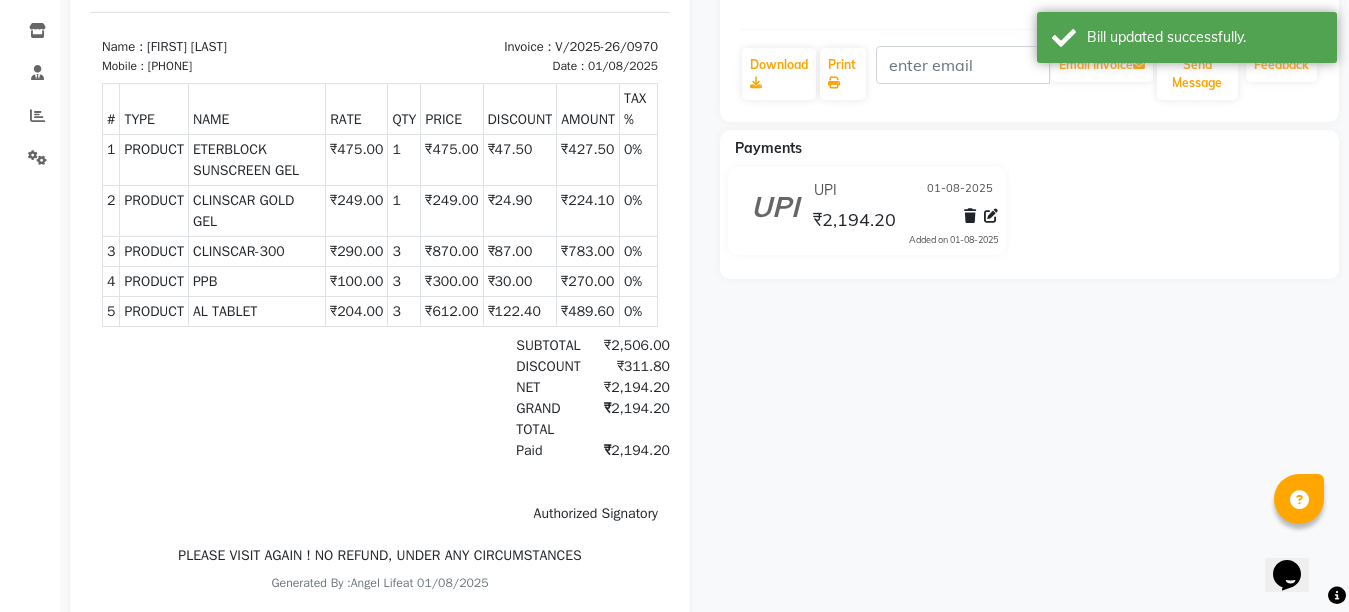 scroll, scrollTop: 400, scrollLeft: 0, axis: vertical 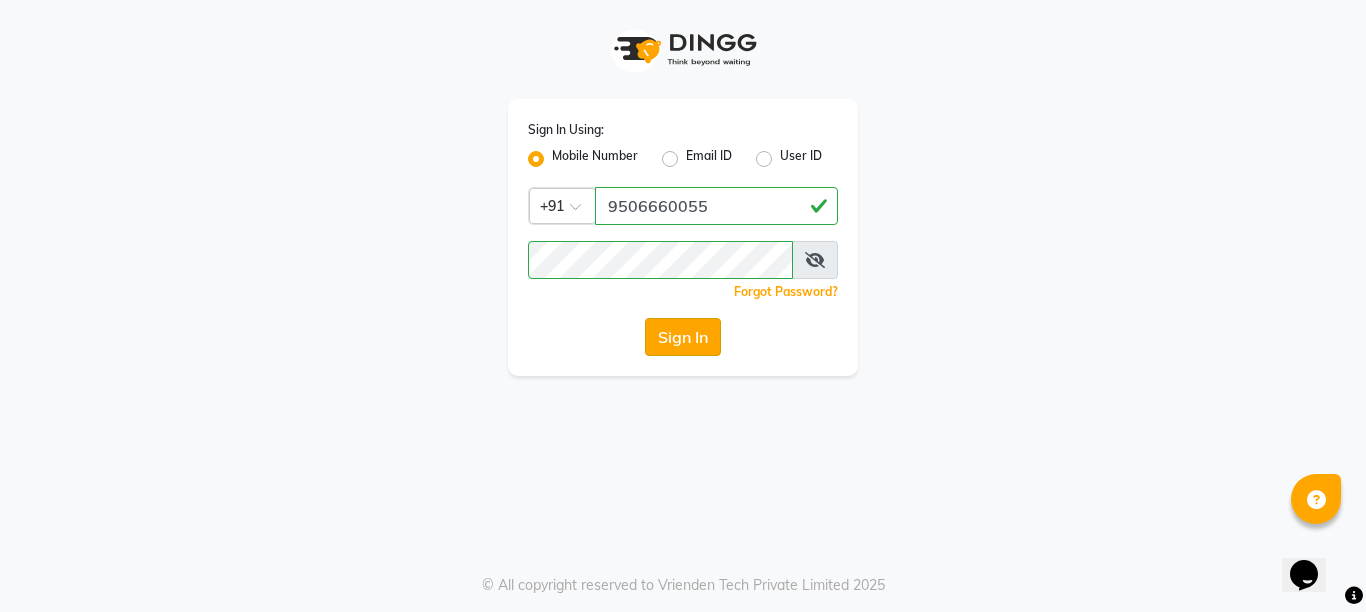 click on "Sign In" 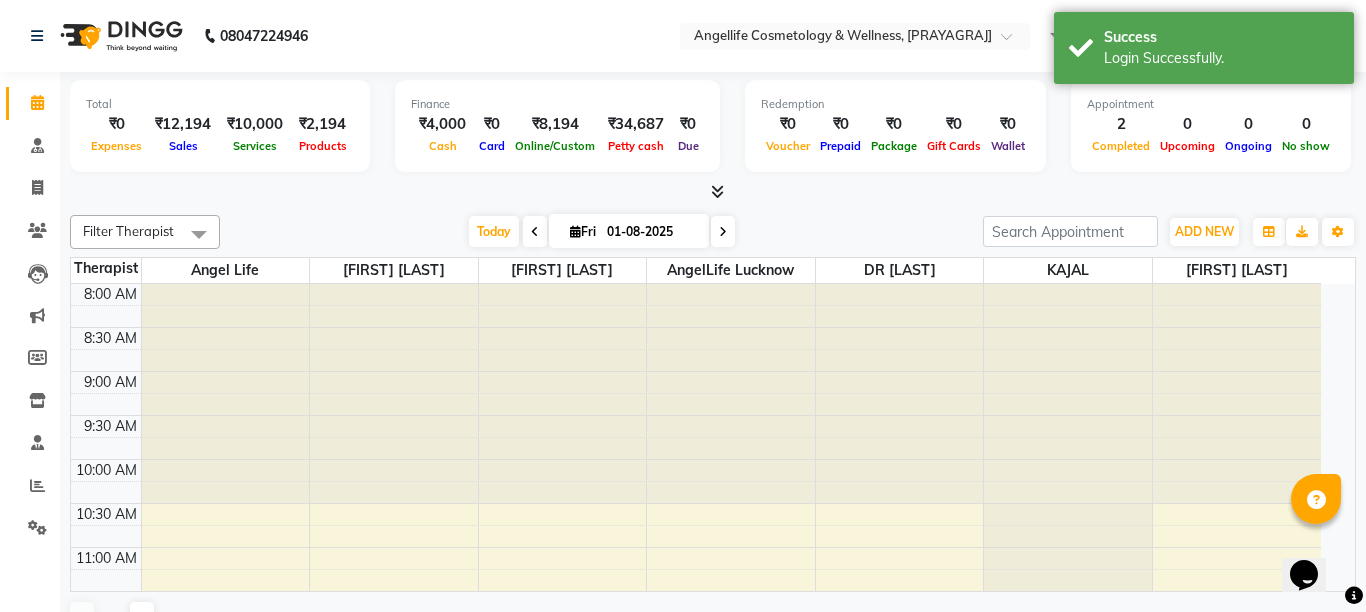 select on "en" 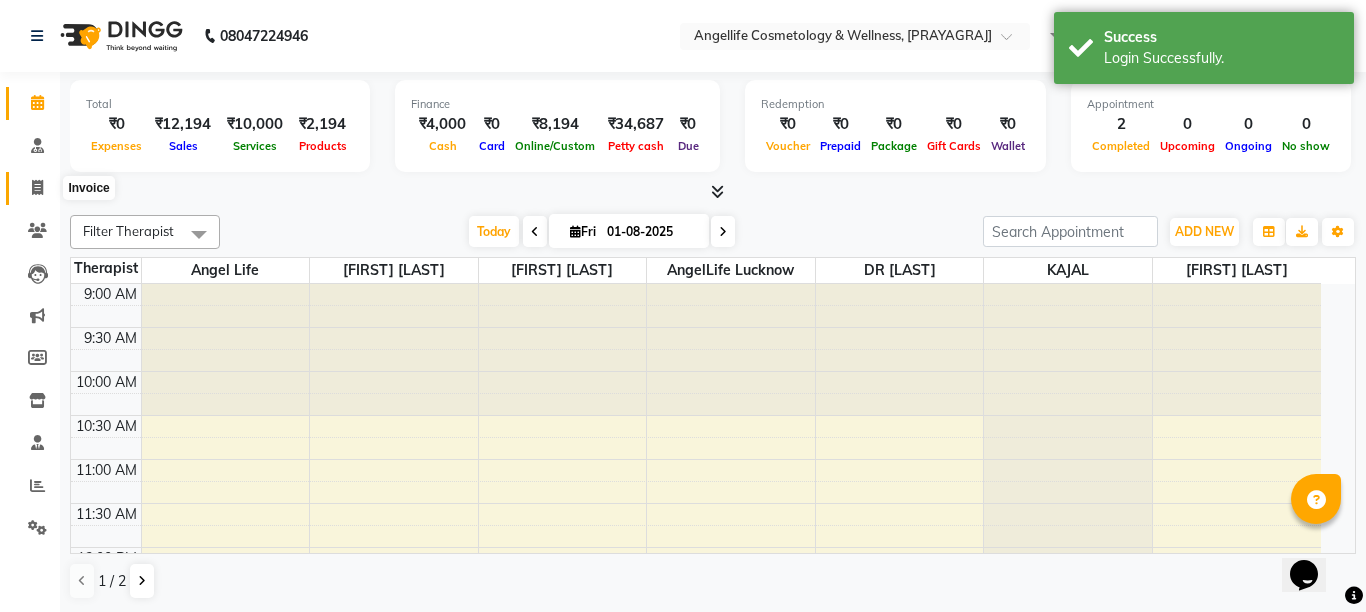 click 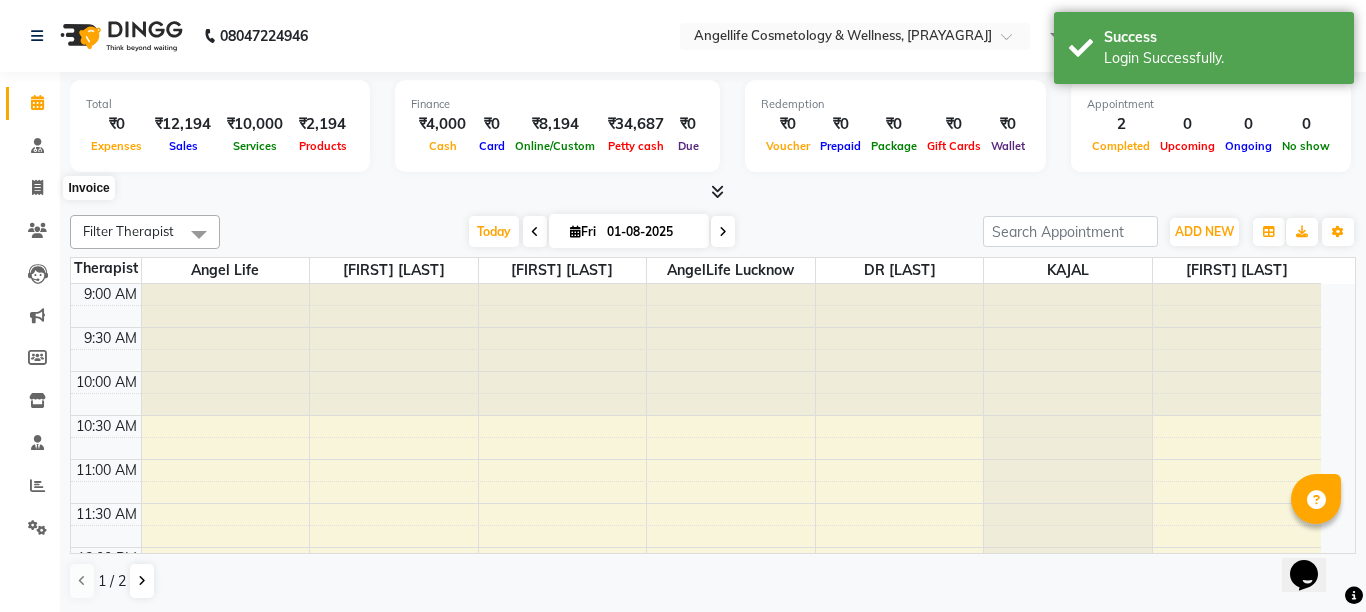 select on "service" 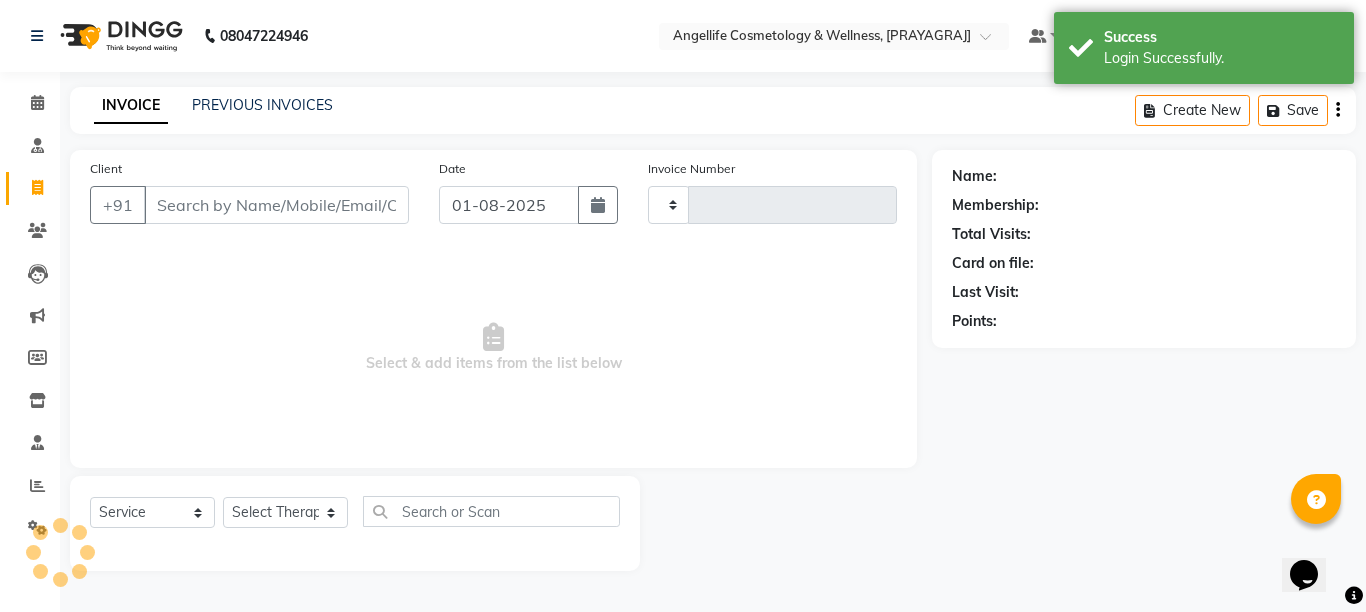 click on "Client" at bounding box center [276, 205] 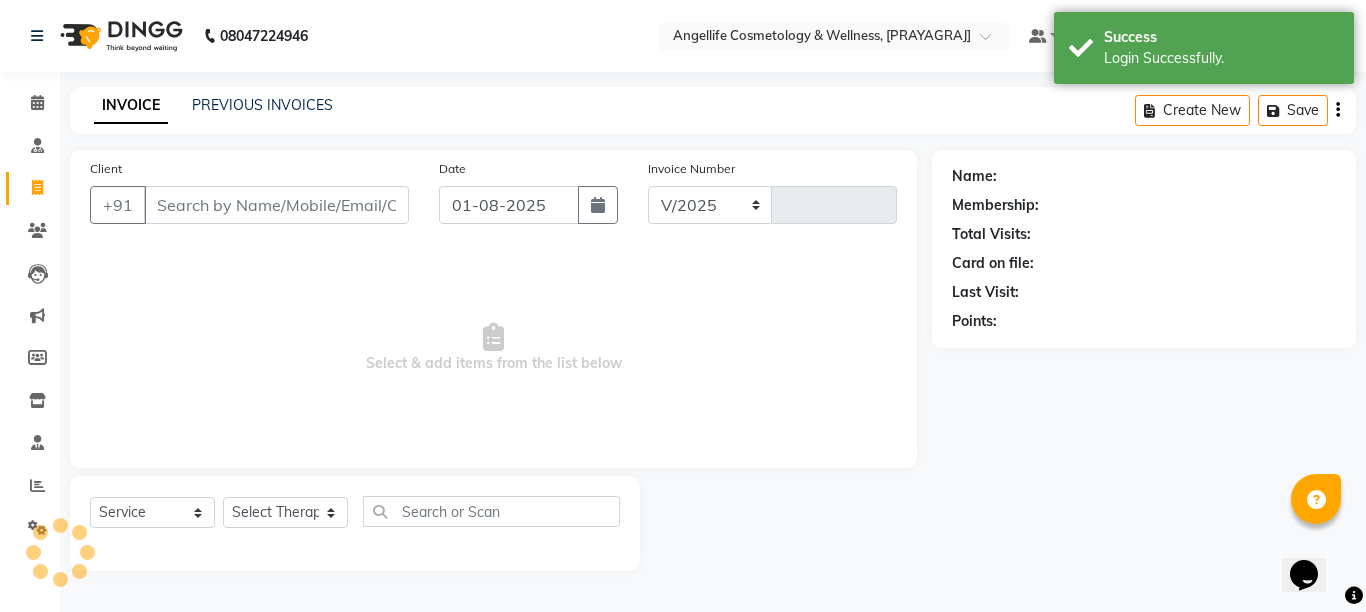 type on "D" 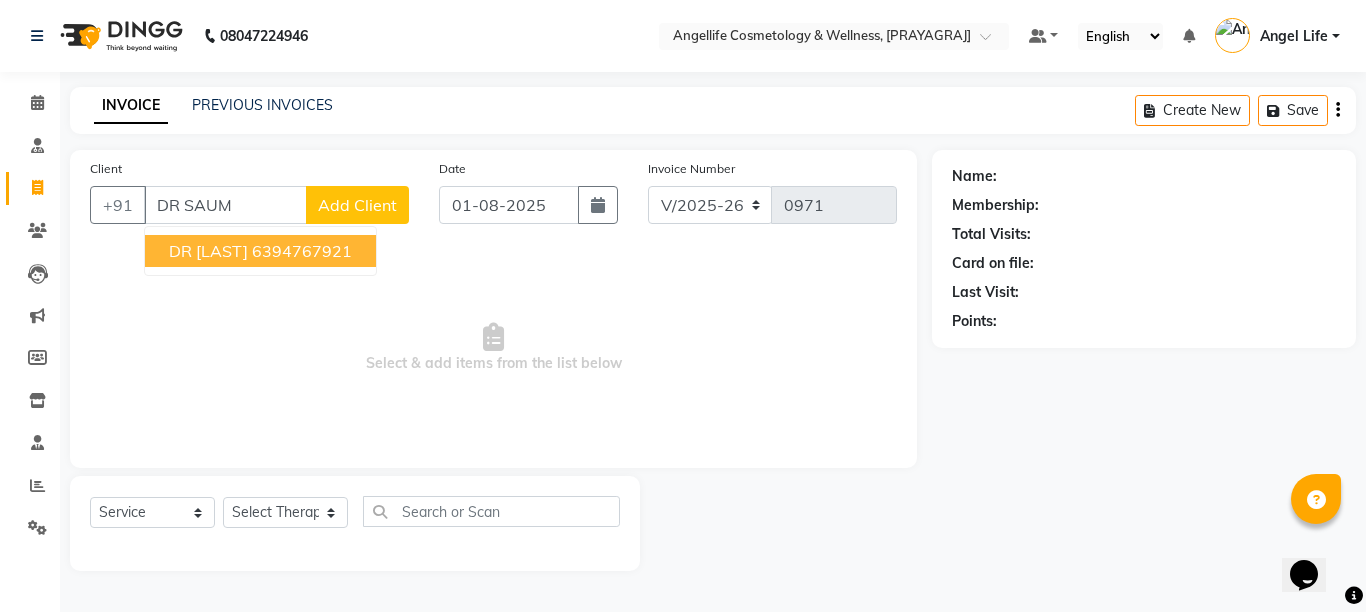 click on "6394767921" at bounding box center (302, 251) 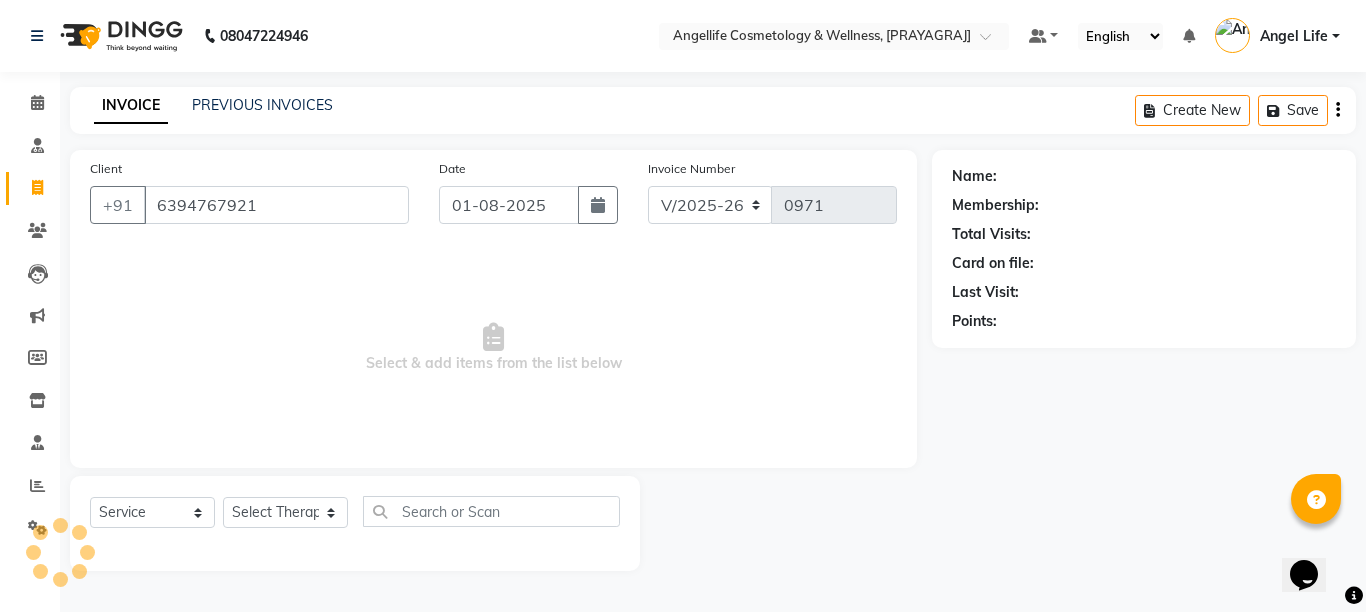type on "6394767921" 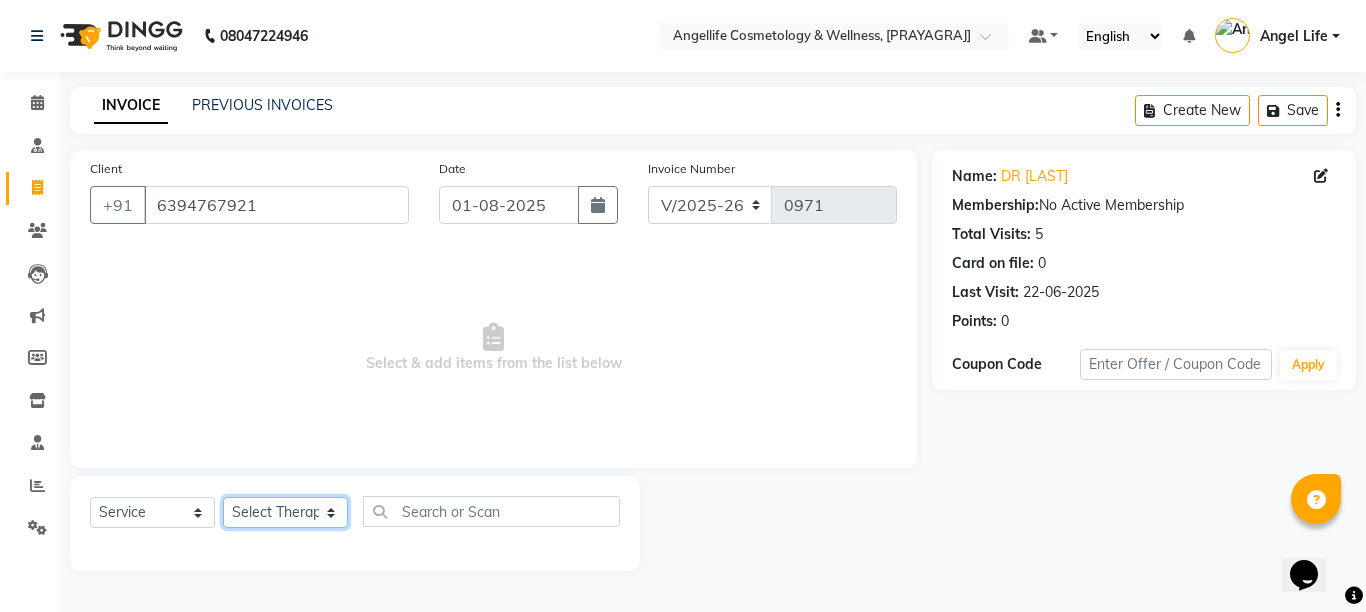 click on "Select Therapist Angel Life AngelLife Lucknow [DR] [LAST] [KAJAL] [FIRST] [LAST] [FIRST] [LAST] [FIRST] [LAST] [FIRST] [LAST] [FIRST] [LAST]" 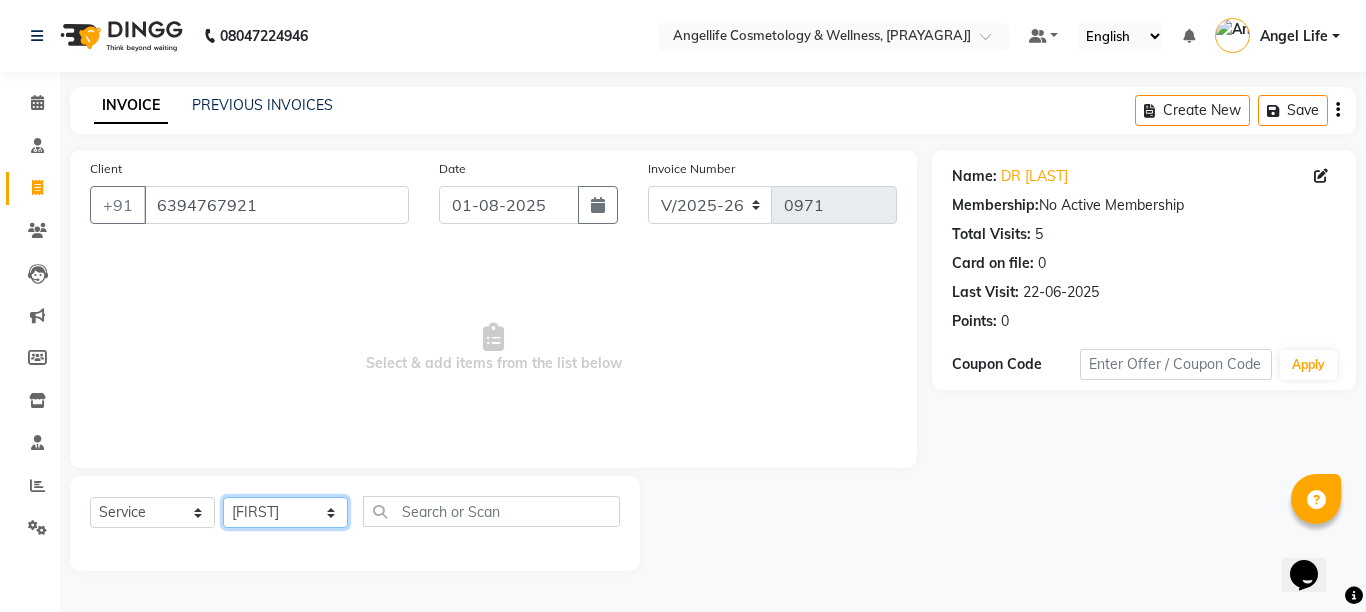 click on "Select Therapist Angel Life AngelLife Lucknow [DR] [LAST] [KAJAL] [FIRST] [LAST] [FIRST] [LAST] [FIRST] [LAST] [FIRST] [LAST] [FIRST] [LAST]" 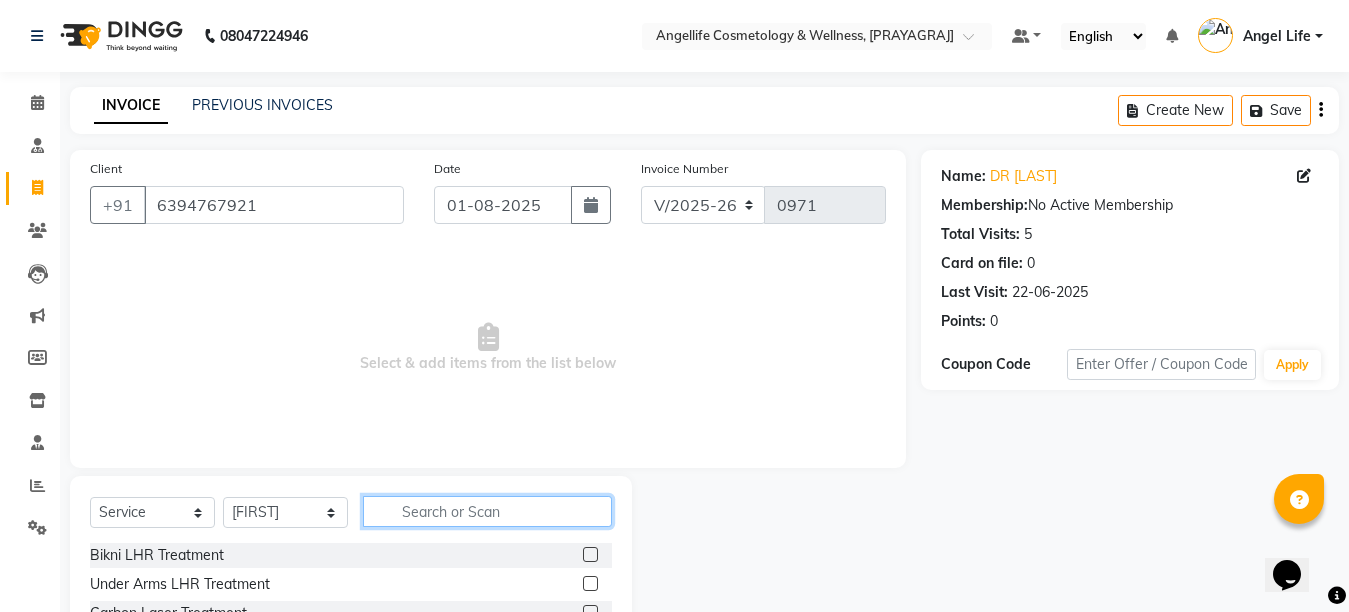 click 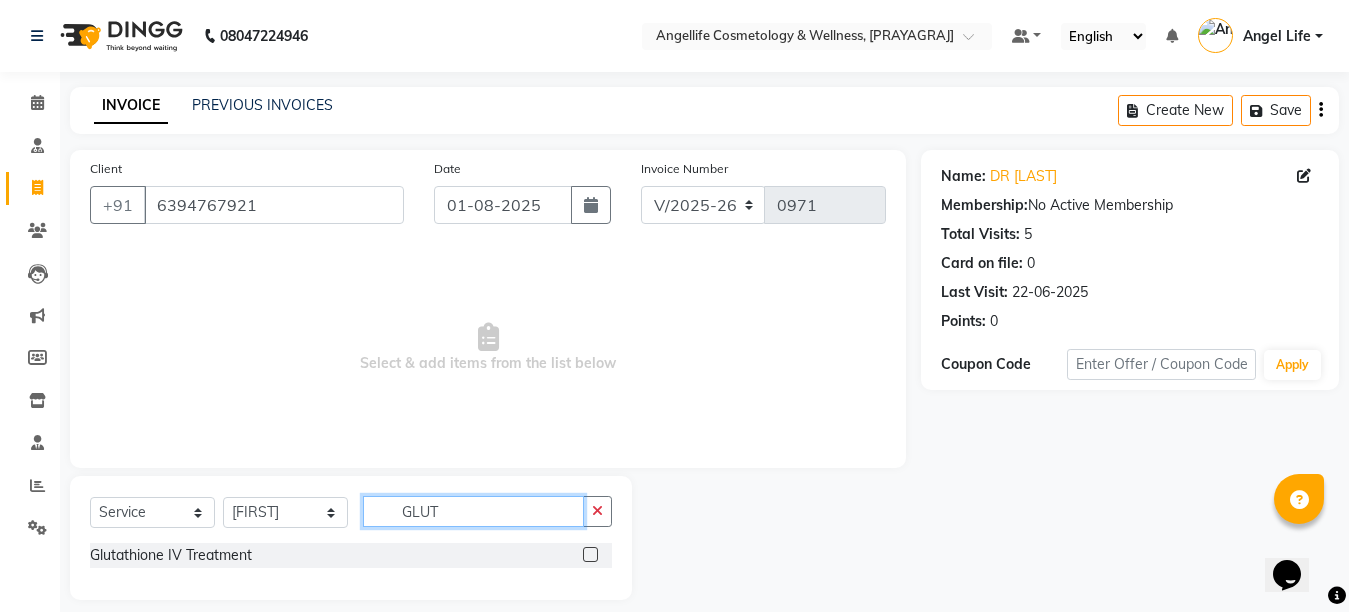 type on "GLUT" 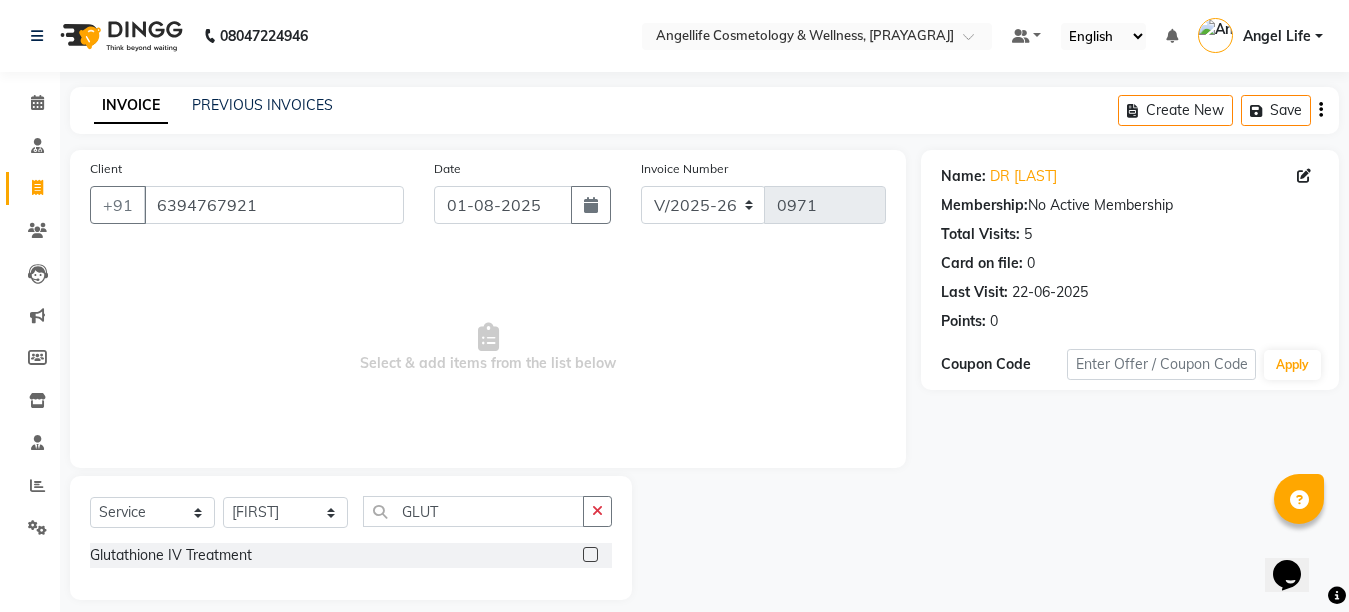 click 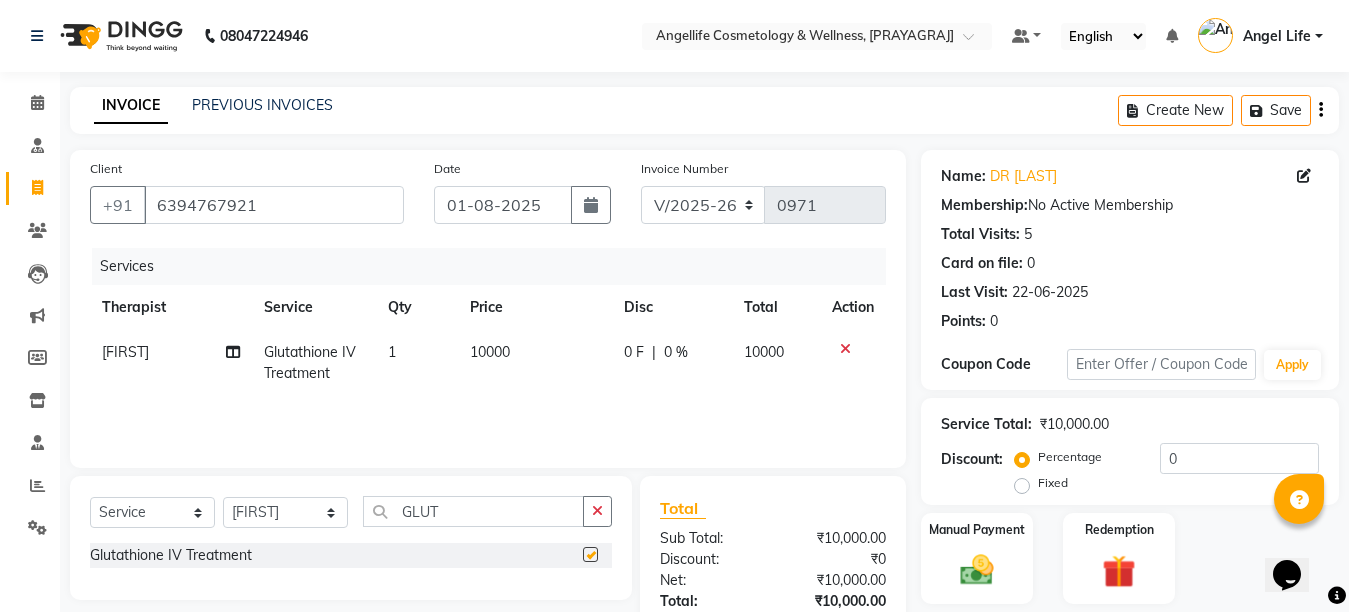 checkbox on "false" 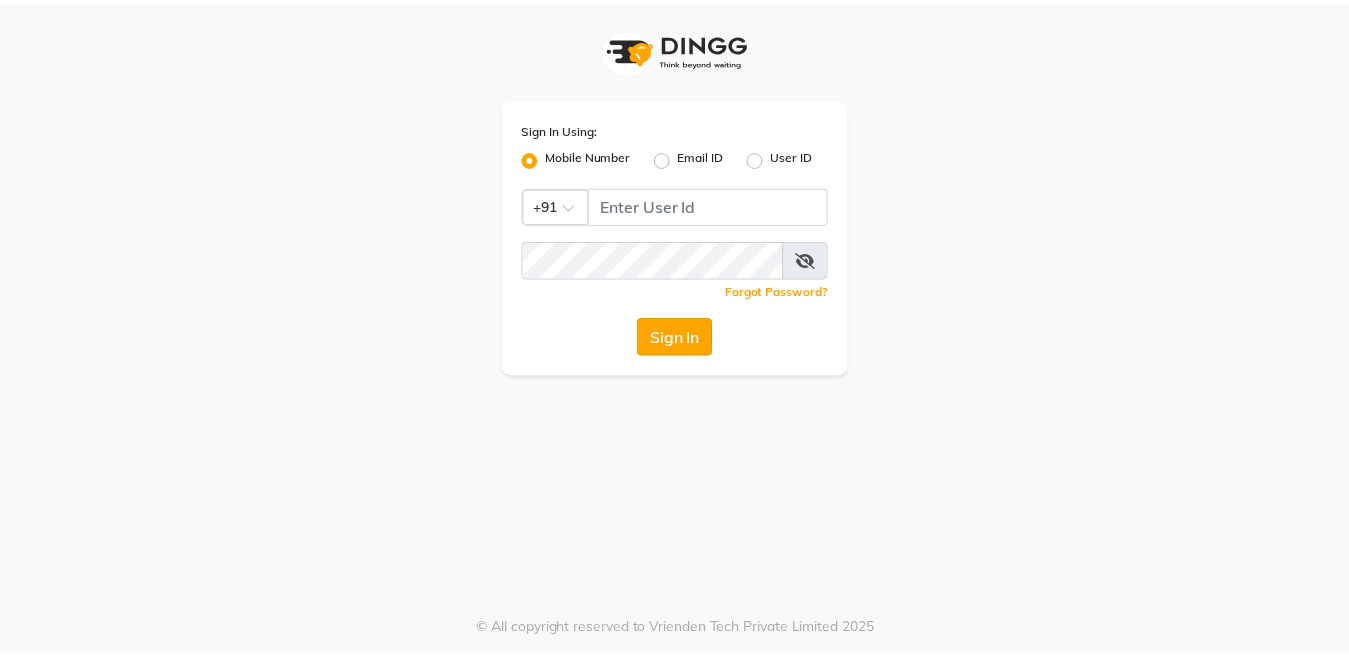 scroll, scrollTop: 0, scrollLeft: 0, axis: both 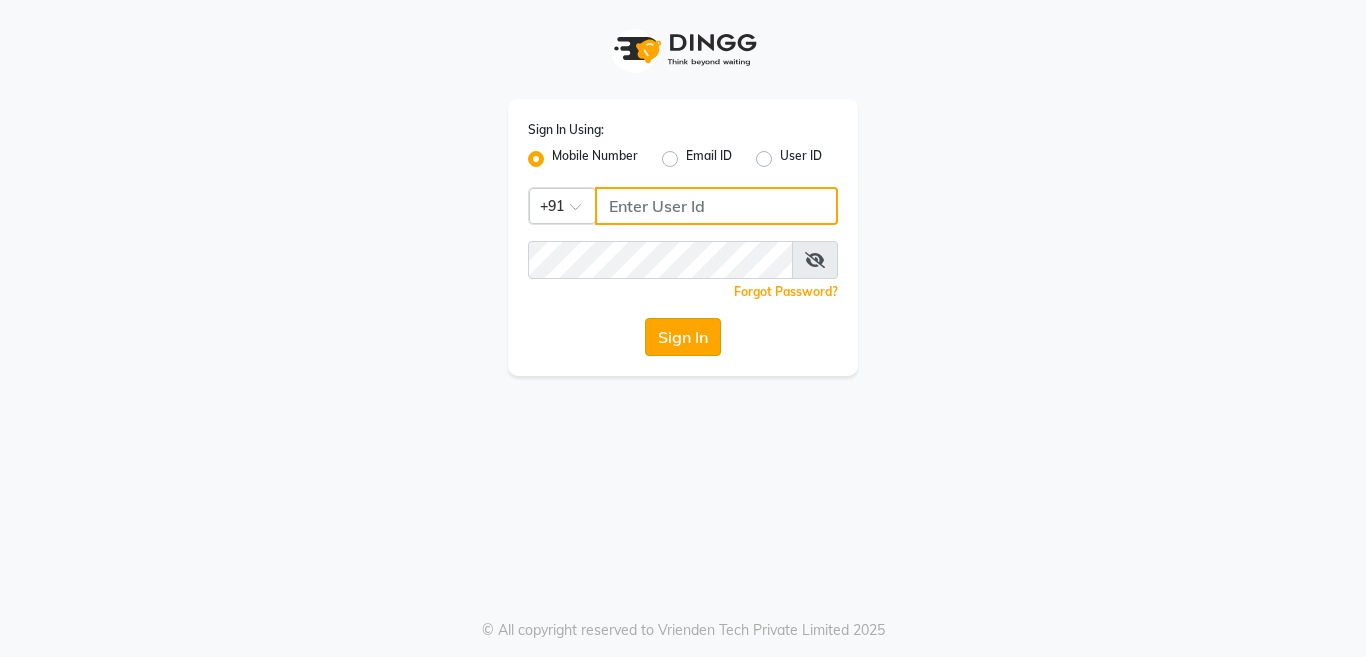 type on "[PHONE]" 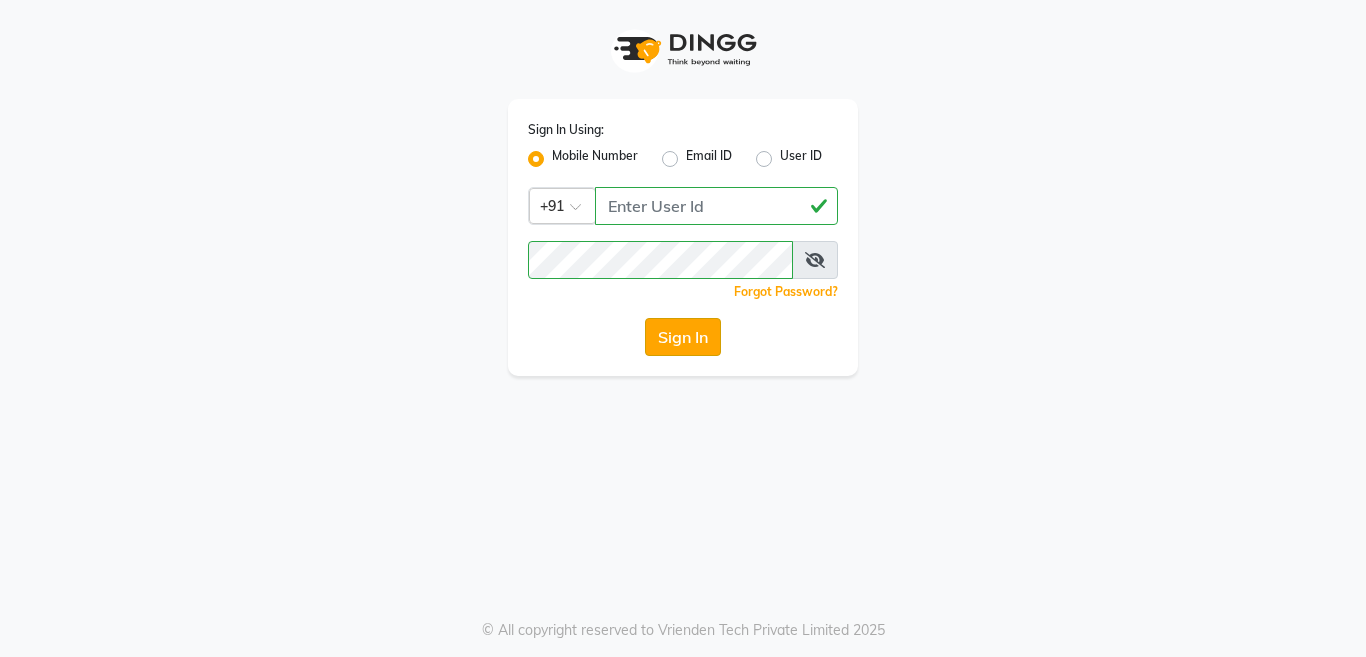 click on "Sign In" 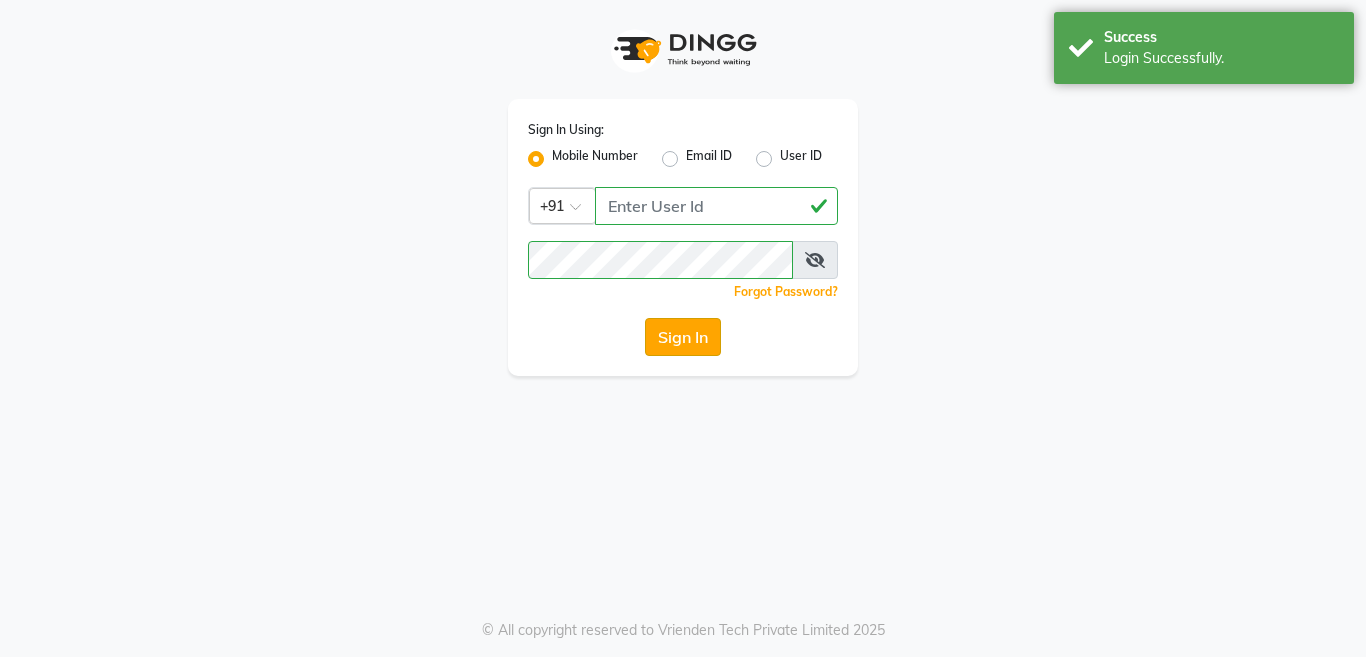 select on "service" 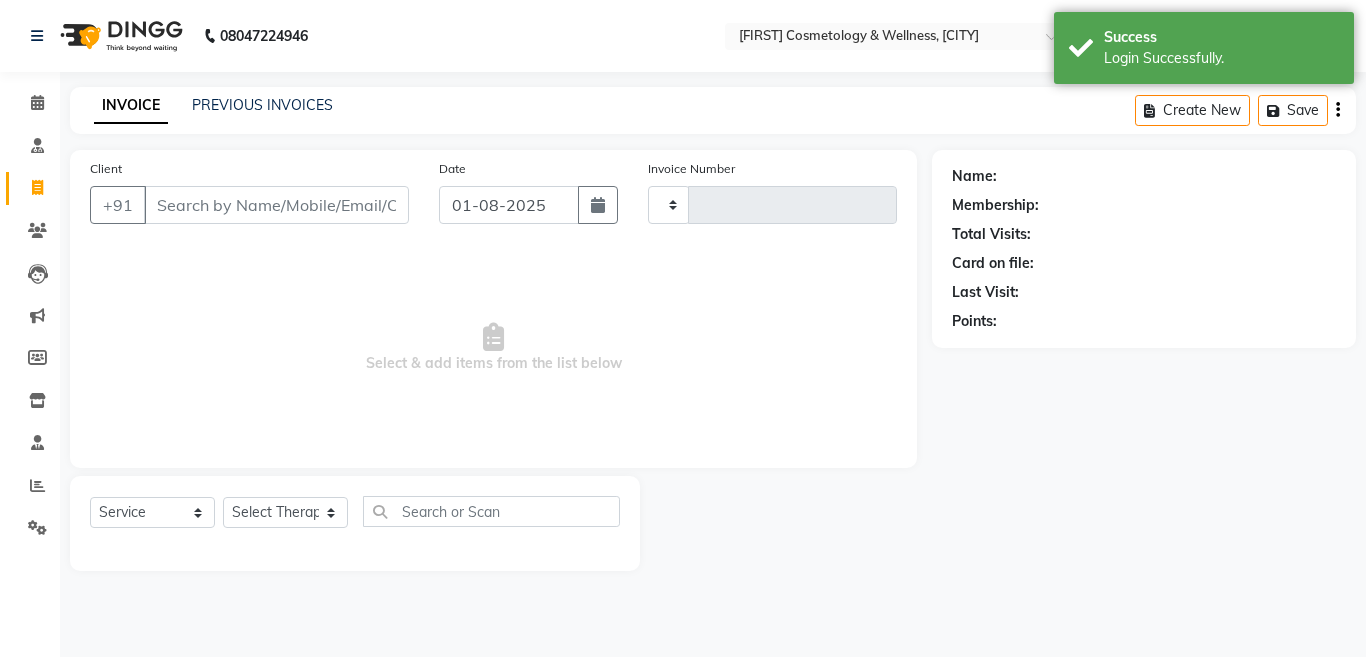 select on "en" 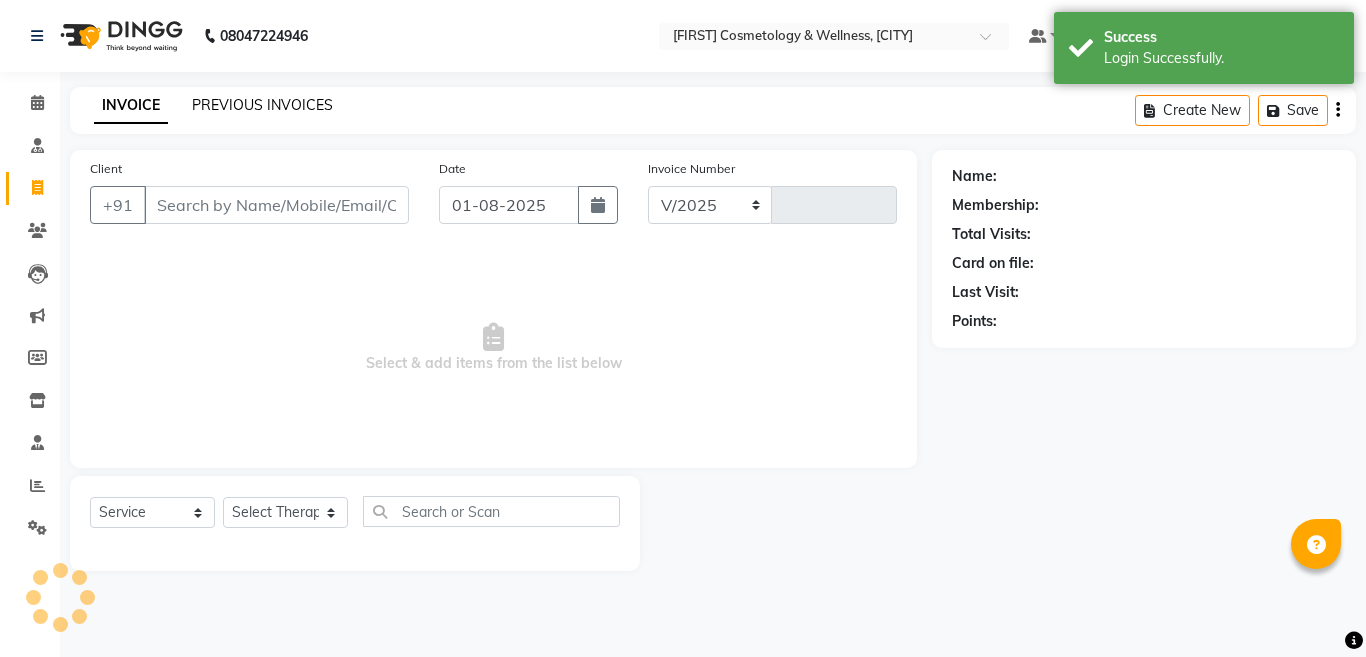 select on "4531" 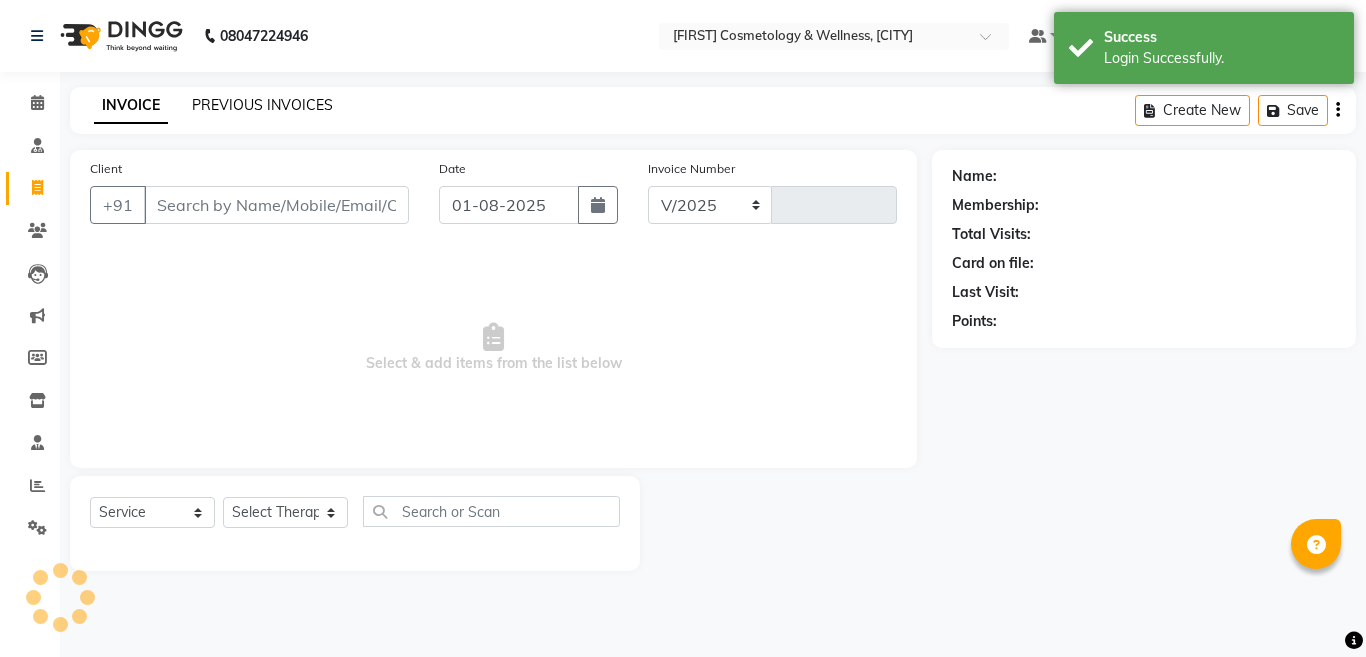 type on "0971" 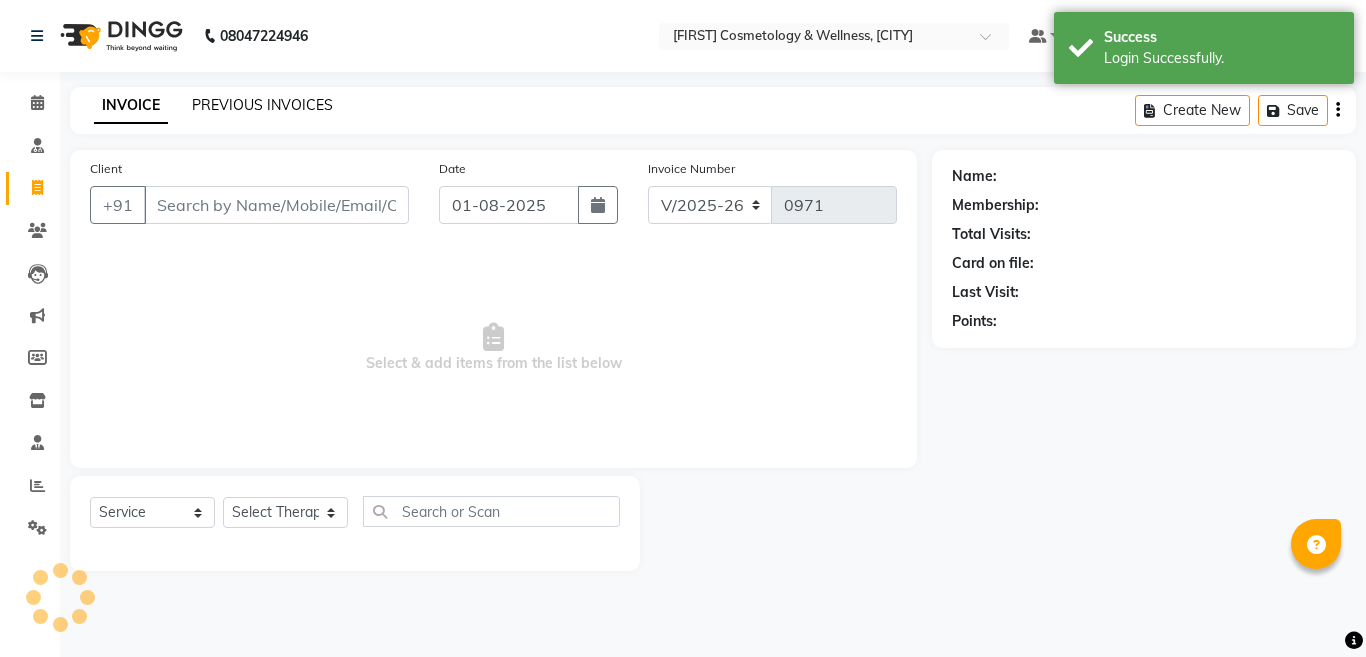 click on "PREVIOUS INVOICES" 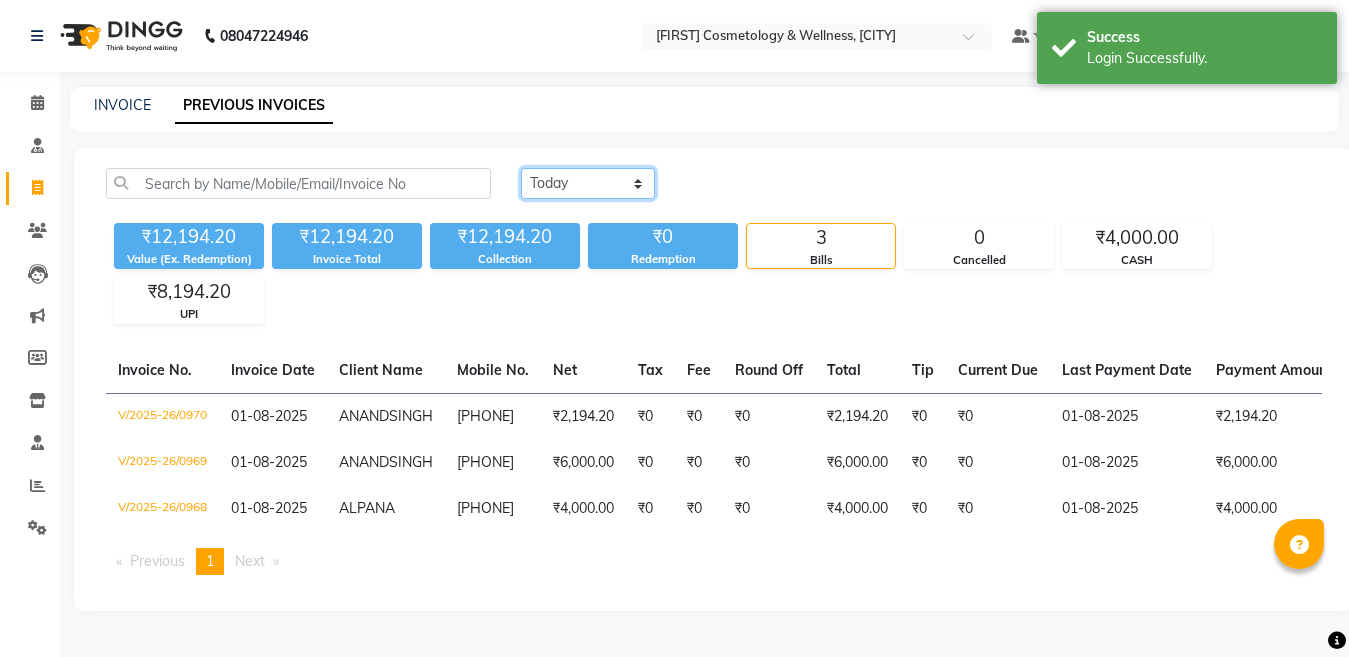 click on "Today Yesterday Custom Range" 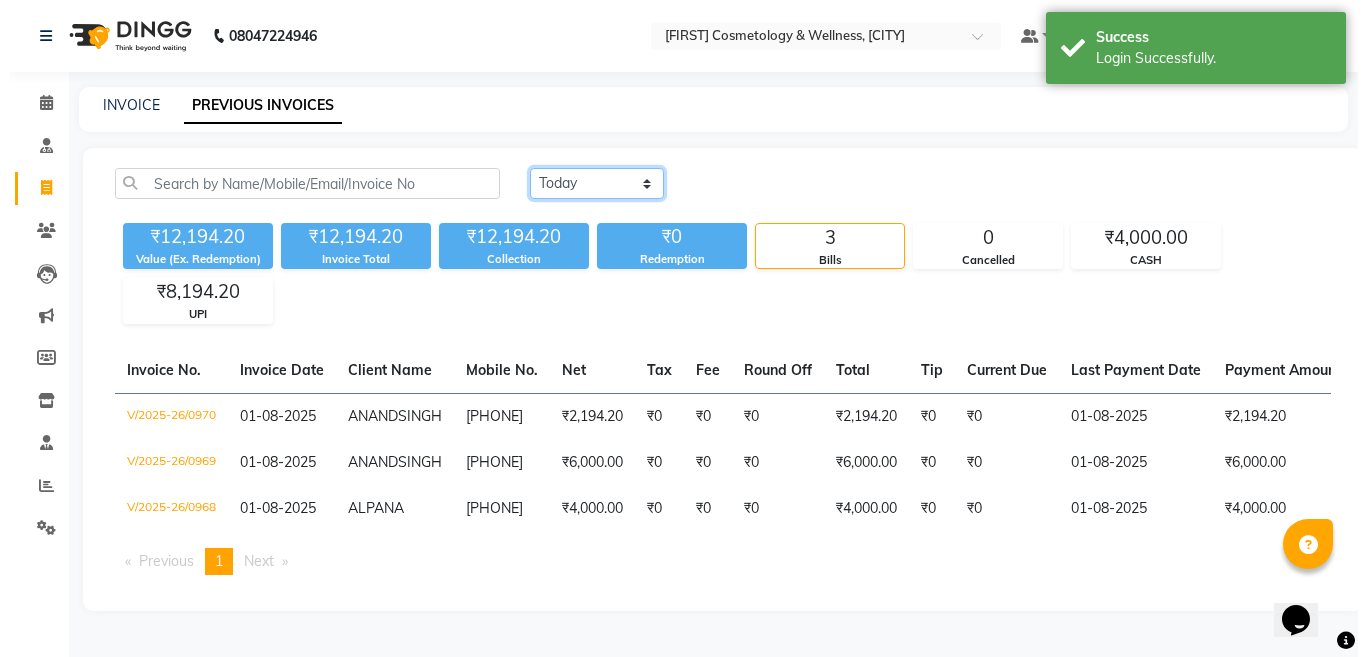 scroll, scrollTop: 0, scrollLeft: 0, axis: both 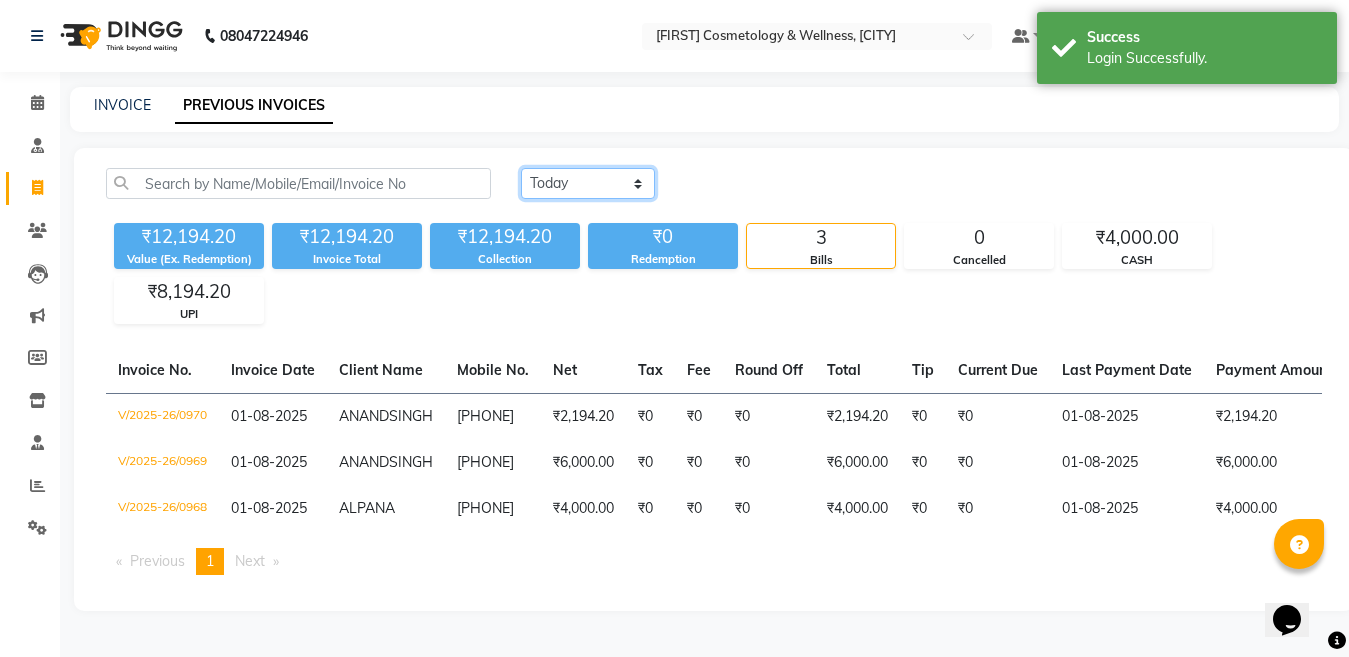 select on "range" 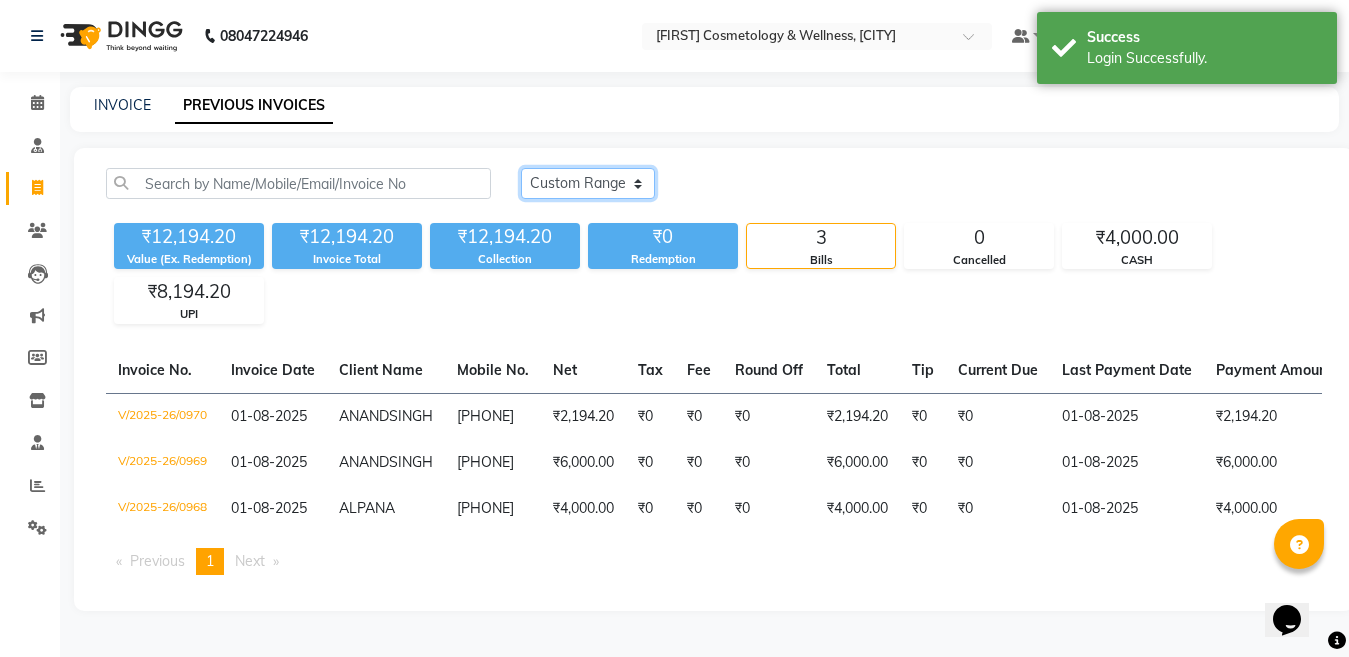 click on "Today Yesterday Custom Range" 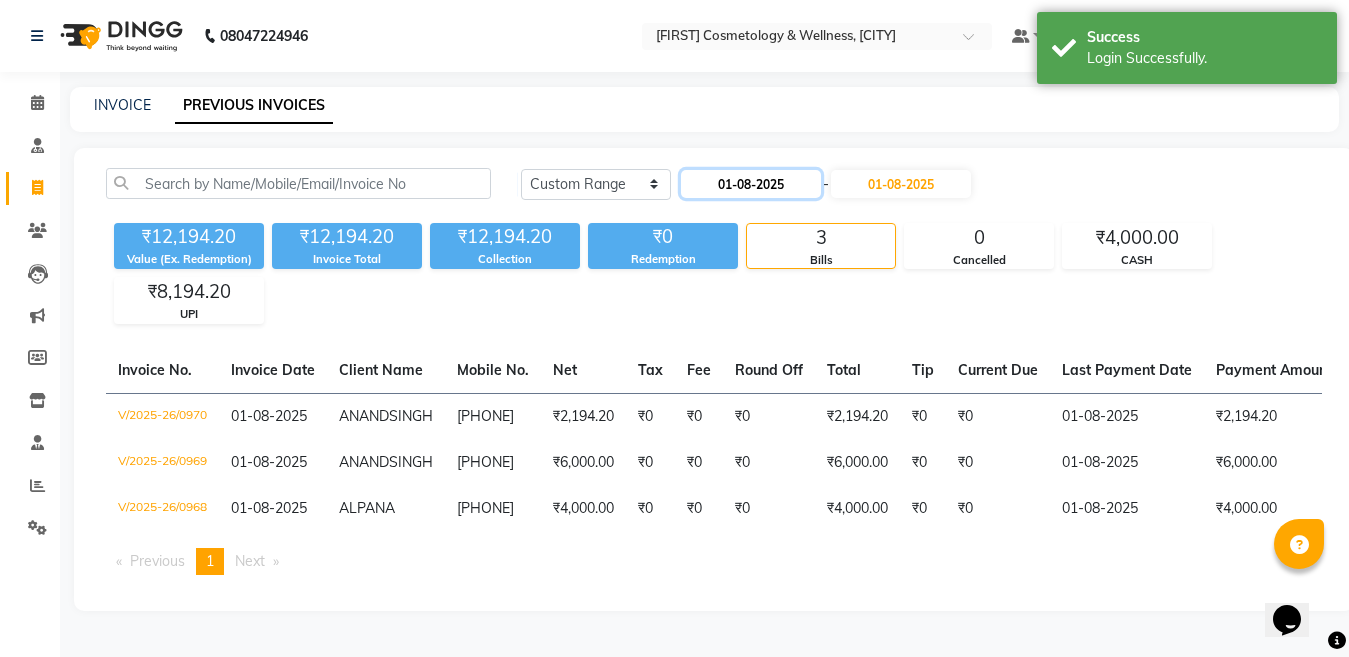 click on "01-08-2025" 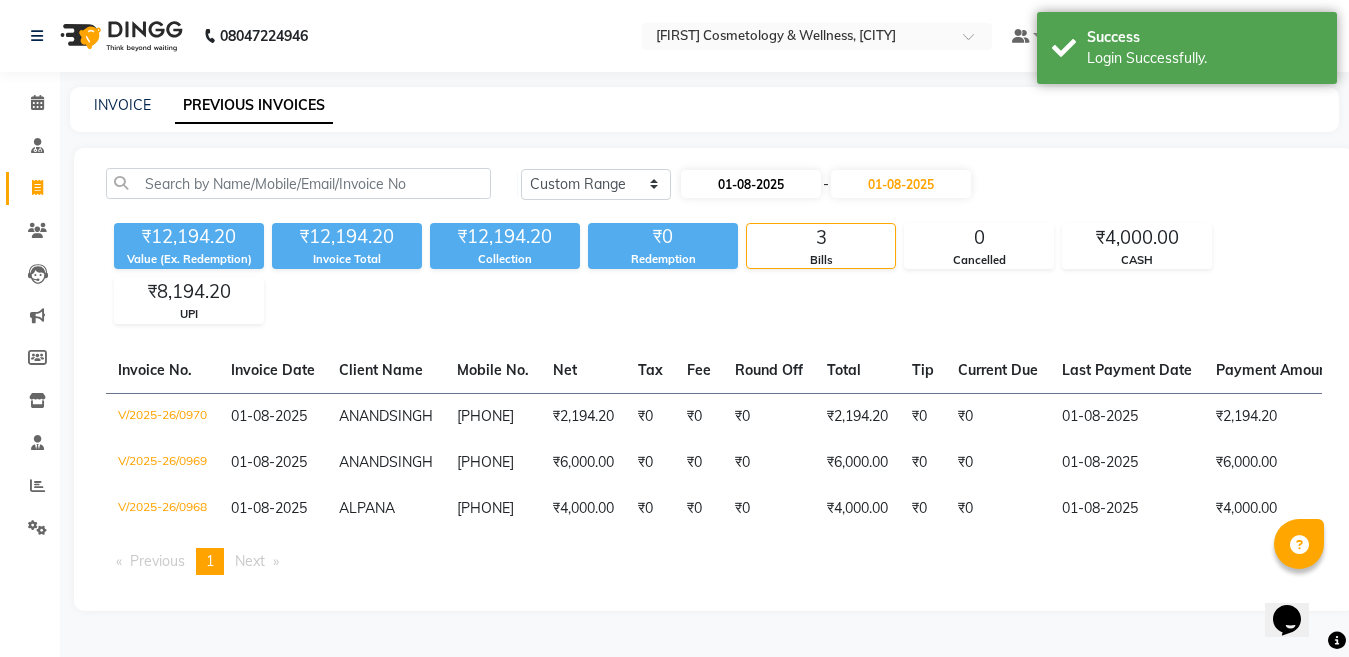 select on "8" 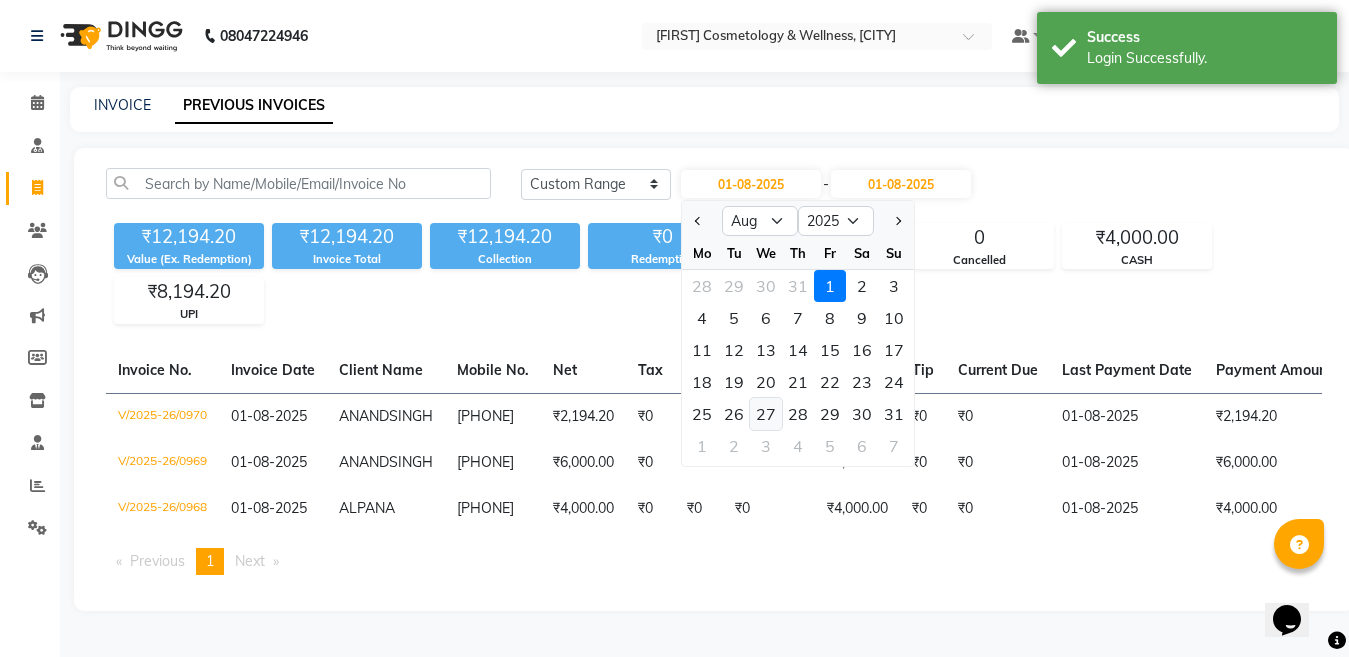 click on "27" 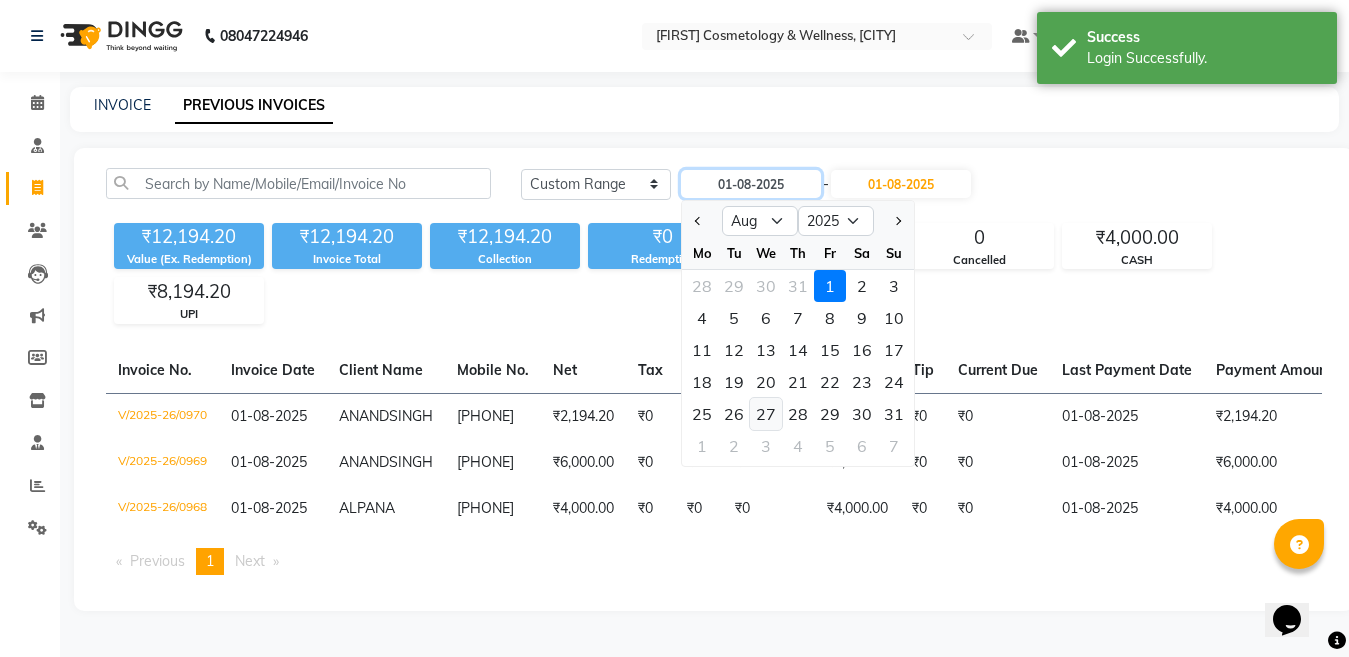 type on "27-08-2025" 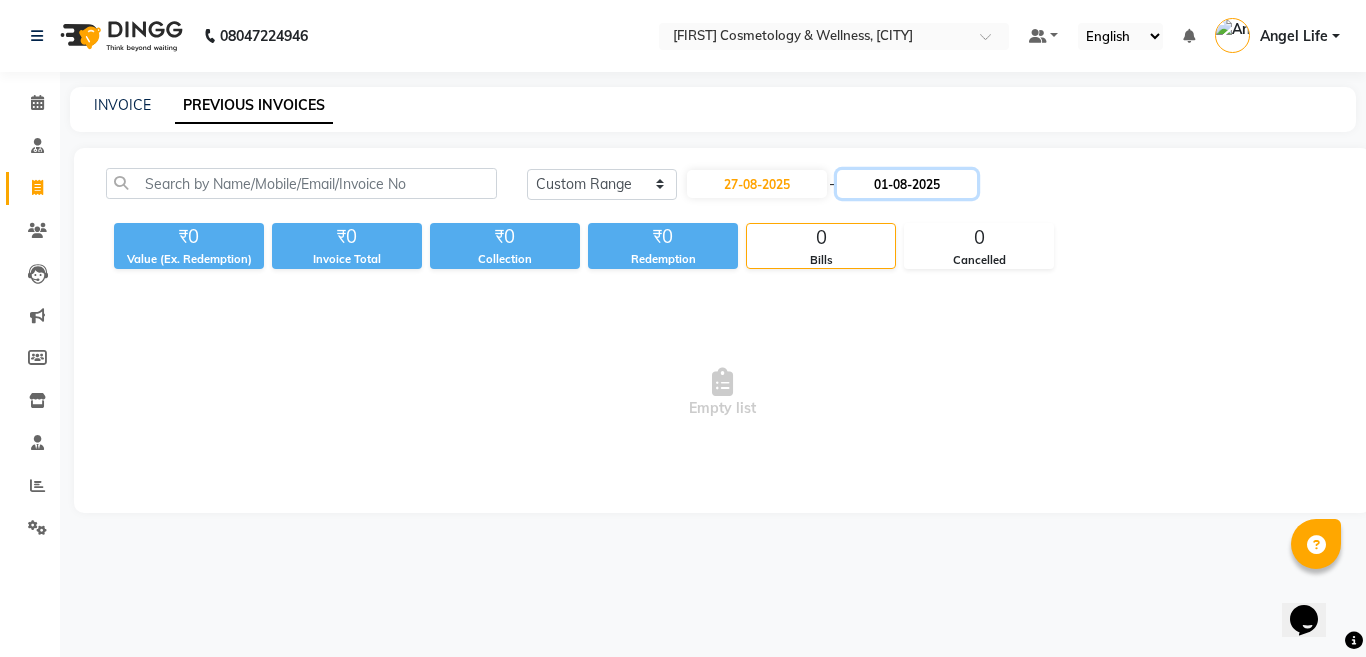 click on "01-08-2025" 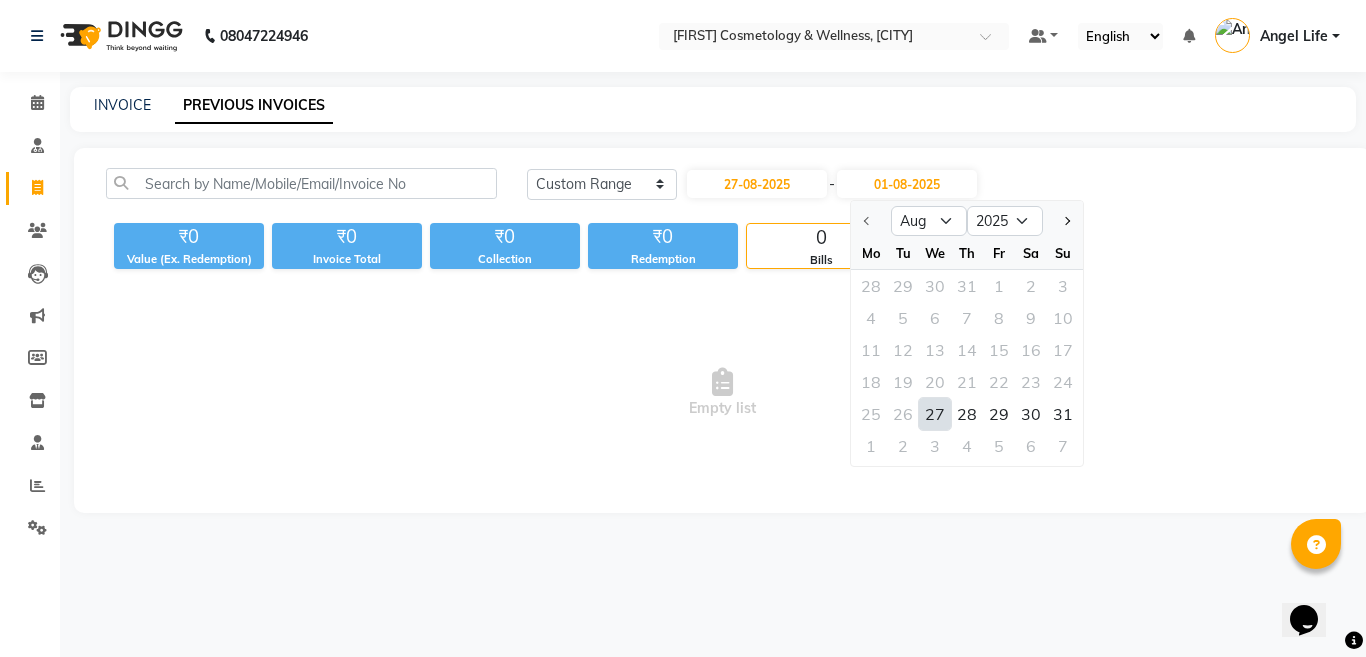 click on "27" 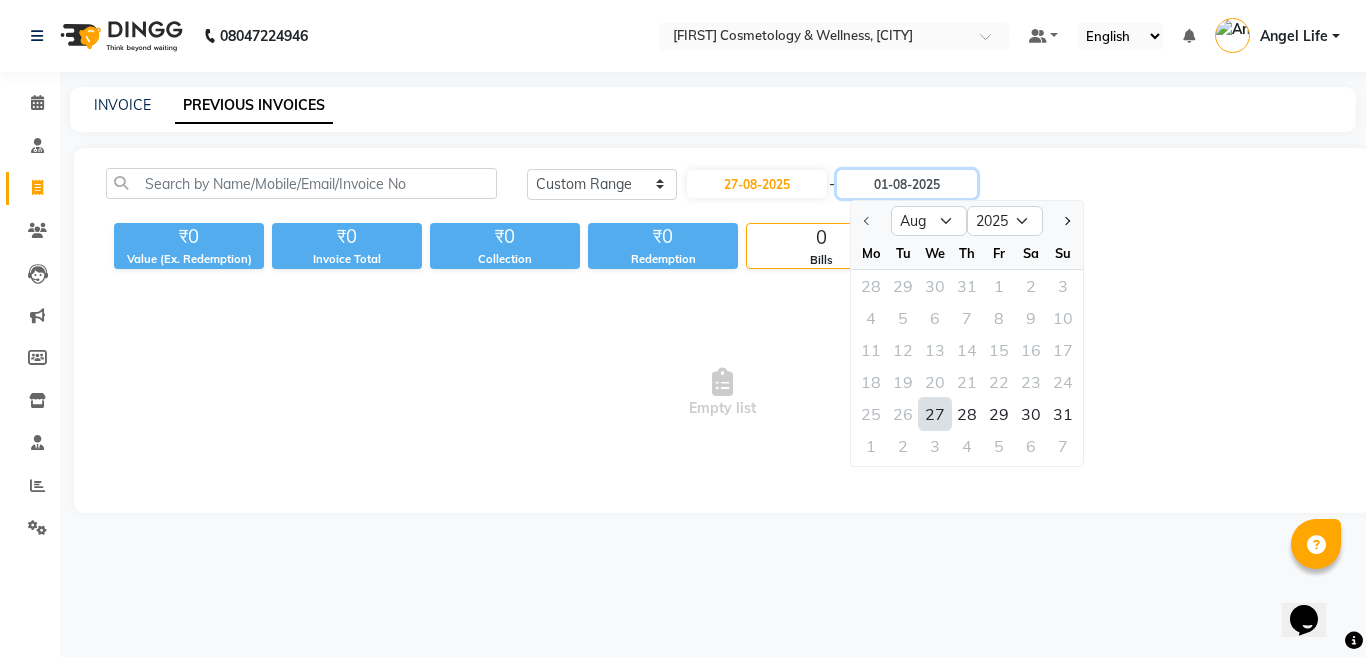 type on "27-08-2025" 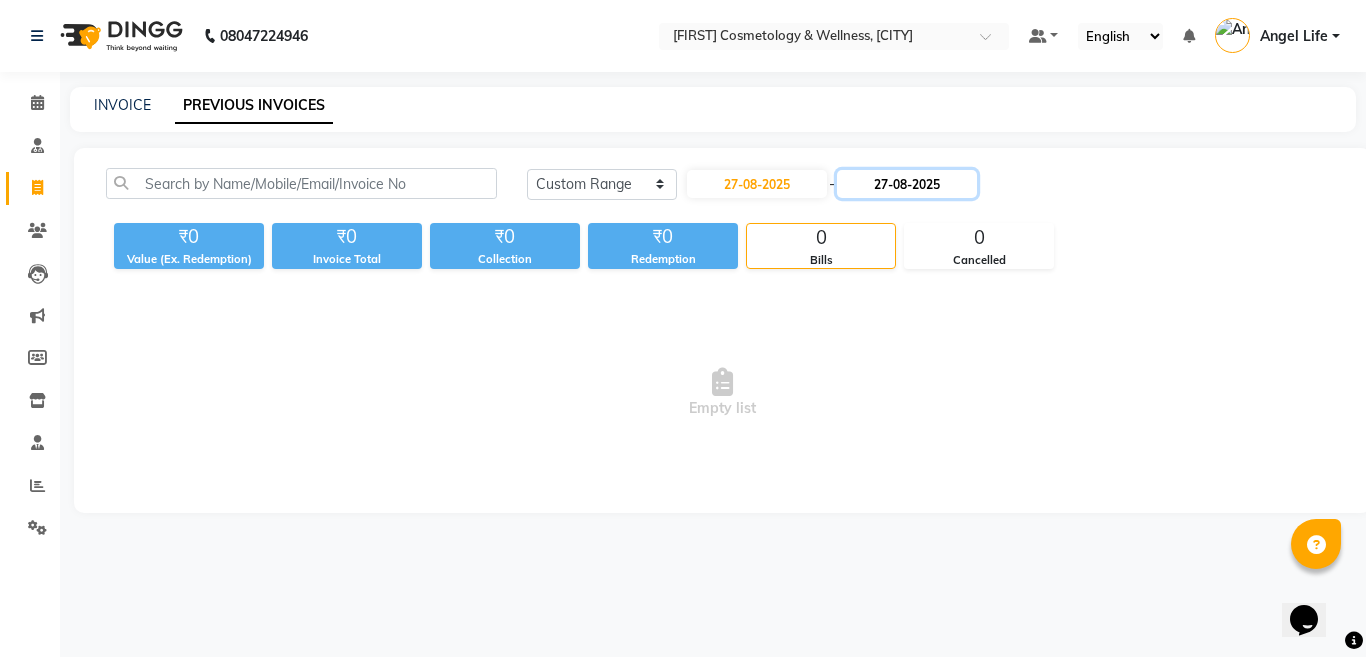 click on "27-08-2025" 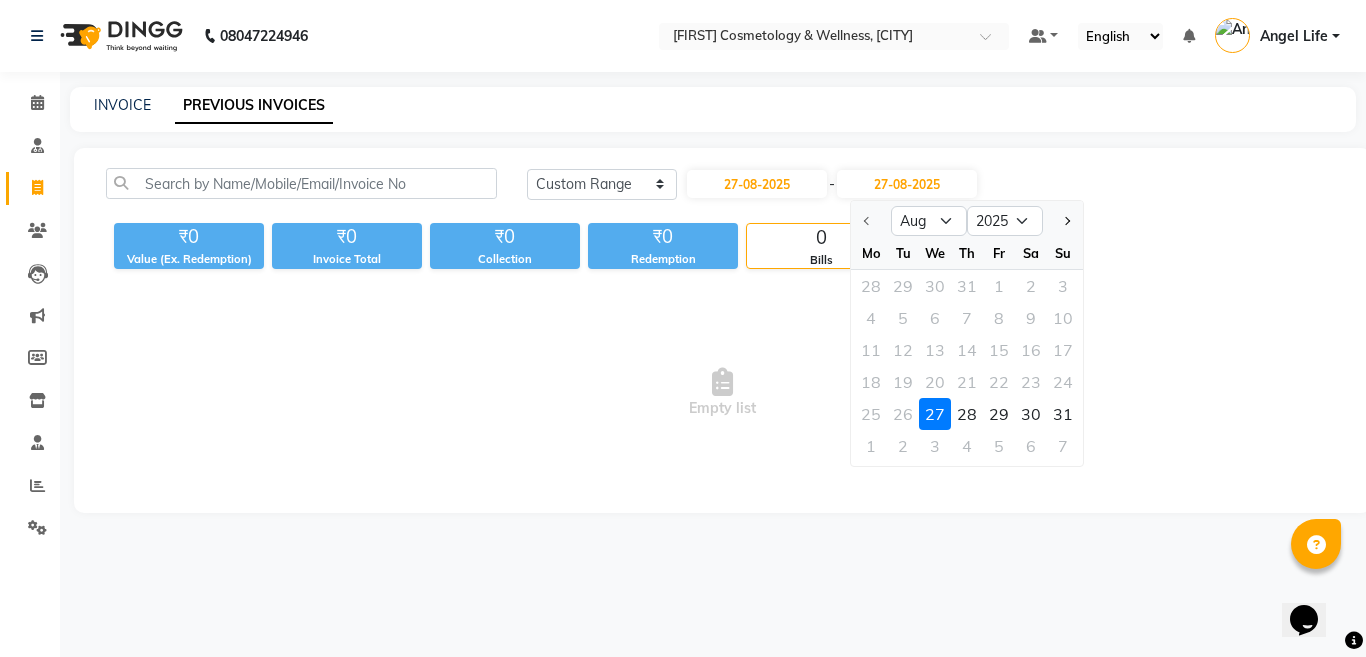 click on "27" 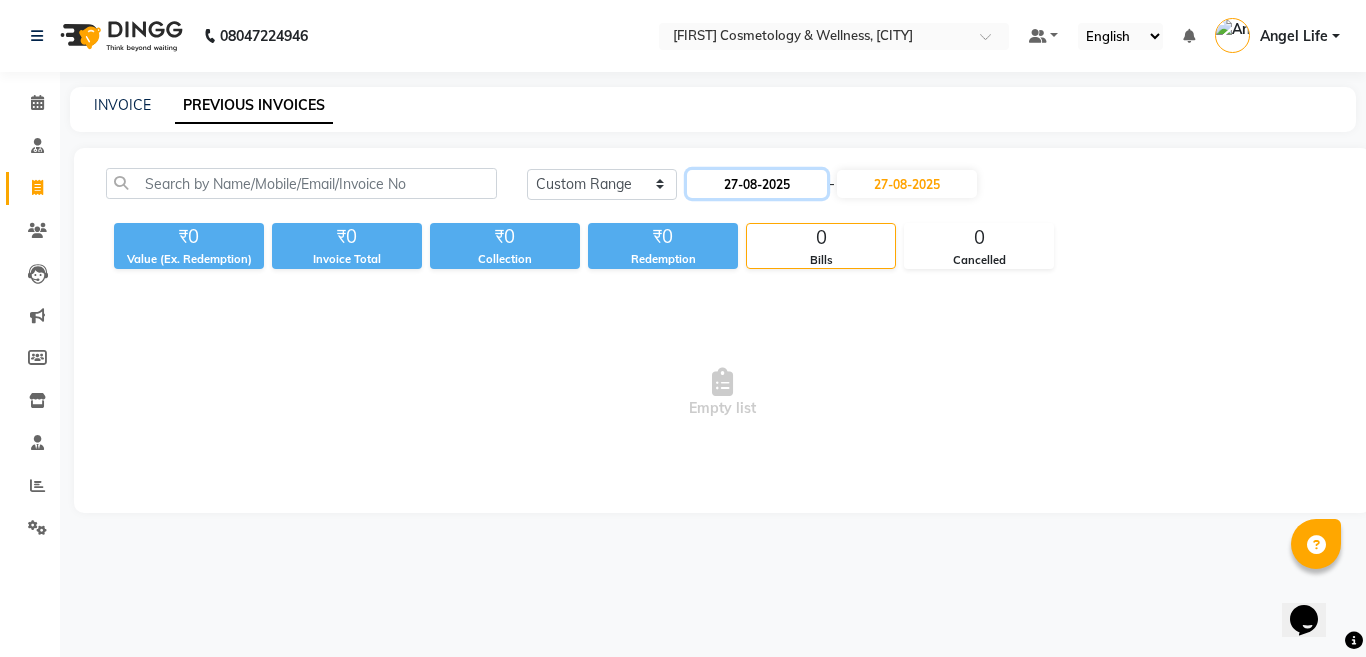 click on "27-08-2025" 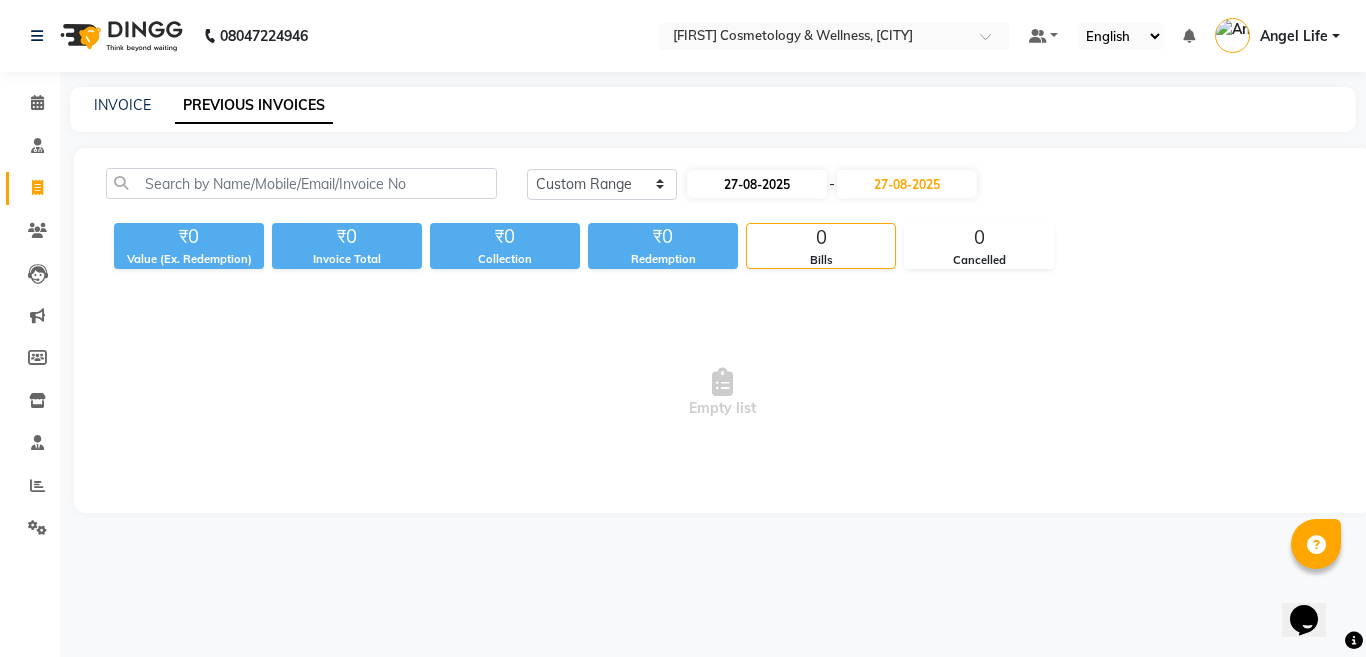 select on "8" 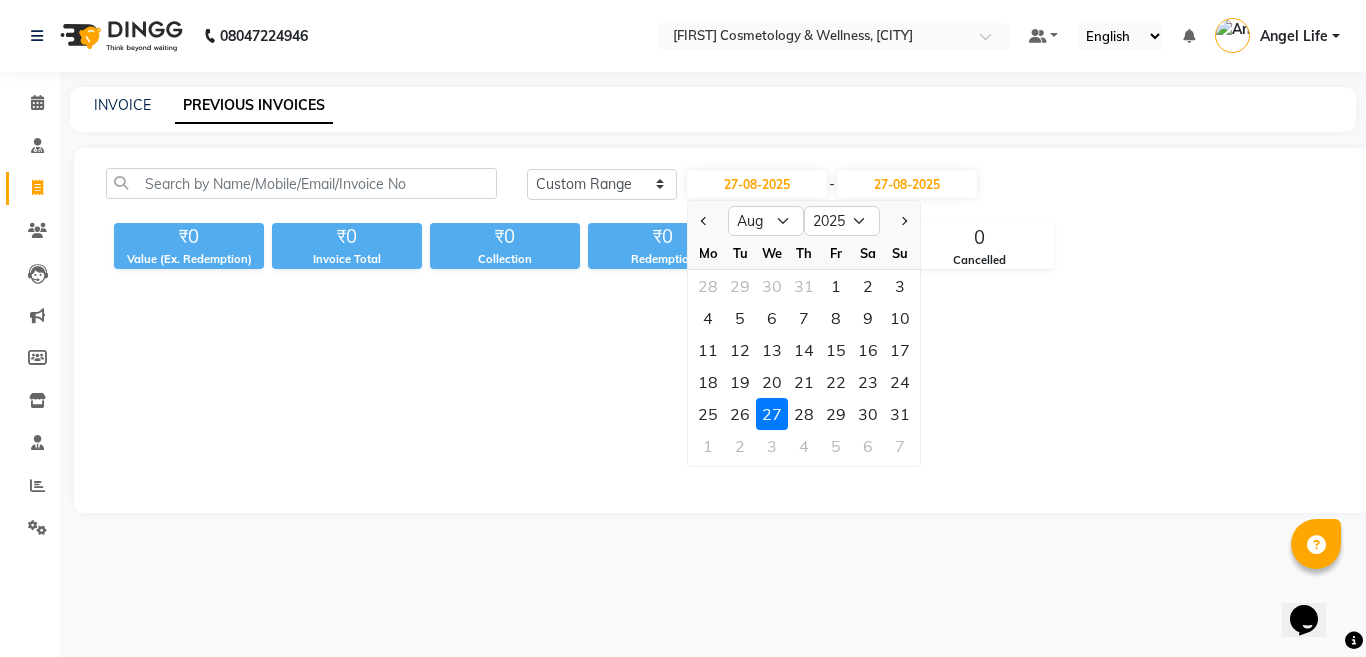 click on "27" 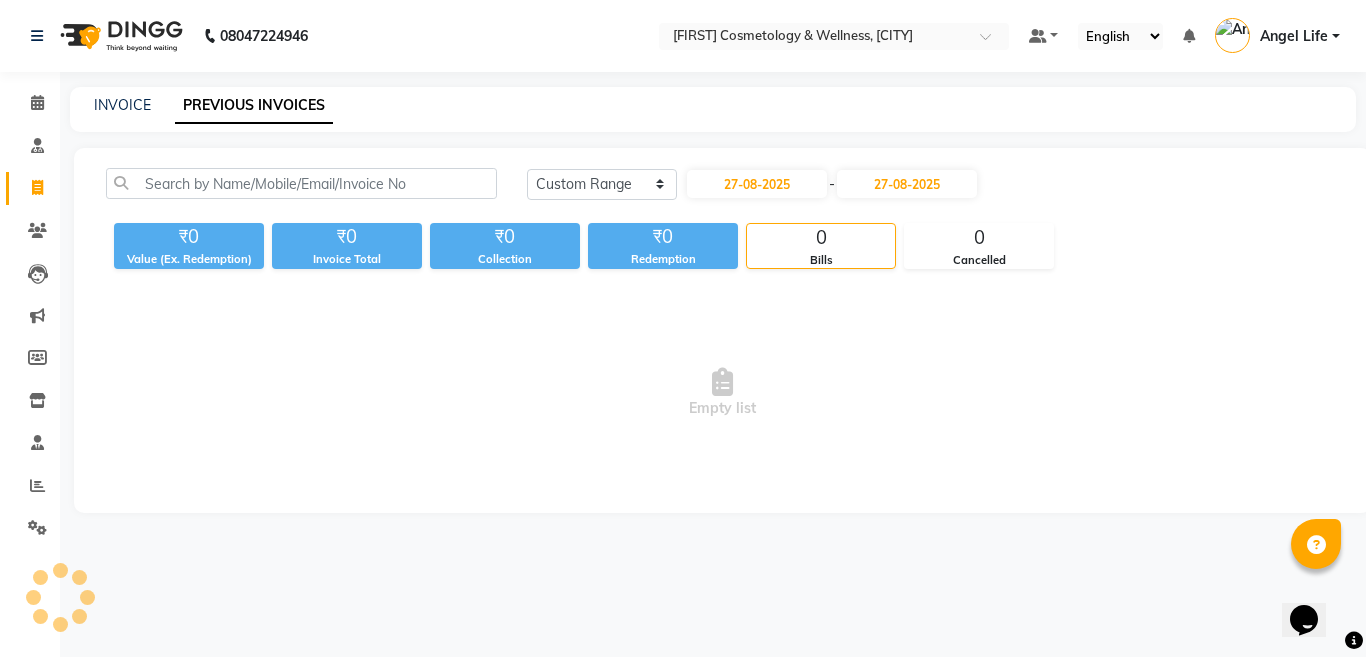 click on "Empty list" at bounding box center (722, 393) 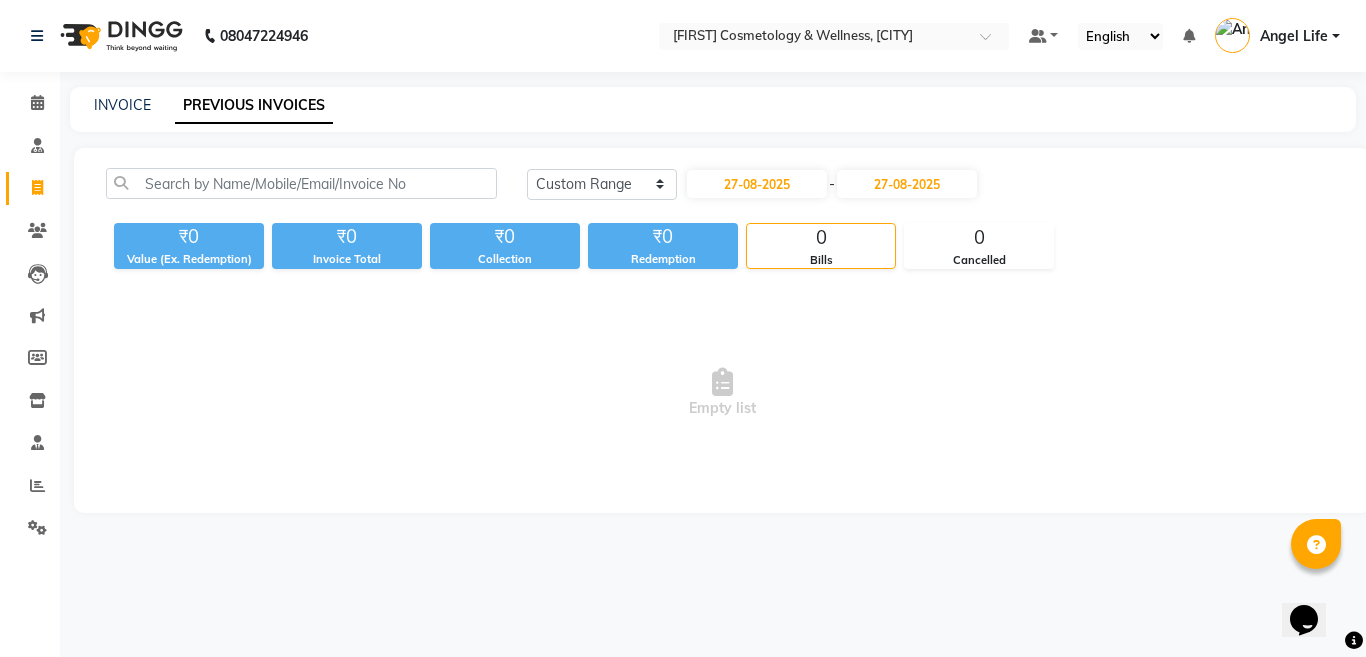 click on "Empty list" at bounding box center [722, 393] 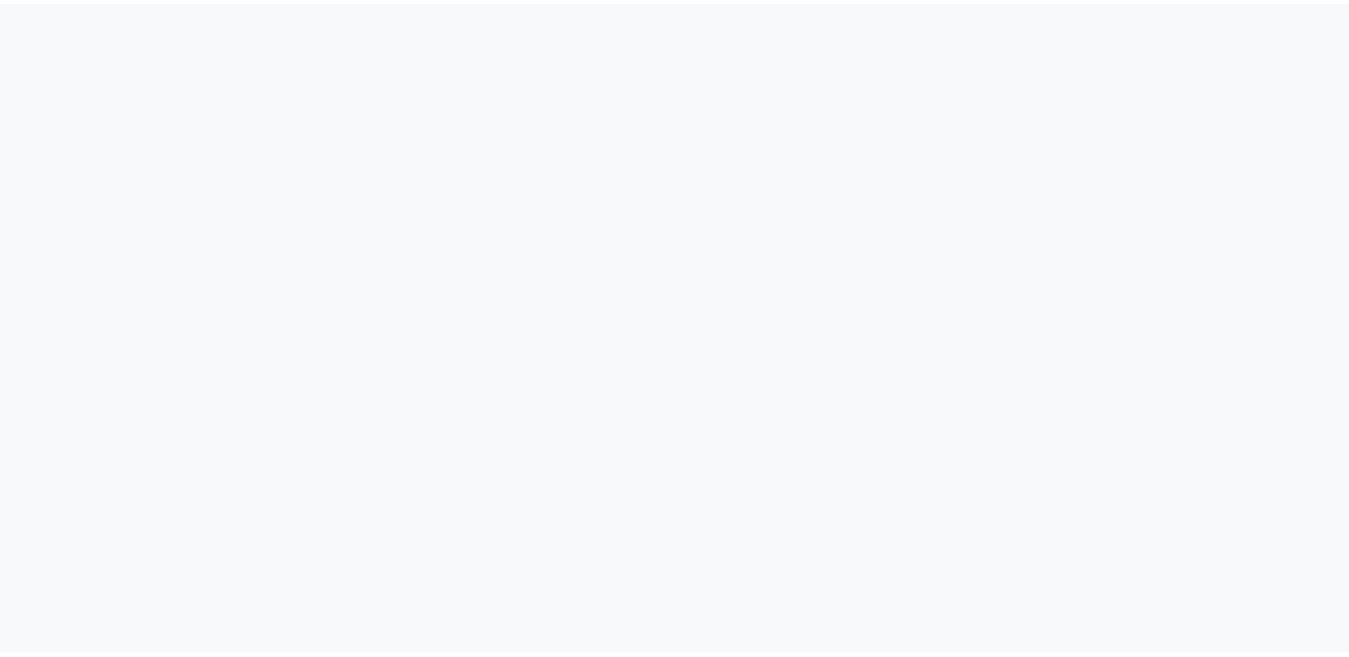 scroll, scrollTop: 0, scrollLeft: 0, axis: both 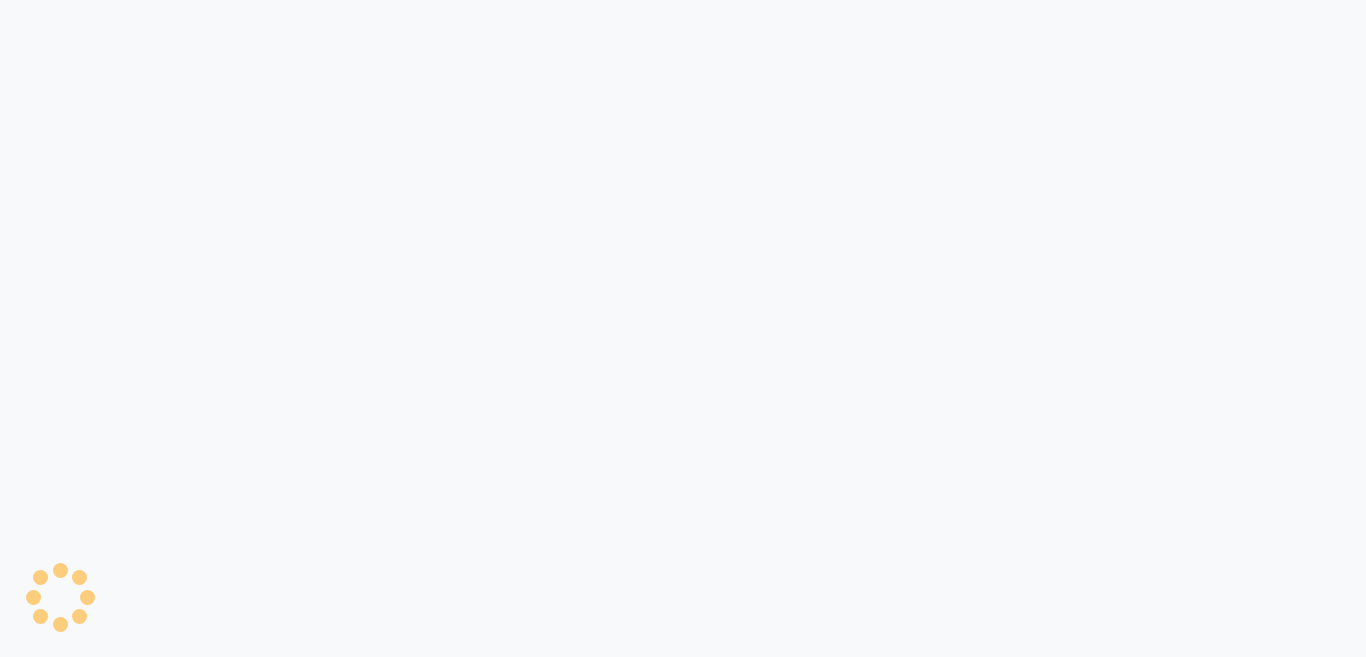 select on "service" 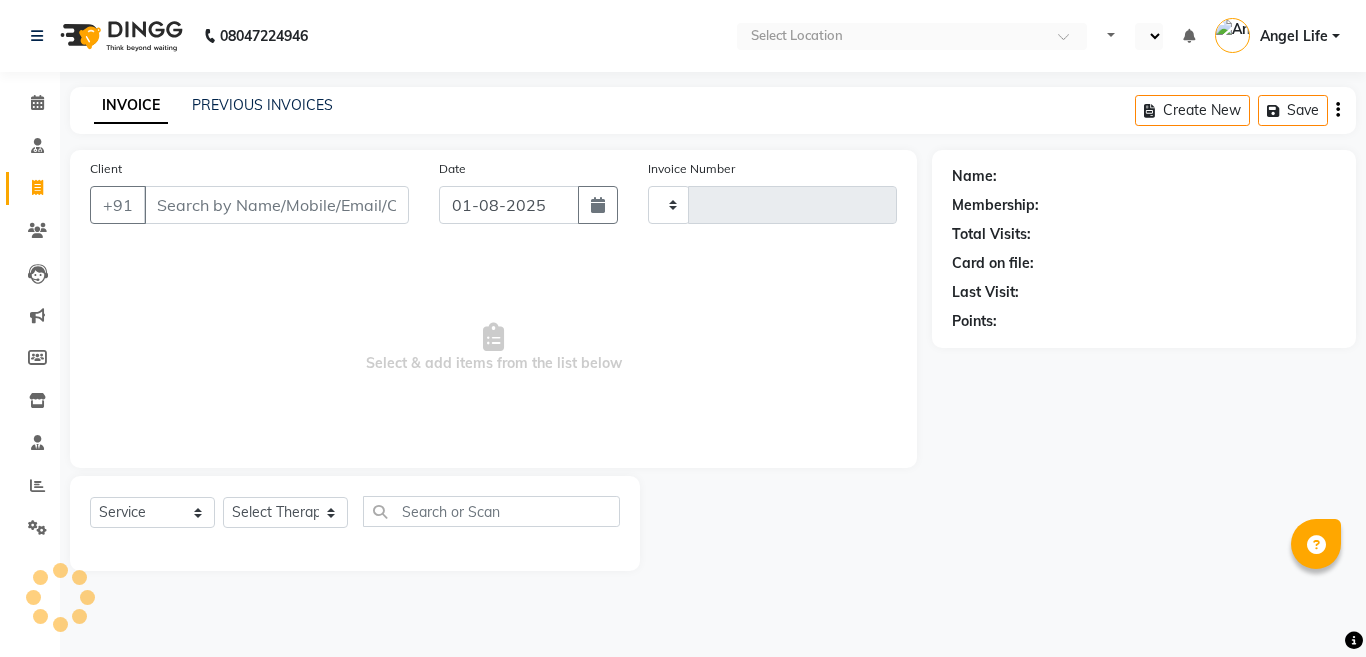select on "en" 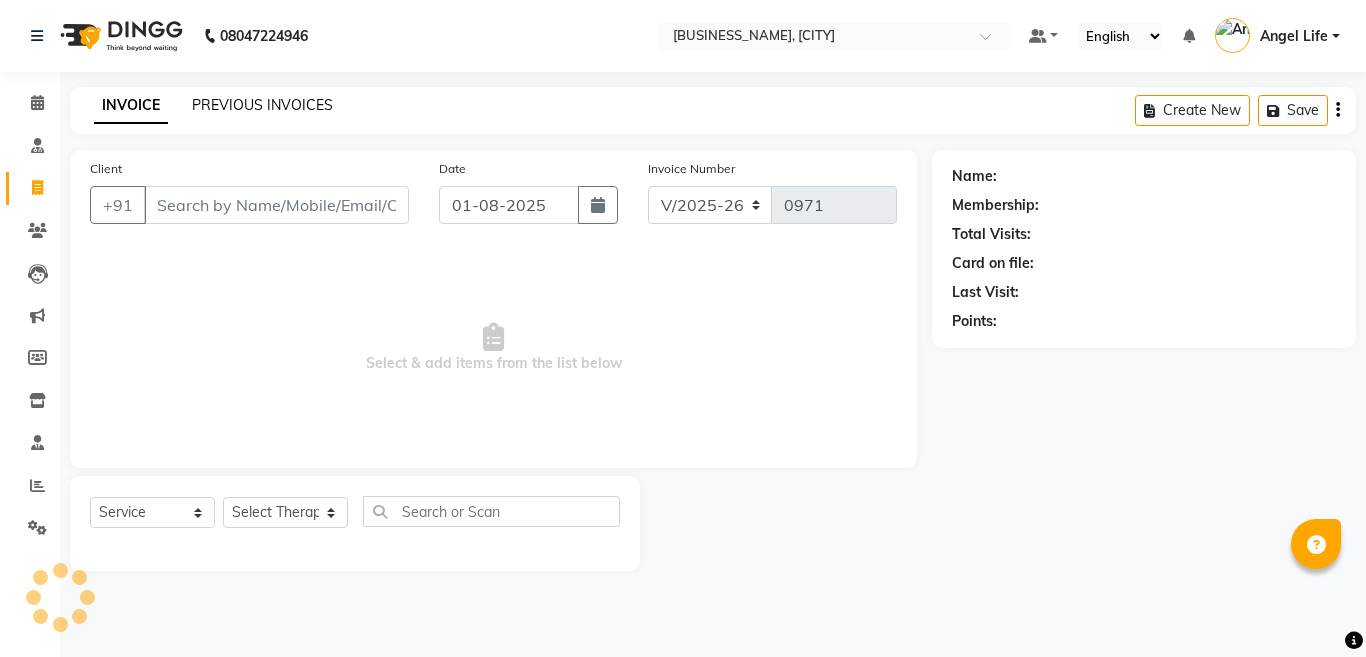 click on "PREVIOUS INVOICES" 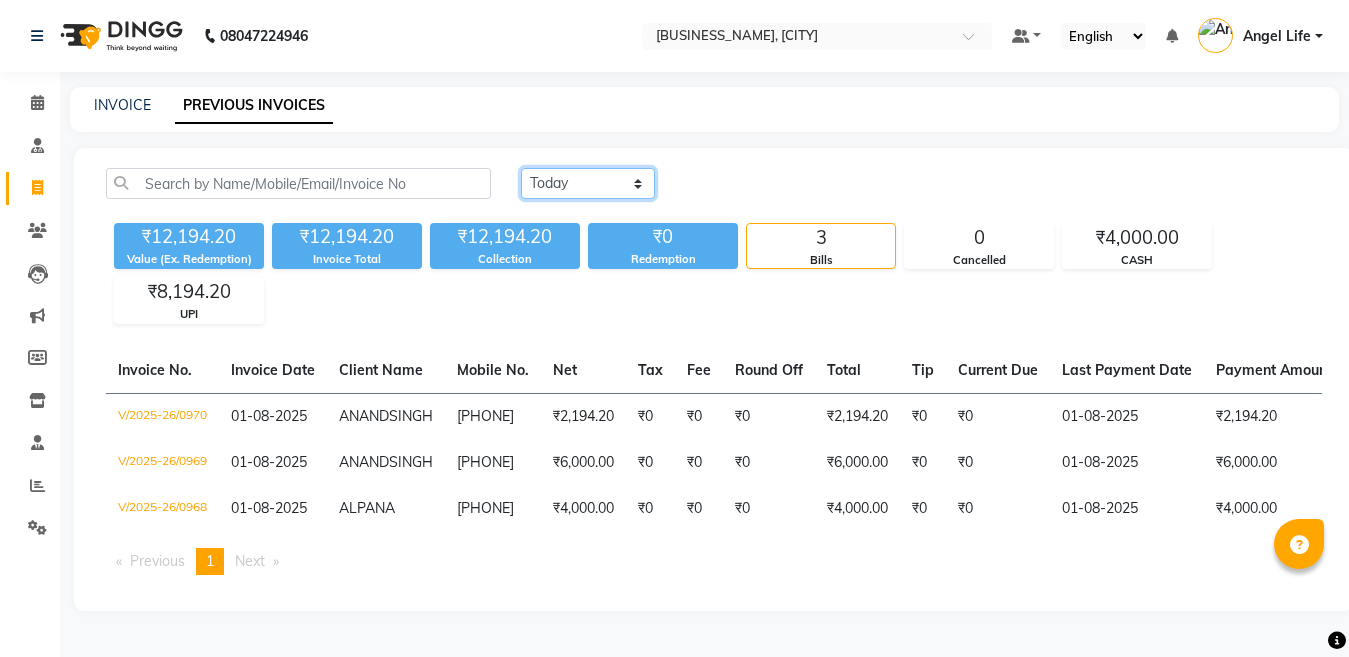 click on "Today Yesterday Custom Range" 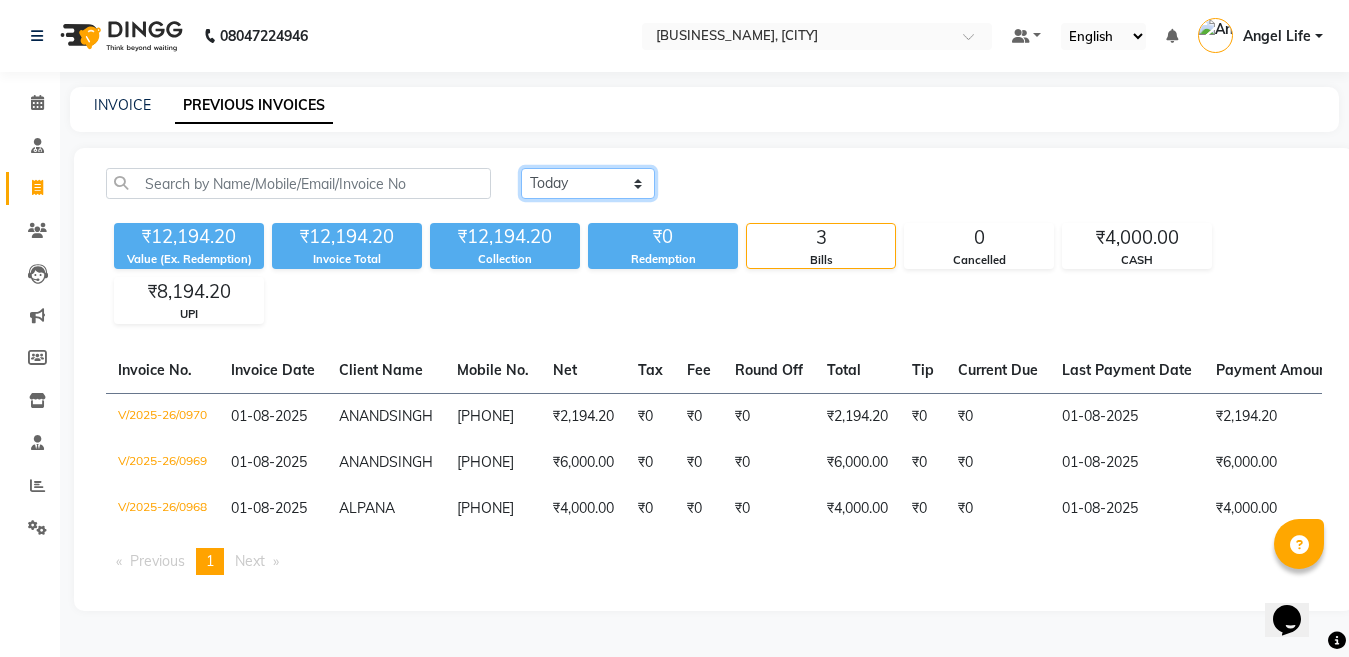 scroll, scrollTop: 0, scrollLeft: 0, axis: both 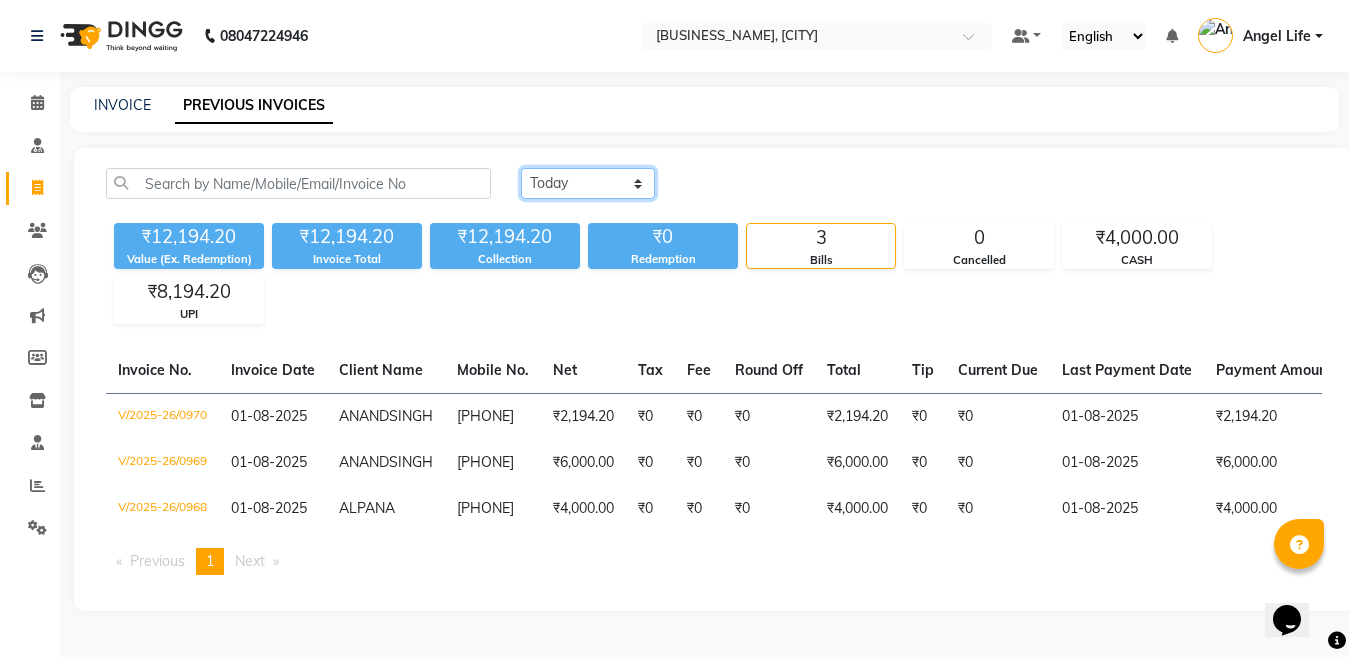 select on "range" 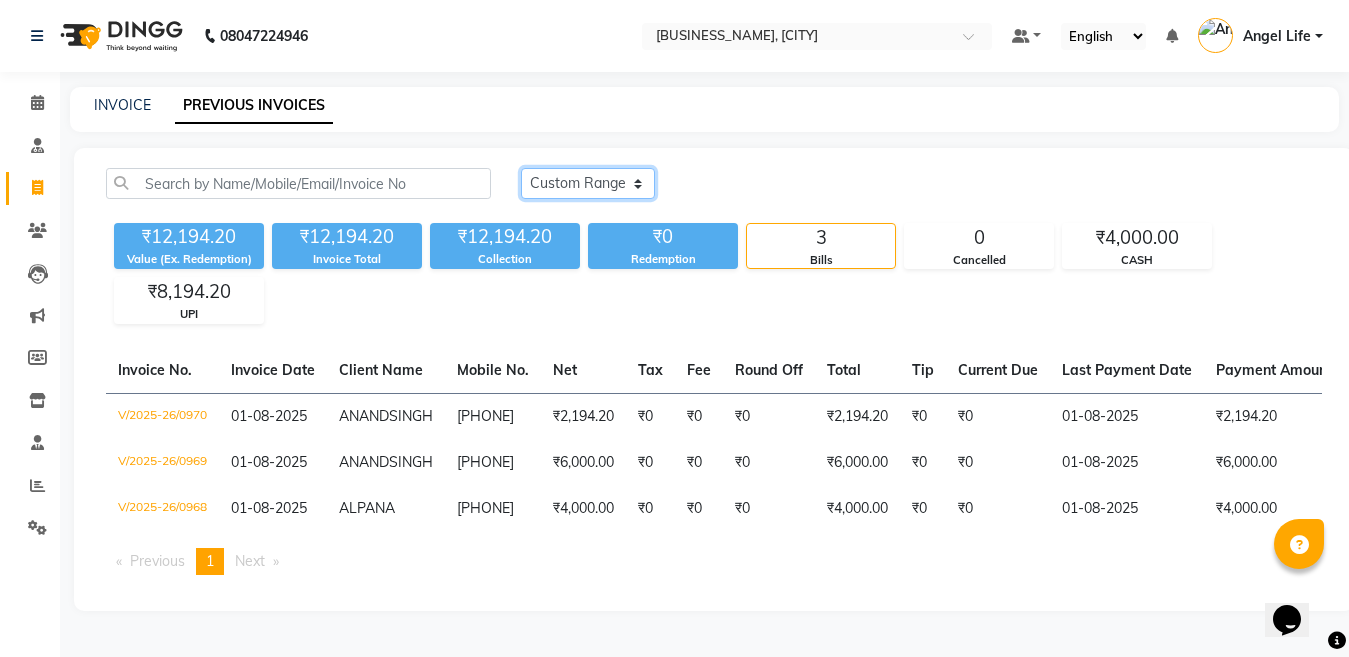 click on "Today Yesterday Custom Range" 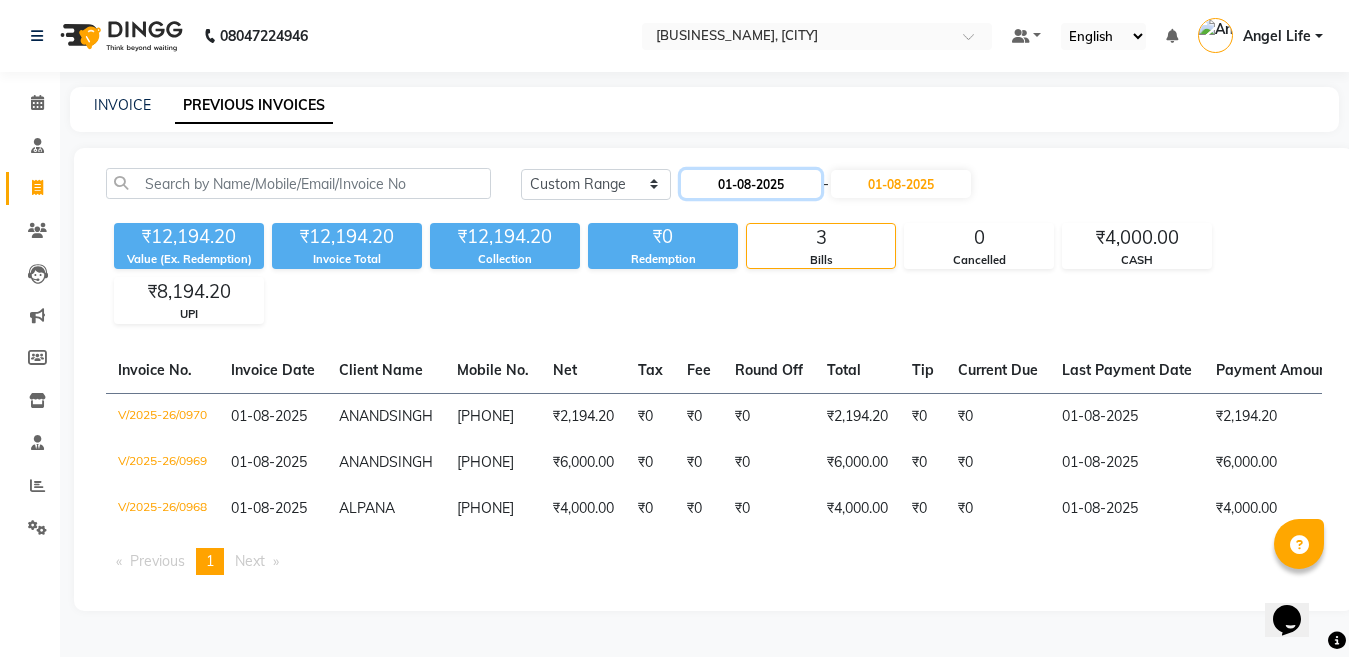 click on "01-08-2025" 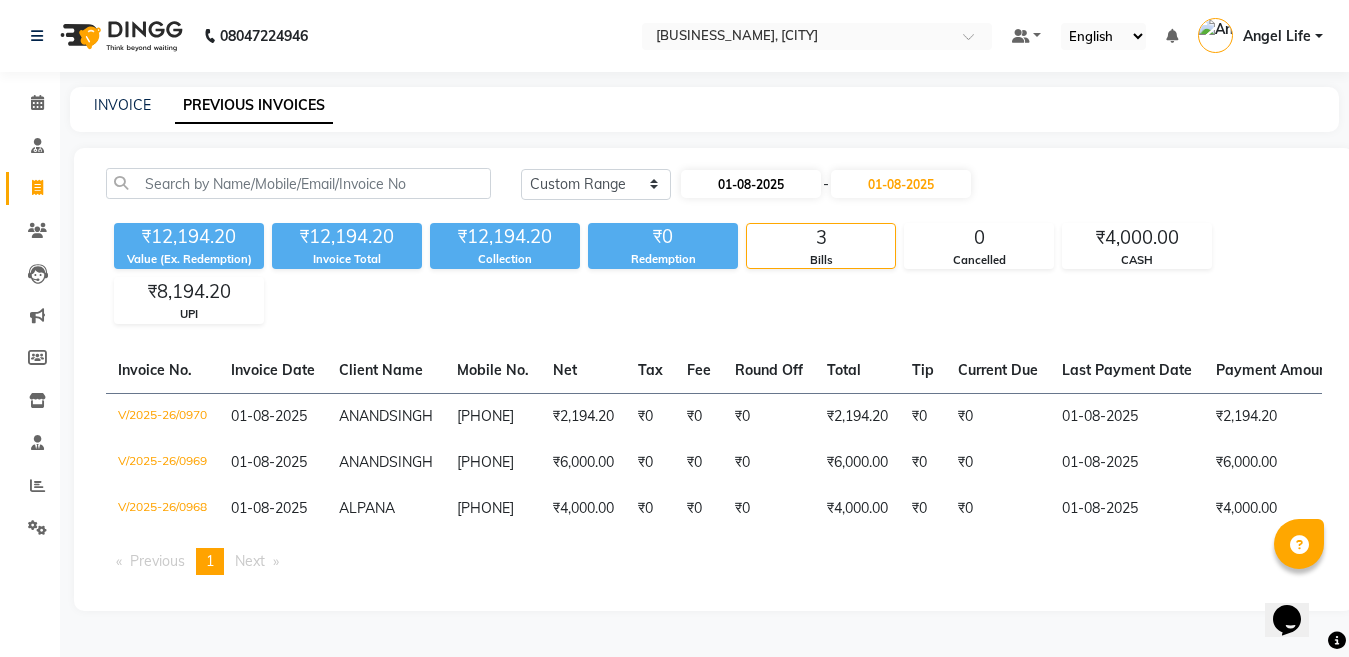 select on "8" 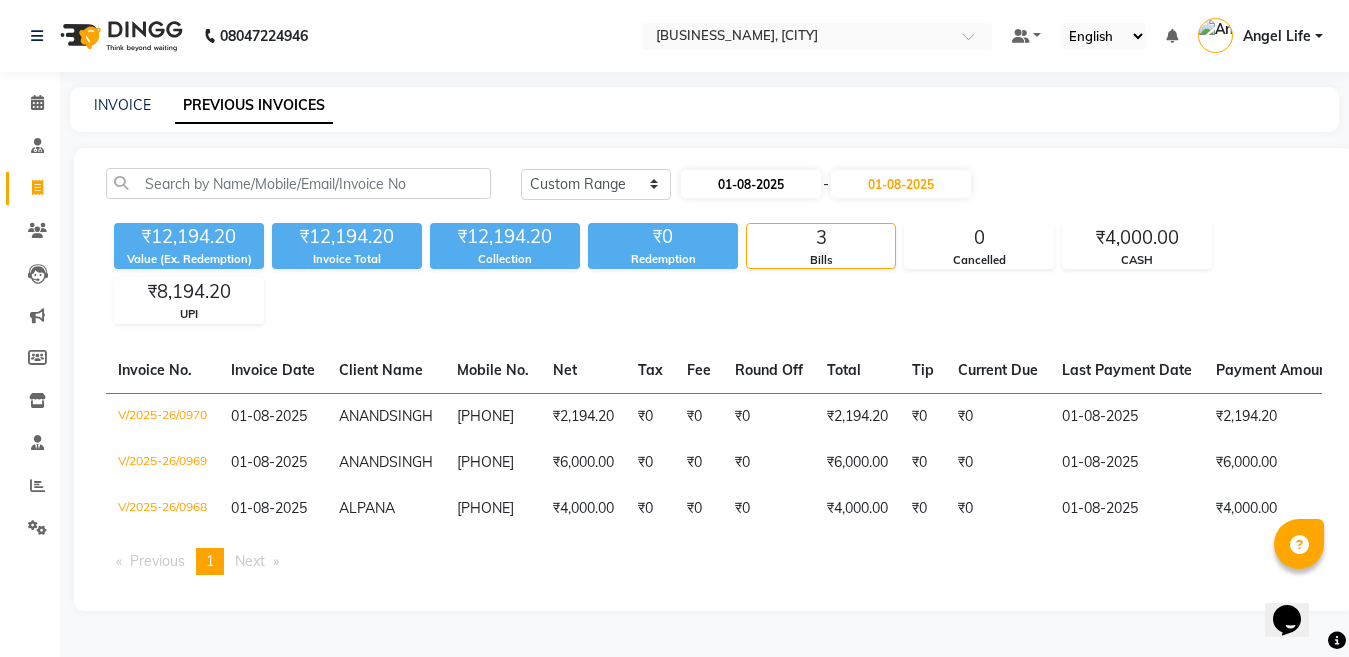 select on "2025" 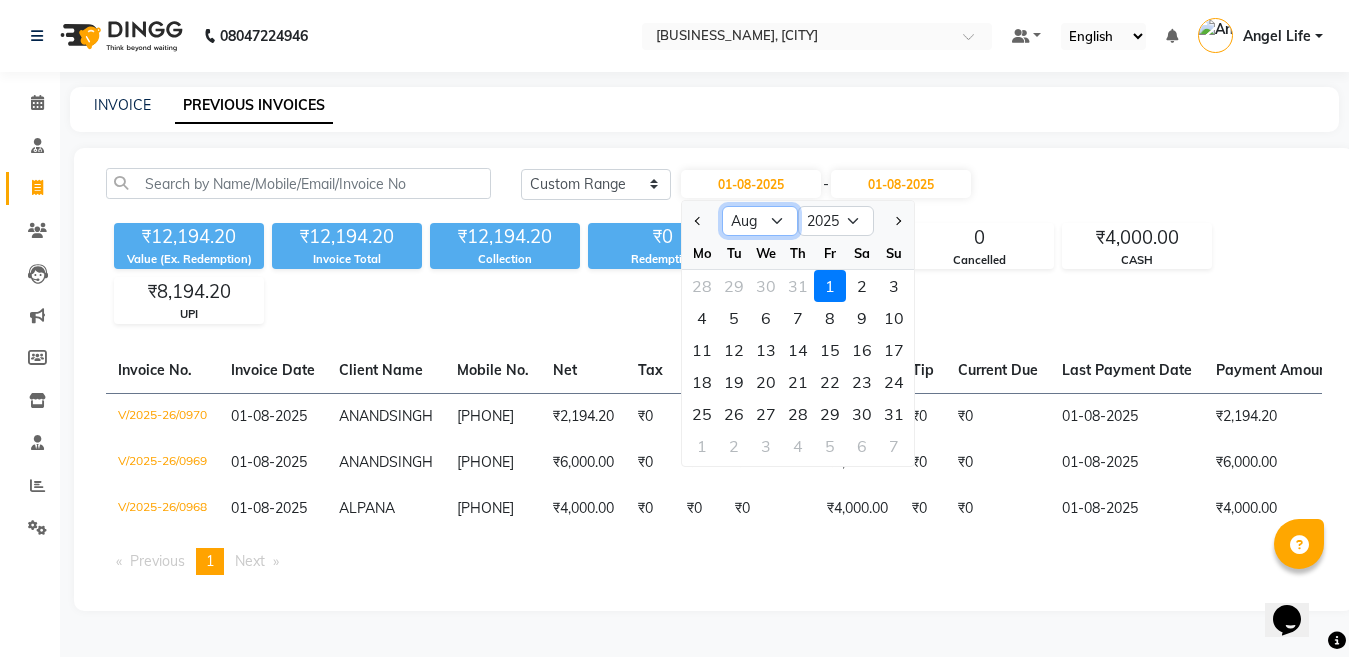 click on "Jan Feb Mar Apr May Jun Jul Aug Sep Oct Nov Dec" 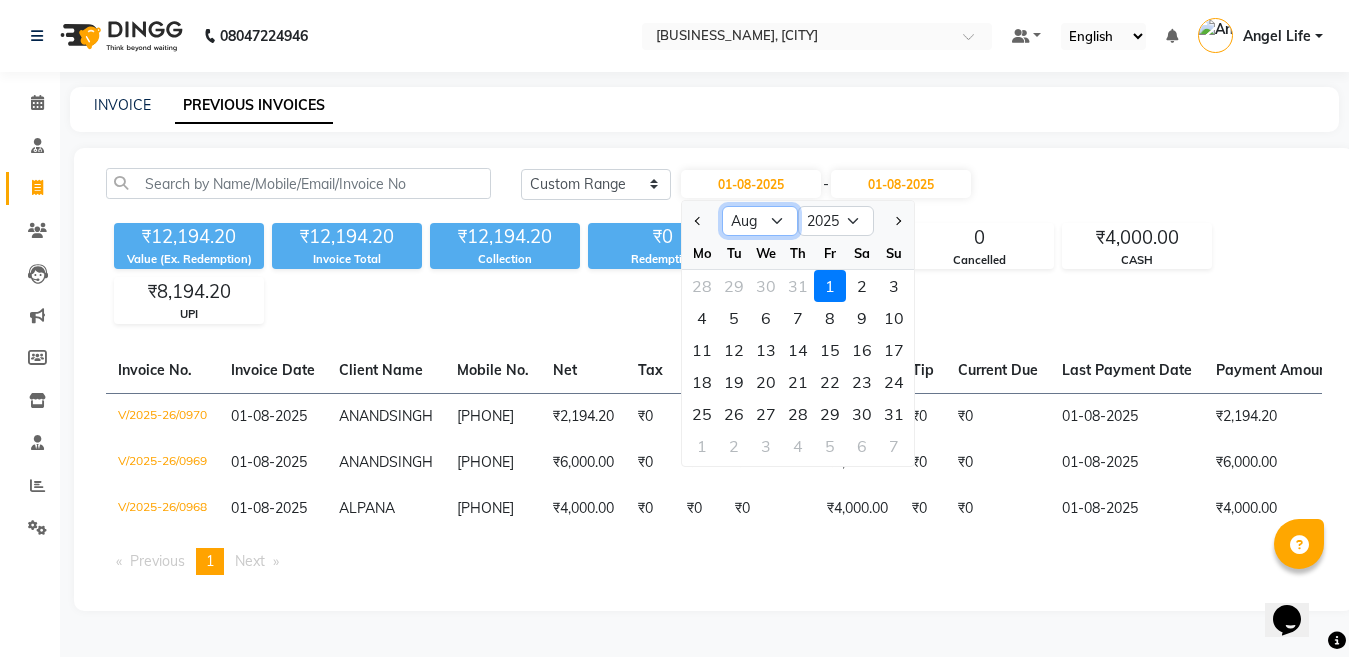 select on "7" 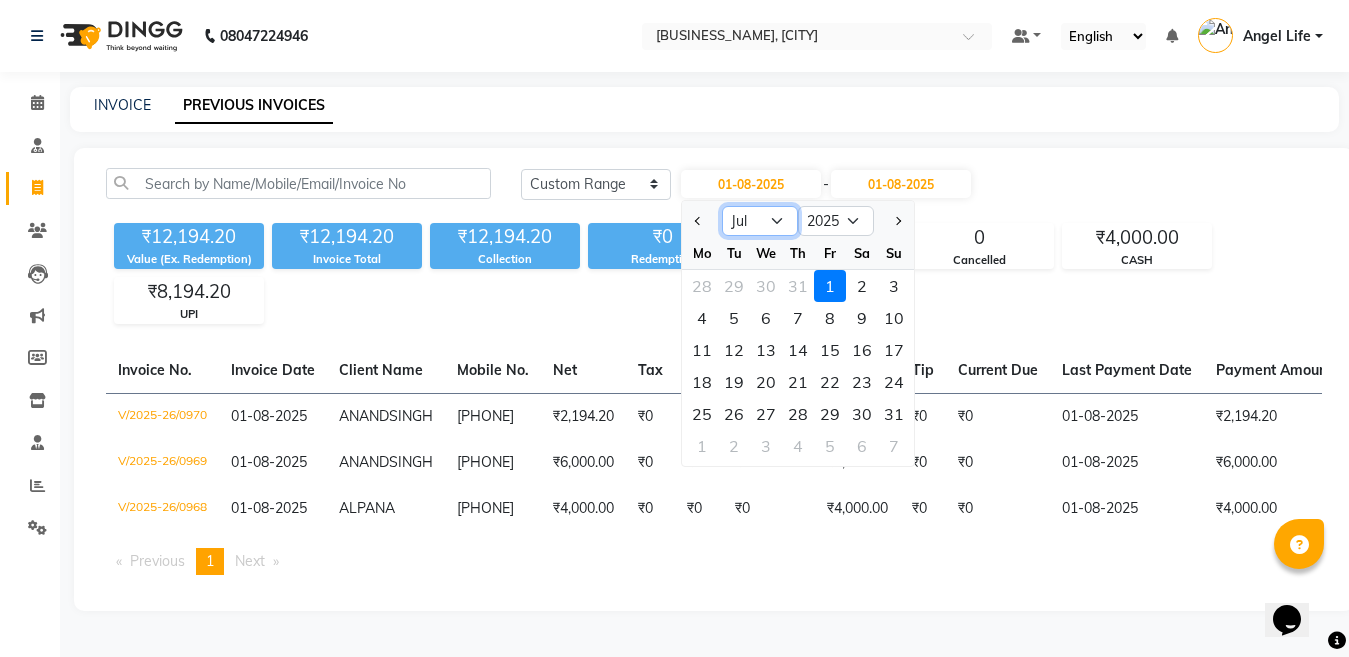 click on "Jan Feb Mar Apr May Jun Jul Aug Sep Oct Nov Dec" 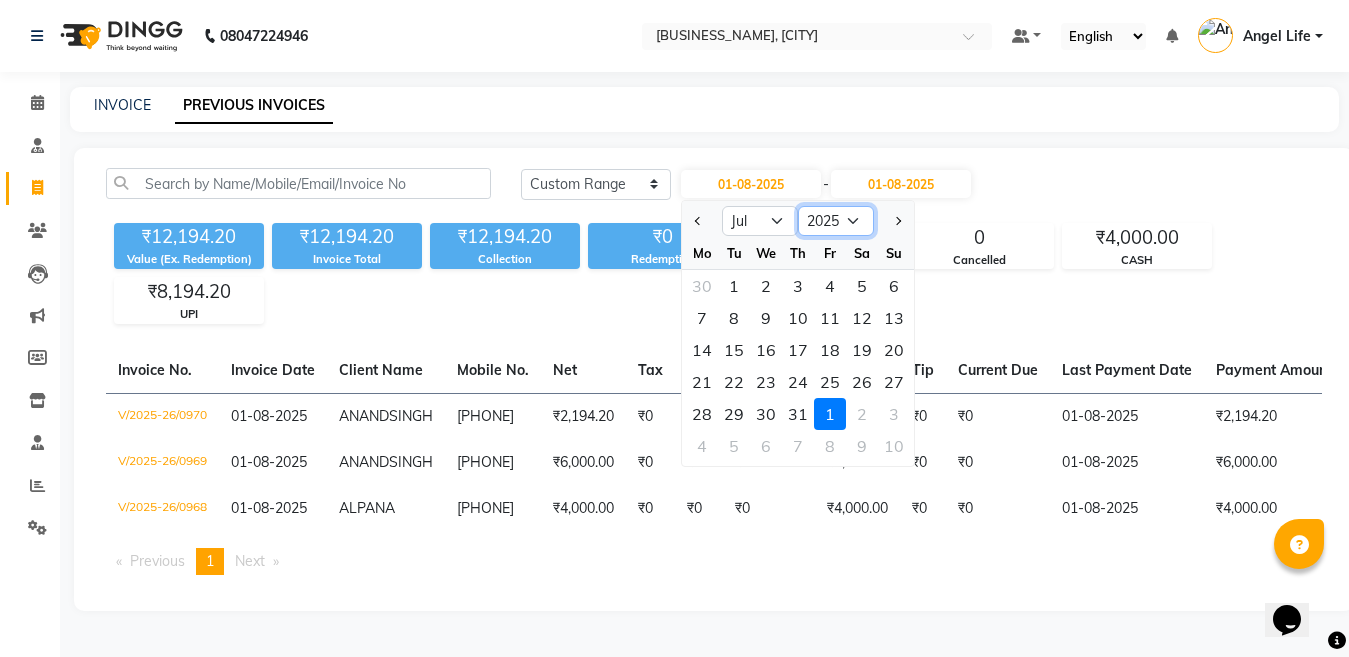 click on "2015 2016 2017 2018 2019 2020 2021 2022 2023 2024 2025 2026 2027 2028 2029 2030 2031 2032 2033 2034 2035" 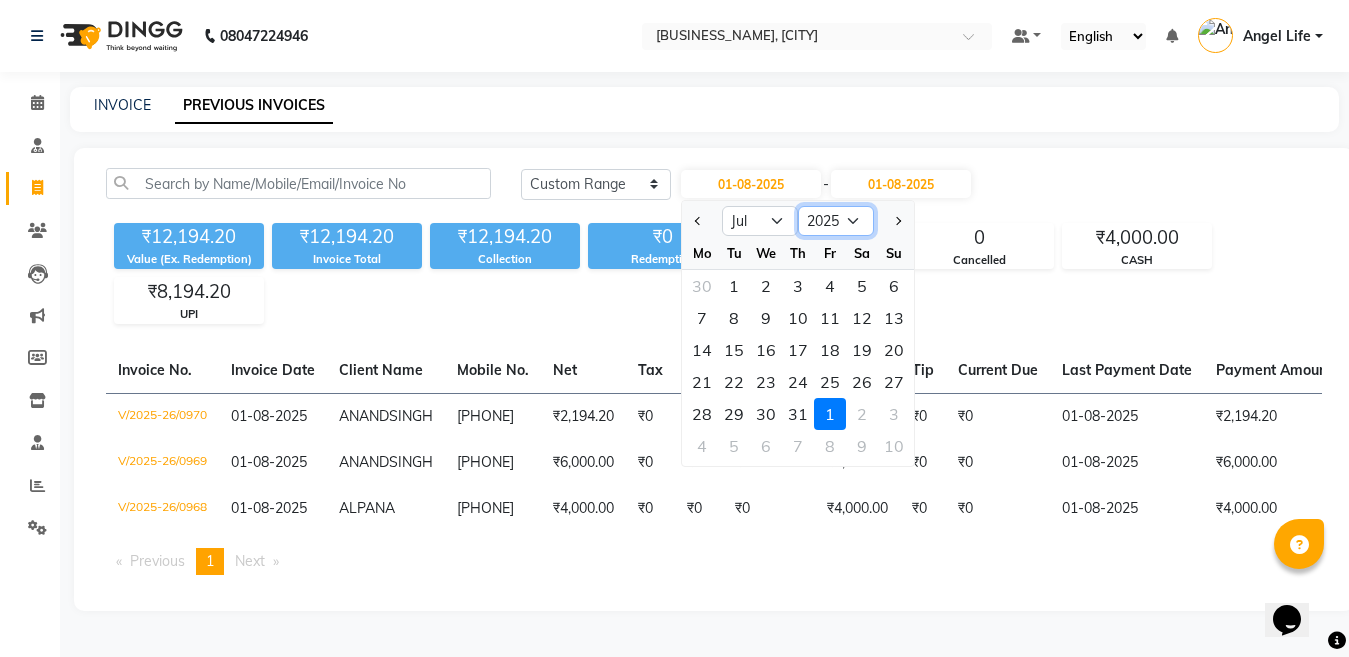 click on "2015 2016 2017 2018 2019 2020 2021 2022 2023 2024 2025 2026 2027 2028 2029 2030 2031 2032 2033 2034 2035" 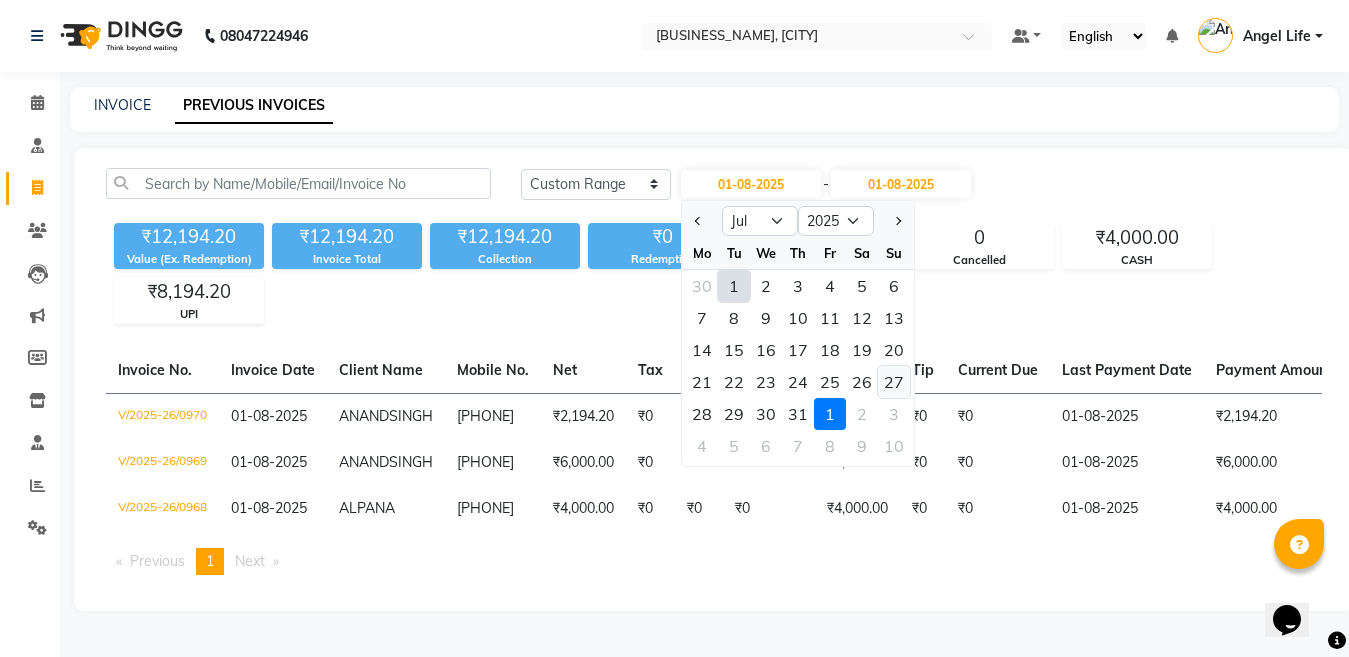 click on "27" 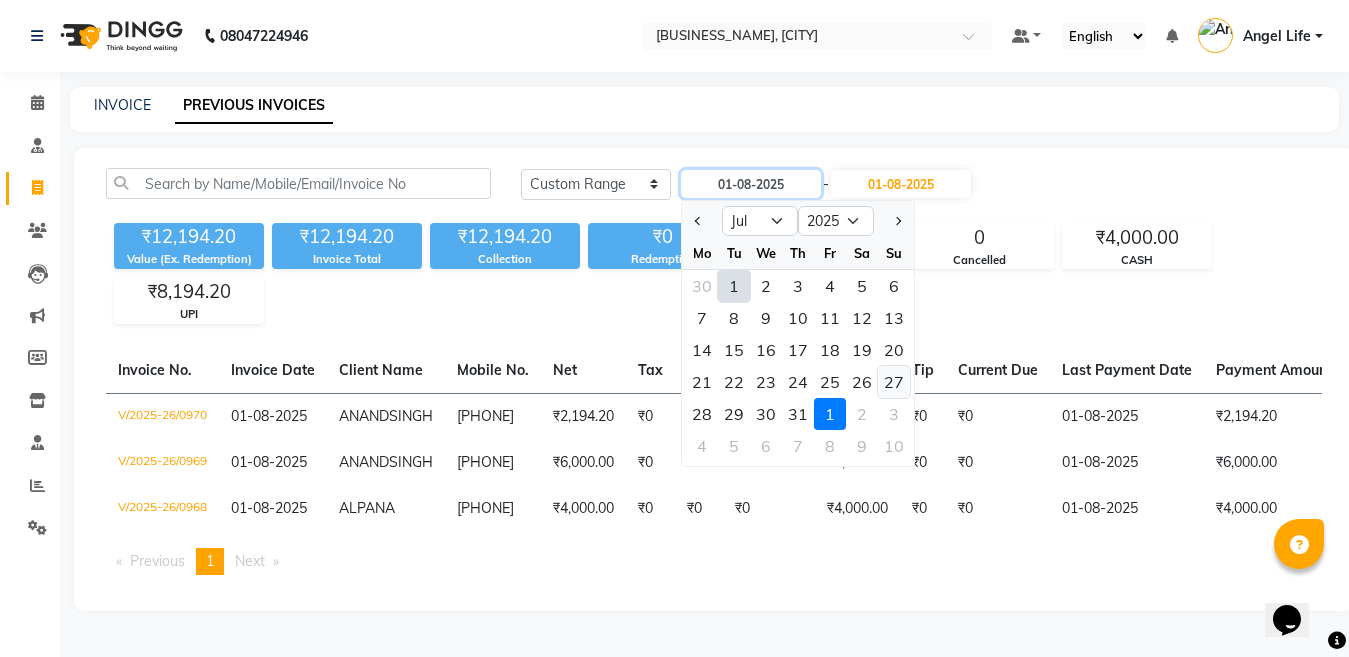 type on "27-07-2025" 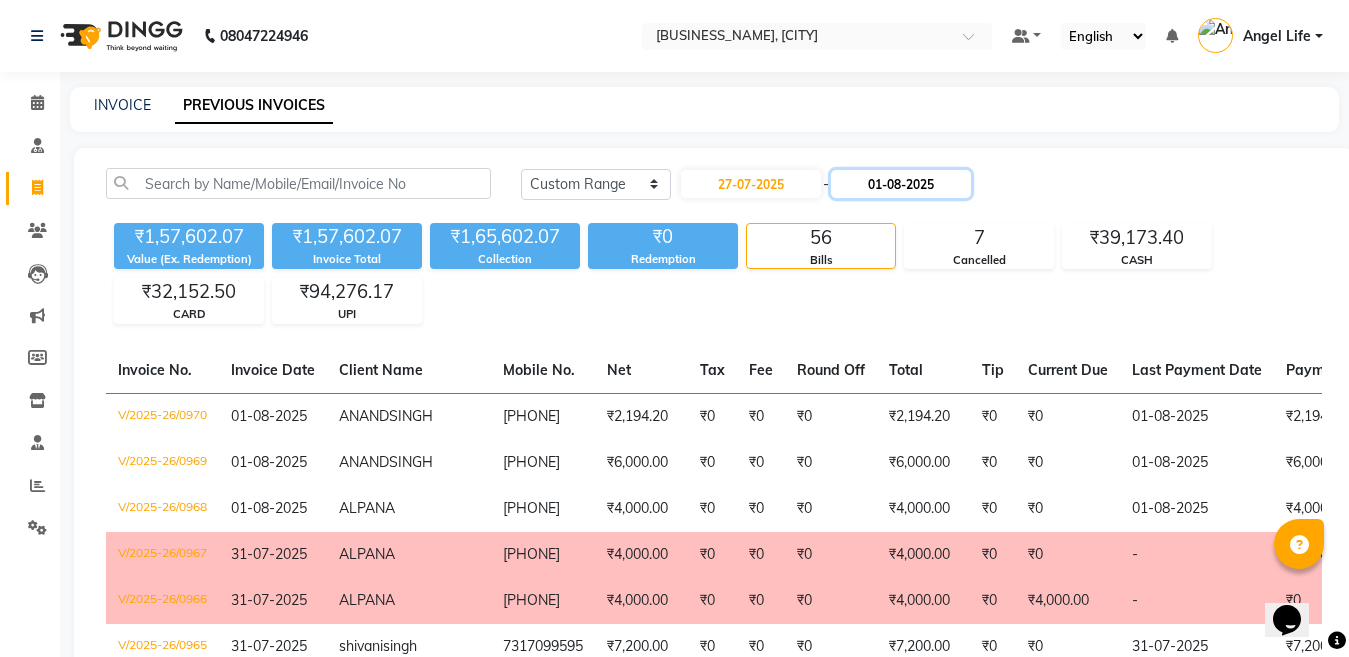 click on "01-08-2025" 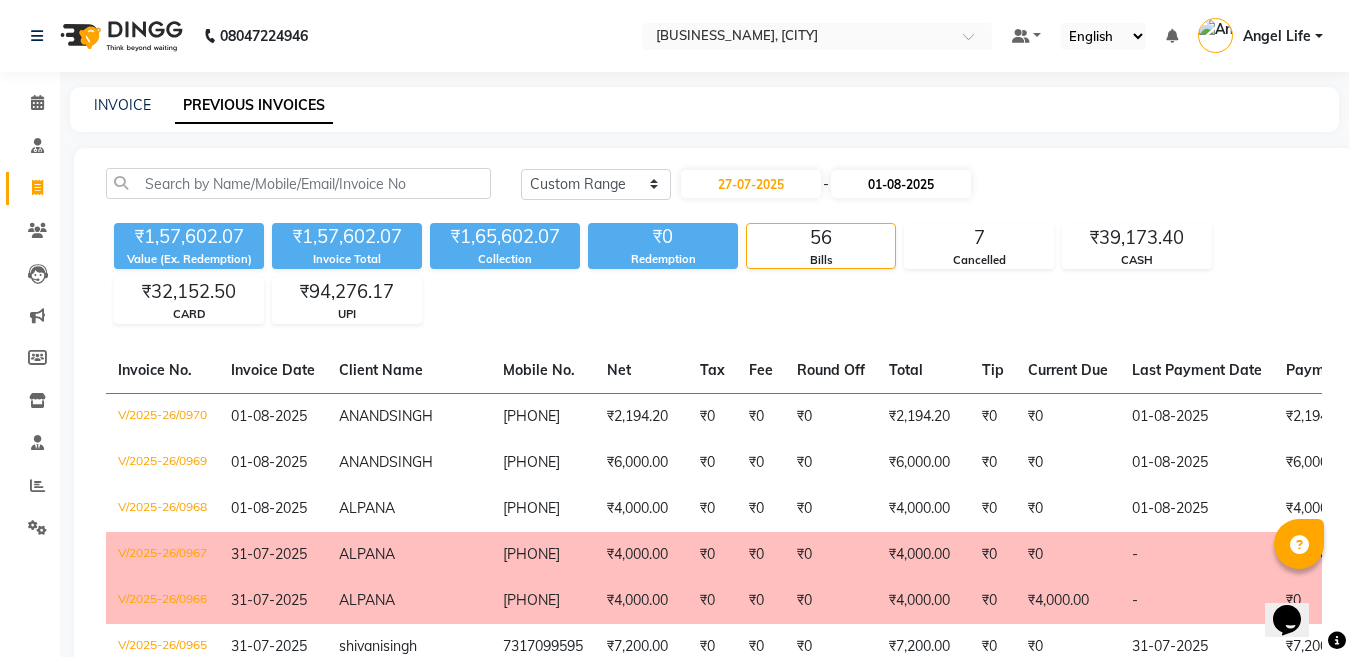 select on "8" 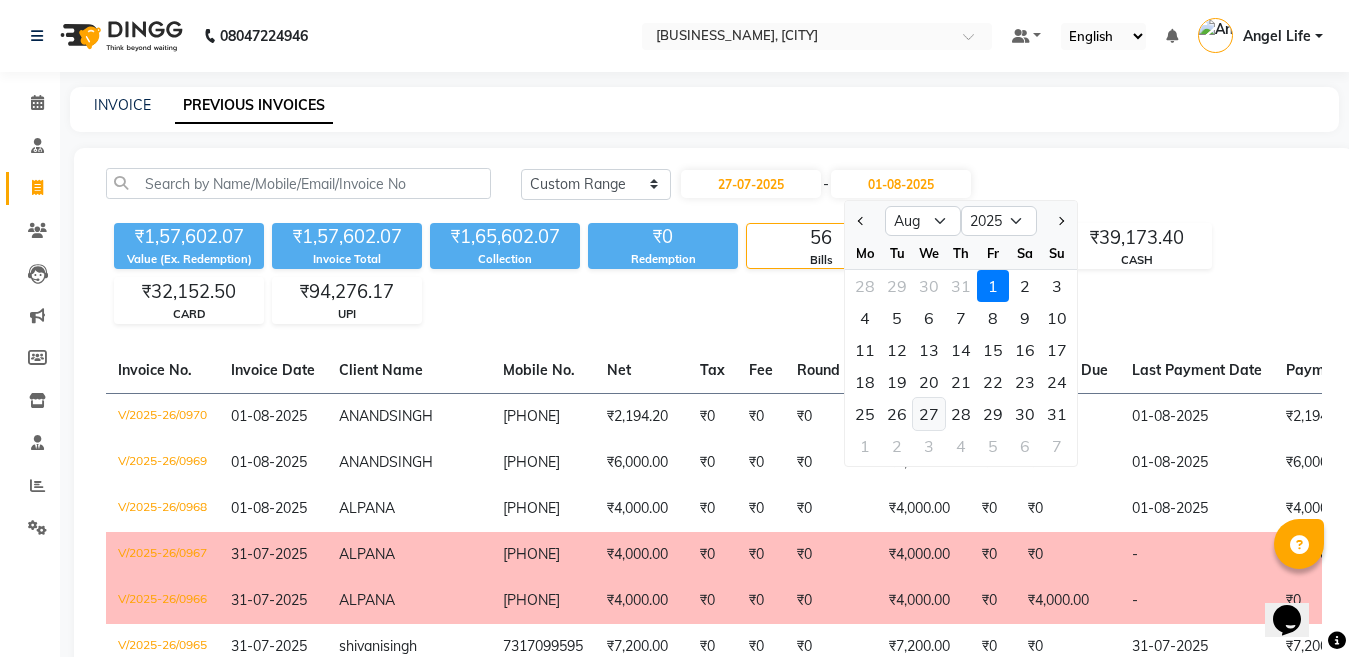 click on "27" 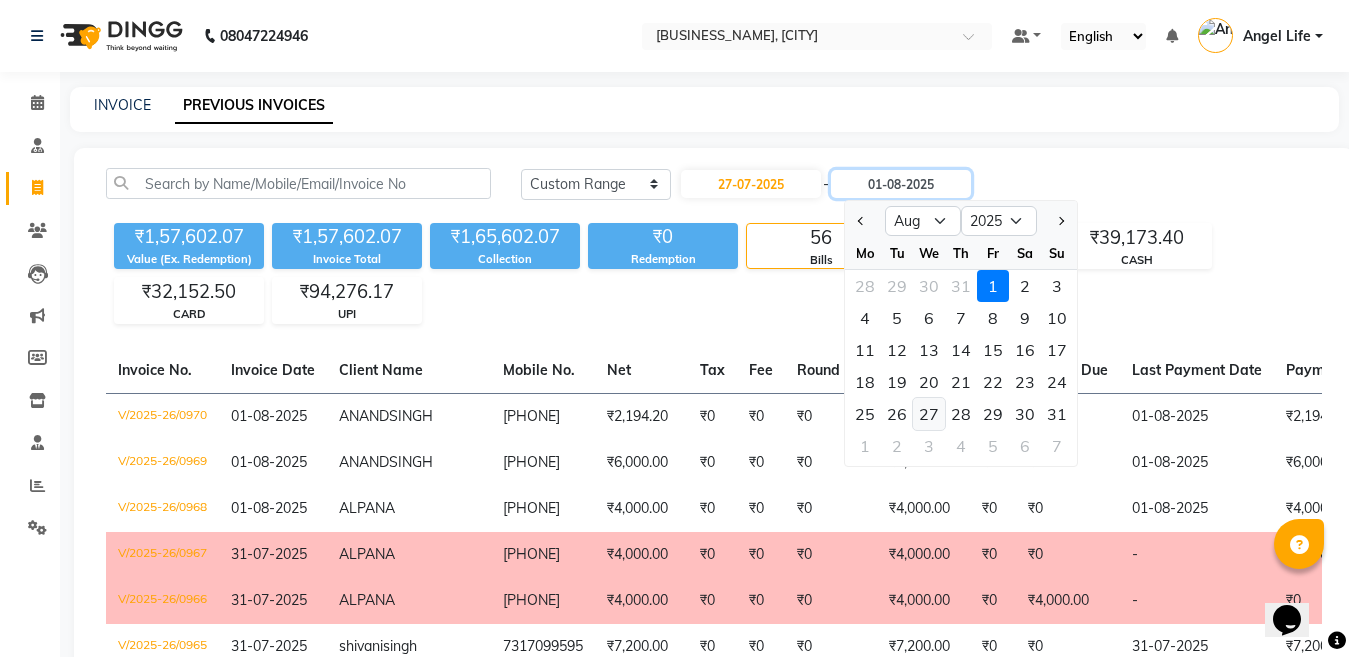type on "27-08-2025" 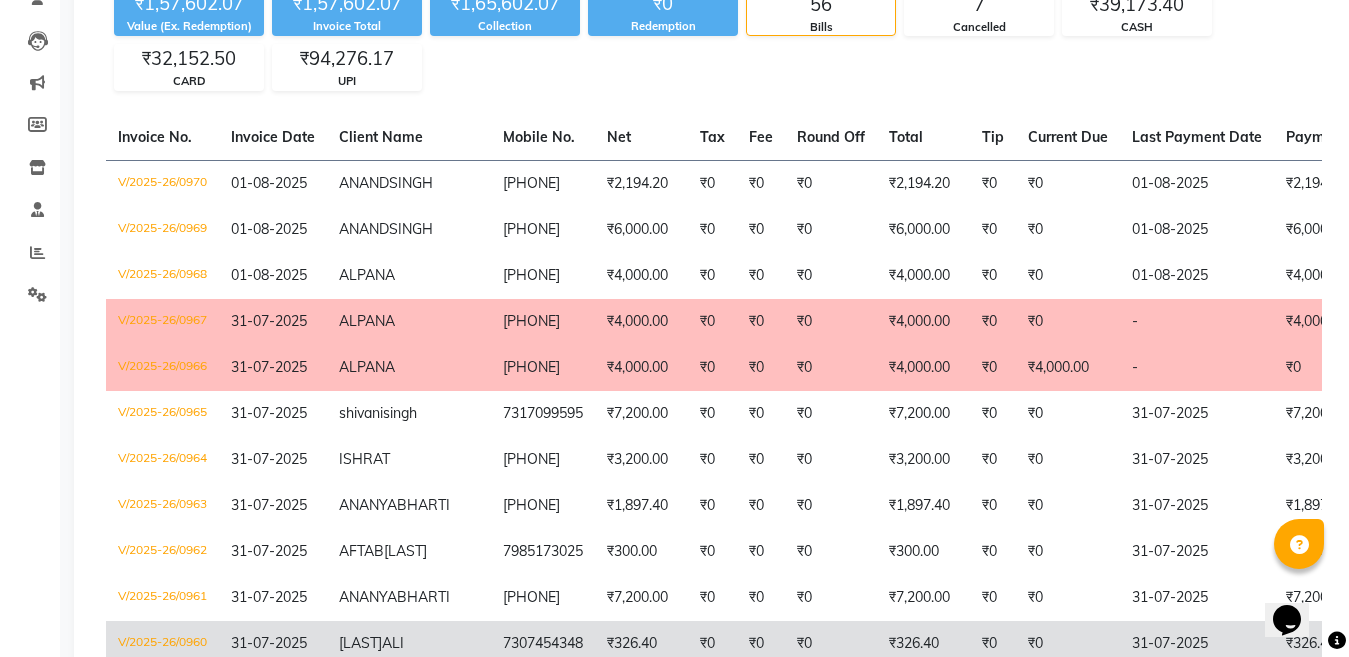 scroll, scrollTop: 0, scrollLeft: 0, axis: both 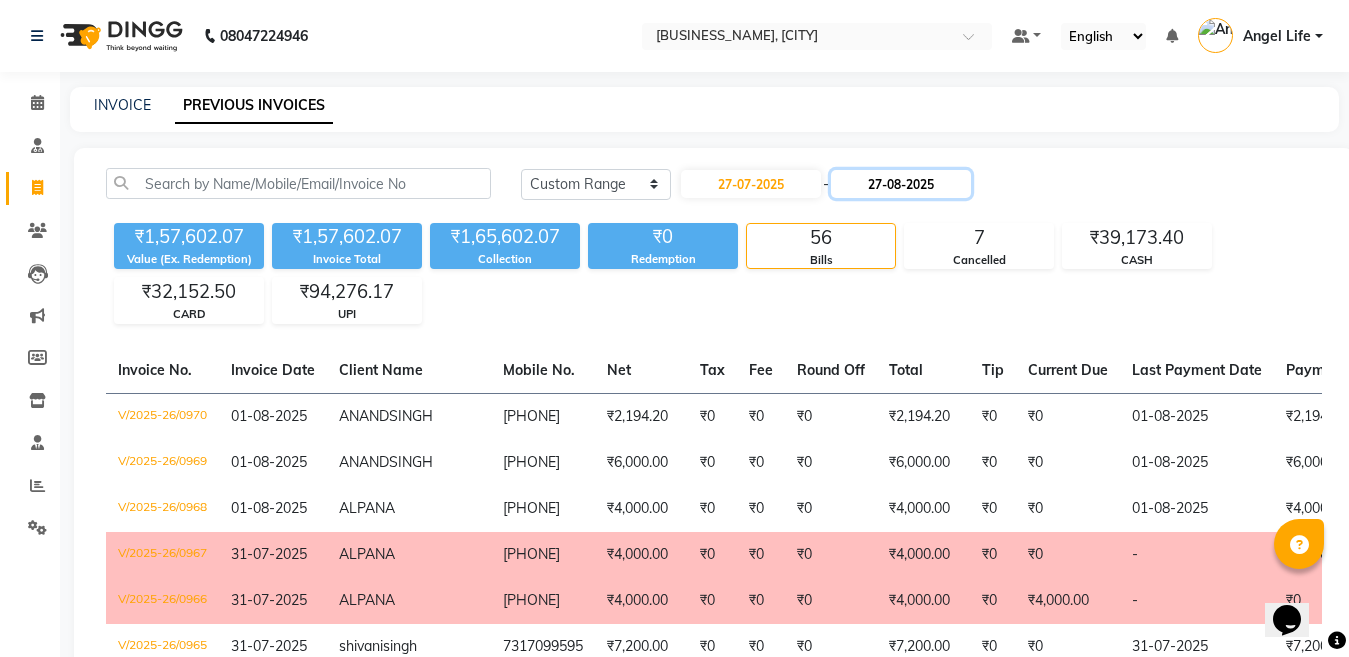 click on "27-08-2025" 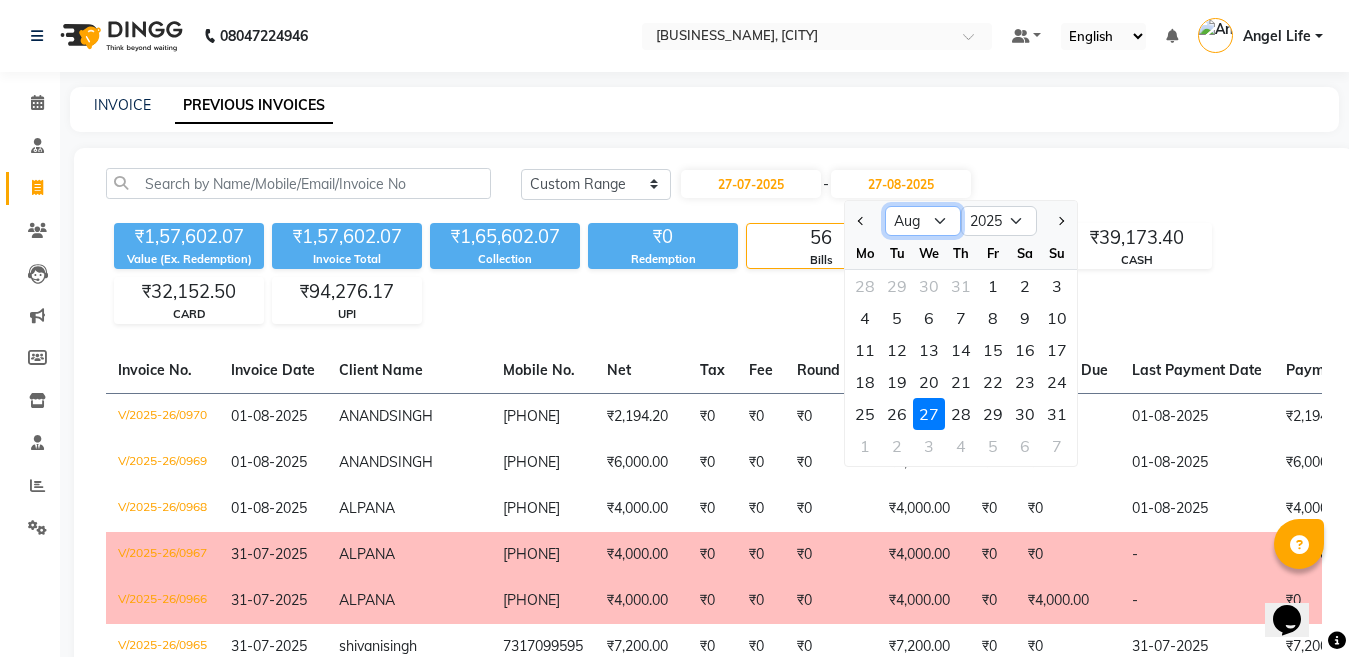 click on "Jul Aug Sep Oct Nov Dec" 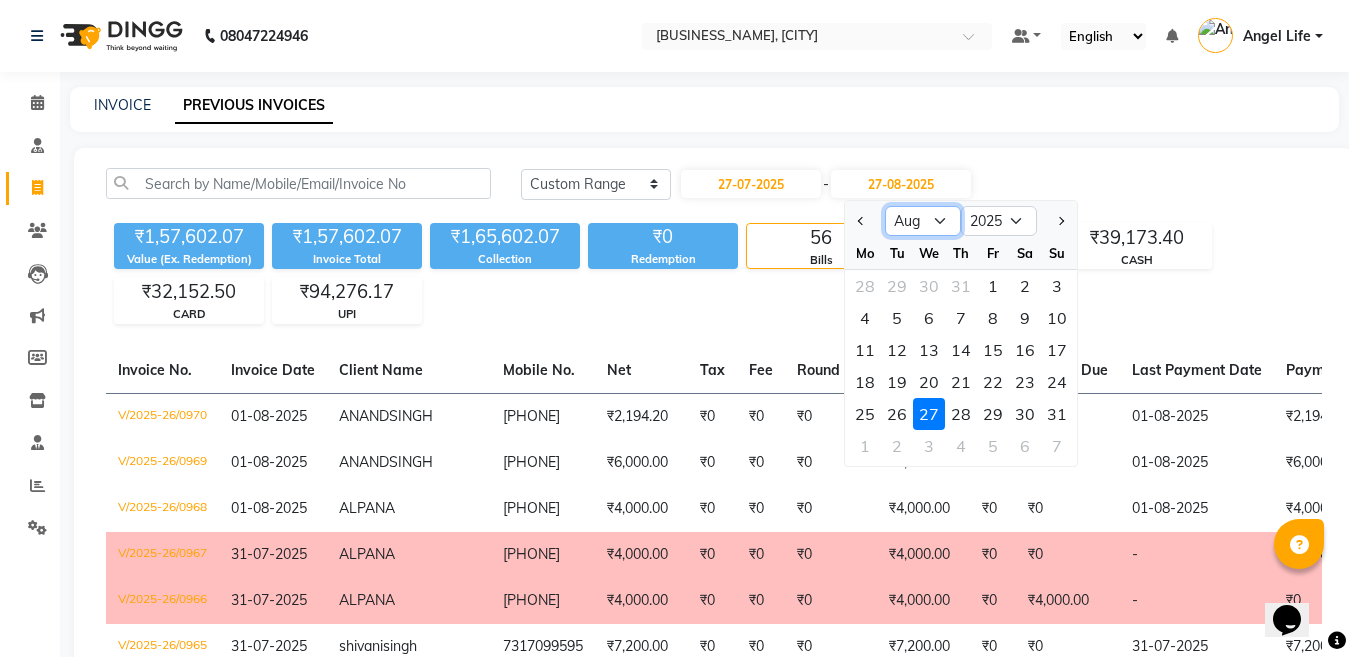select on "7" 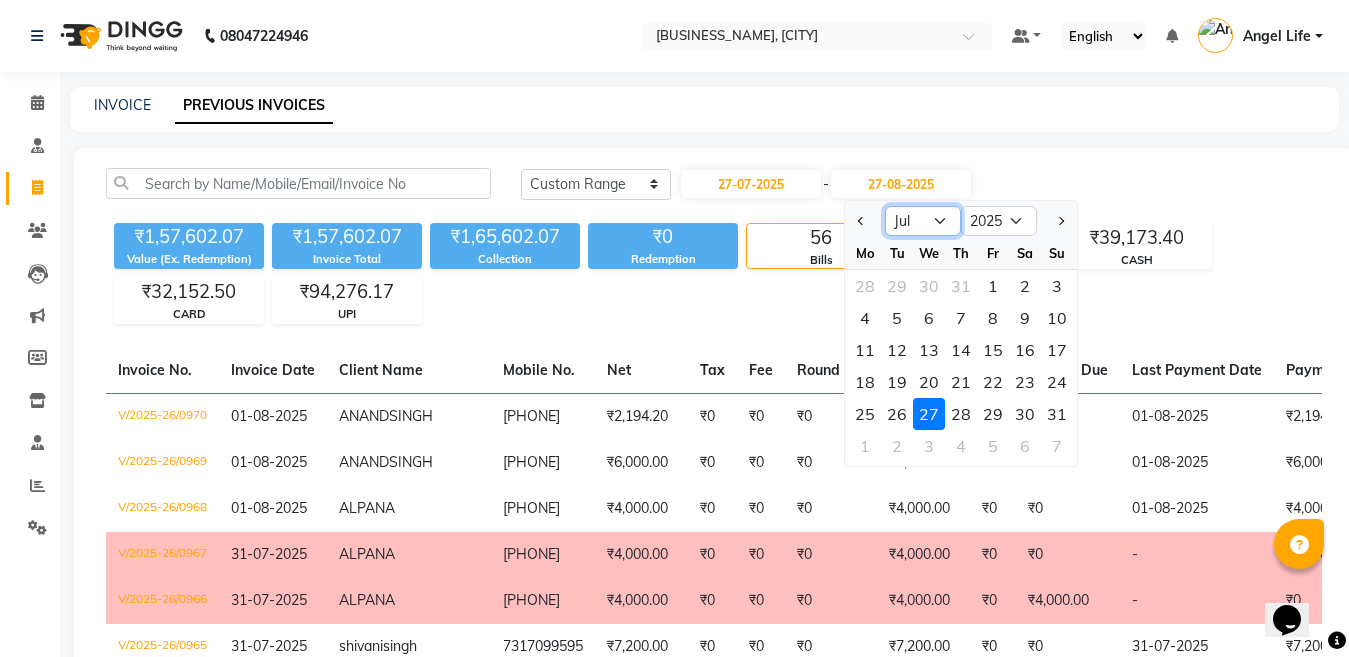 click on "Jul Aug Sep Oct Nov Dec" 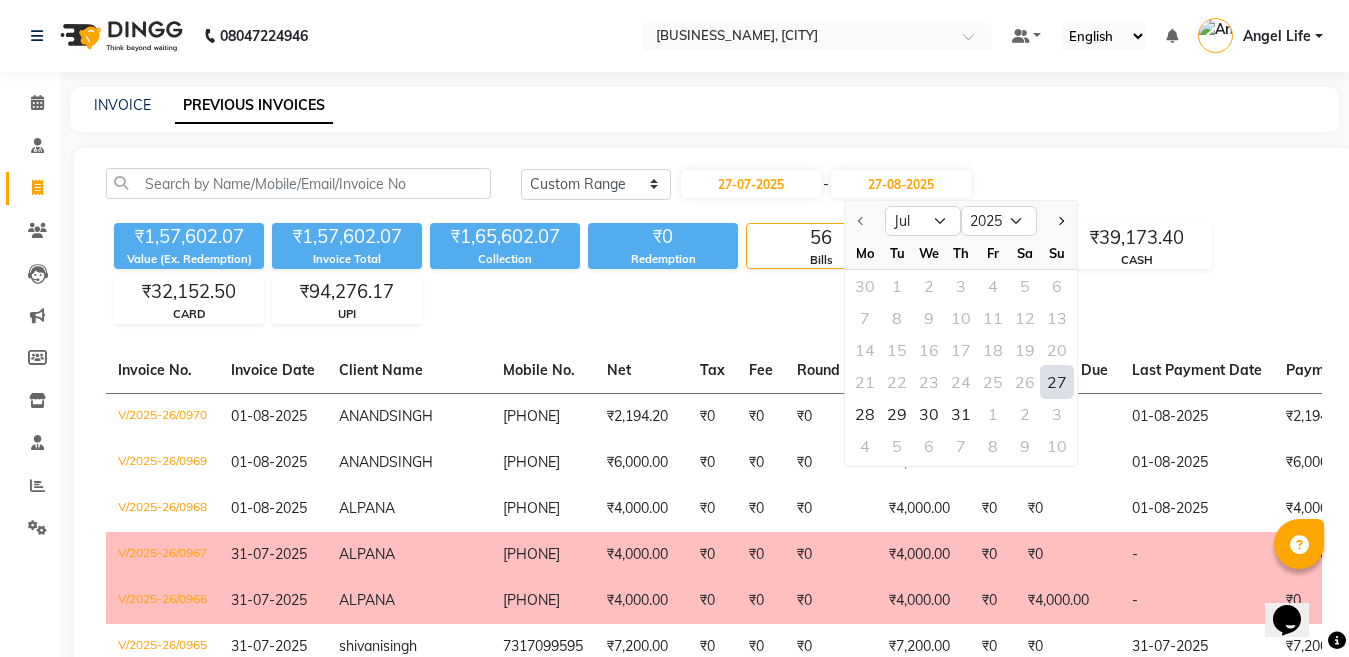 click on "27" 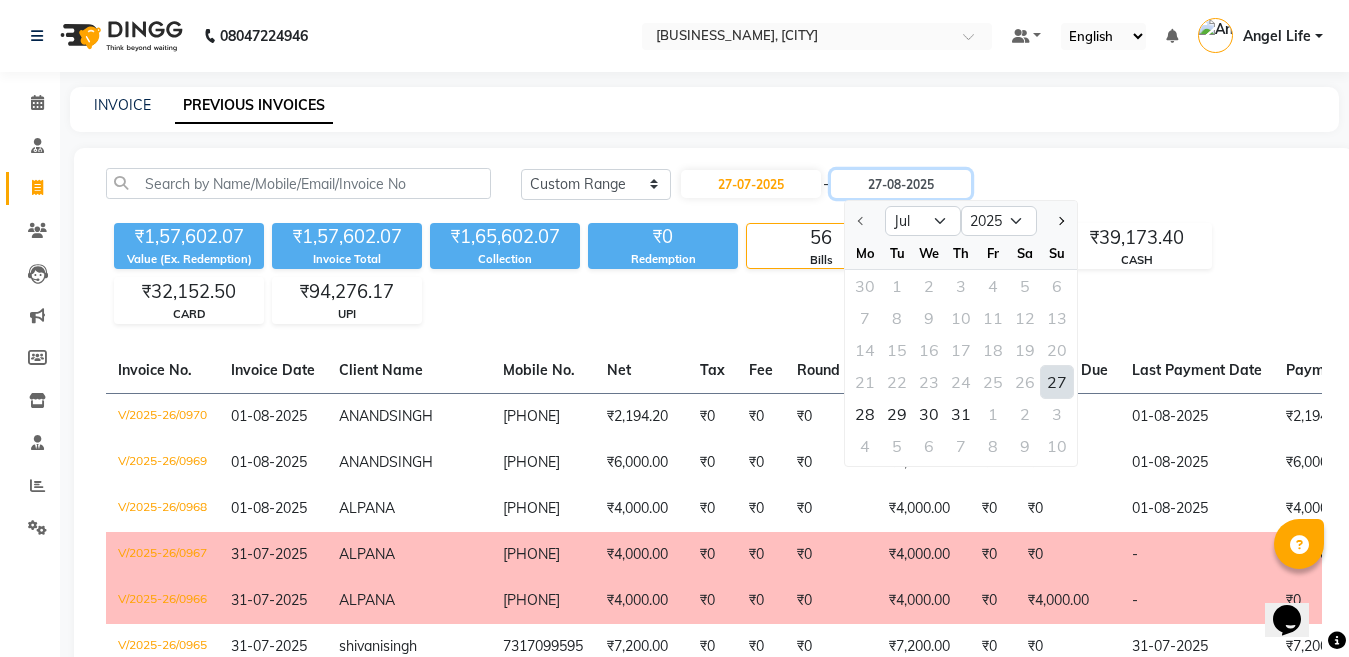 type on "27-07-2025" 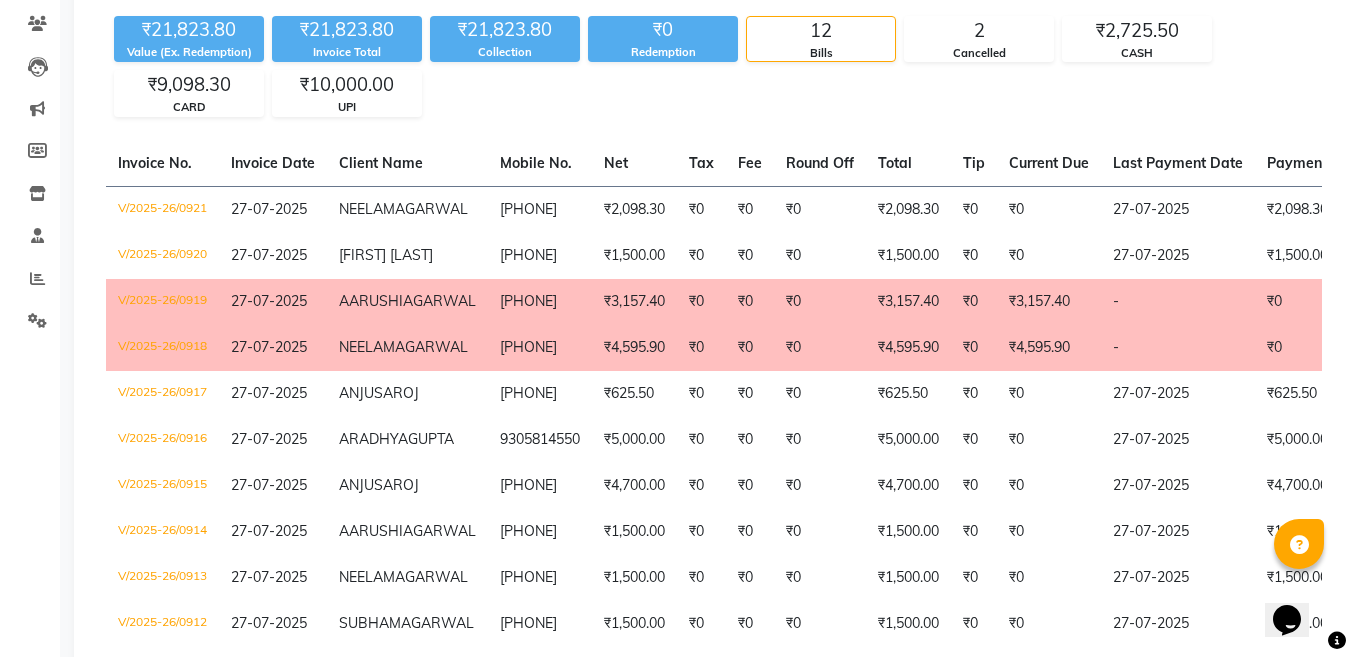 scroll, scrollTop: 307, scrollLeft: 0, axis: vertical 